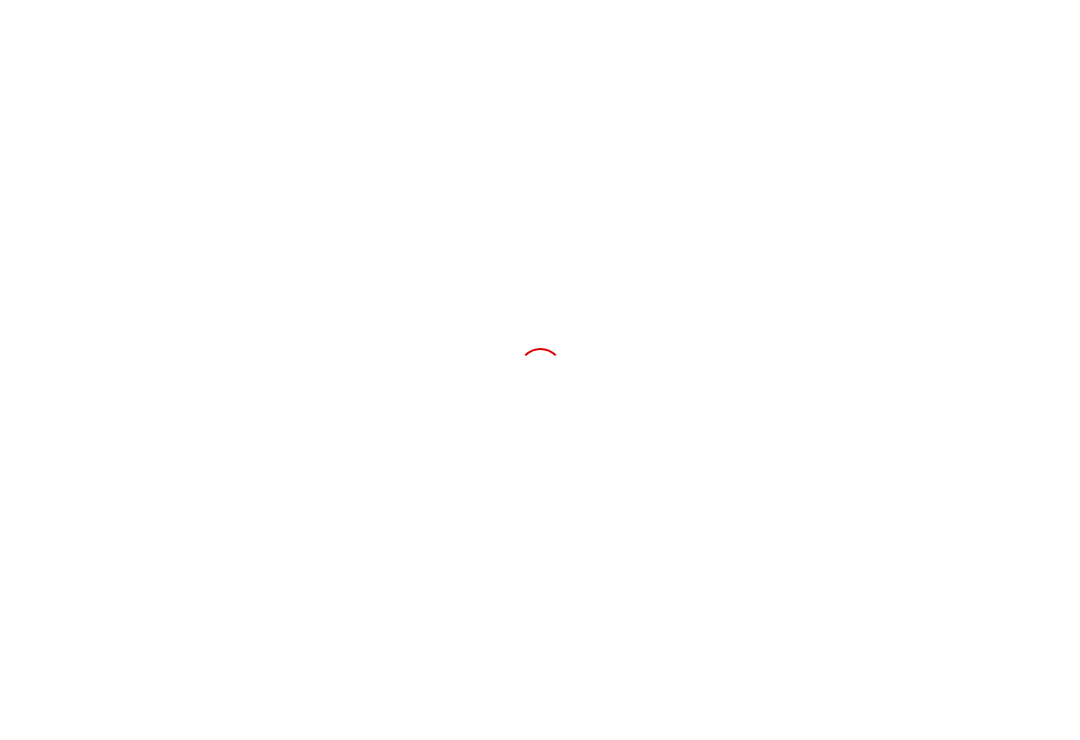 scroll, scrollTop: 0, scrollLeft: 0, axis: both 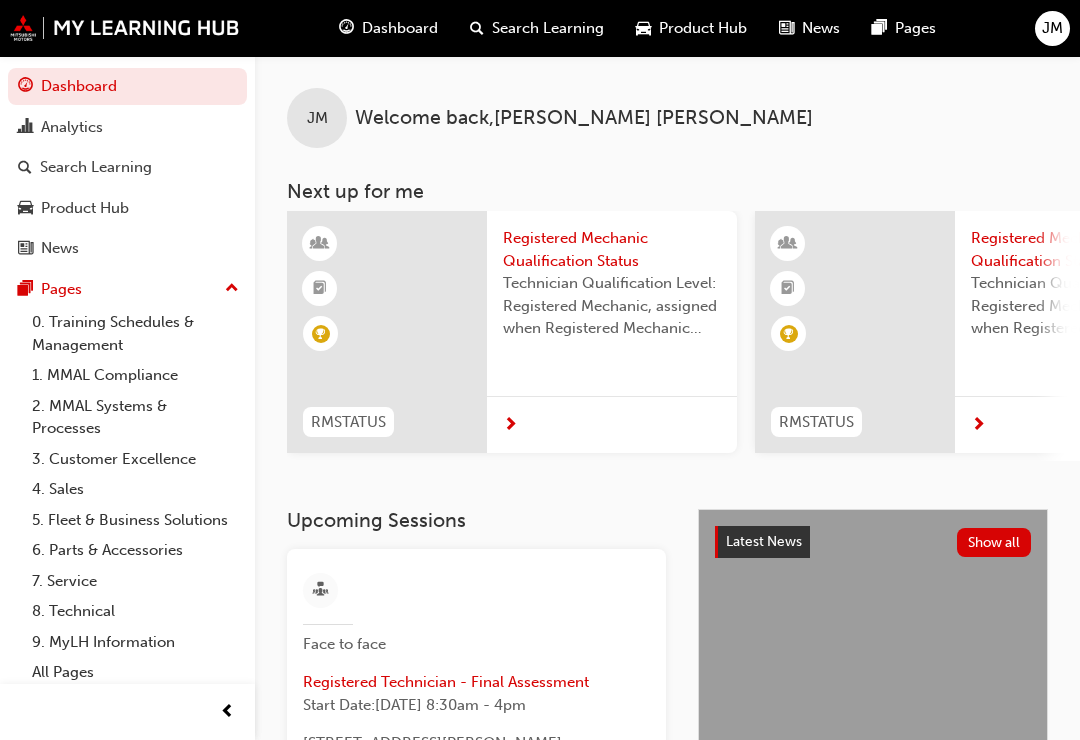 click on "Analytics" at bounding box center [127, 127] 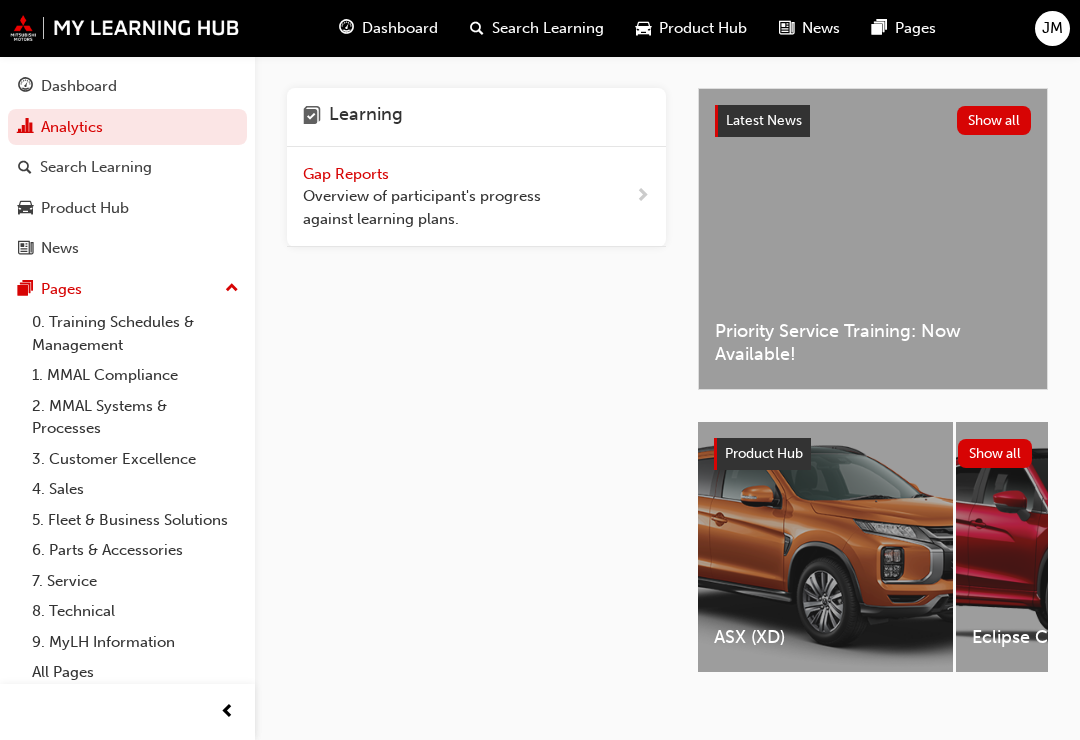 click on "Overview of participant's progress against learning plans." at bounding box center [437, 207] 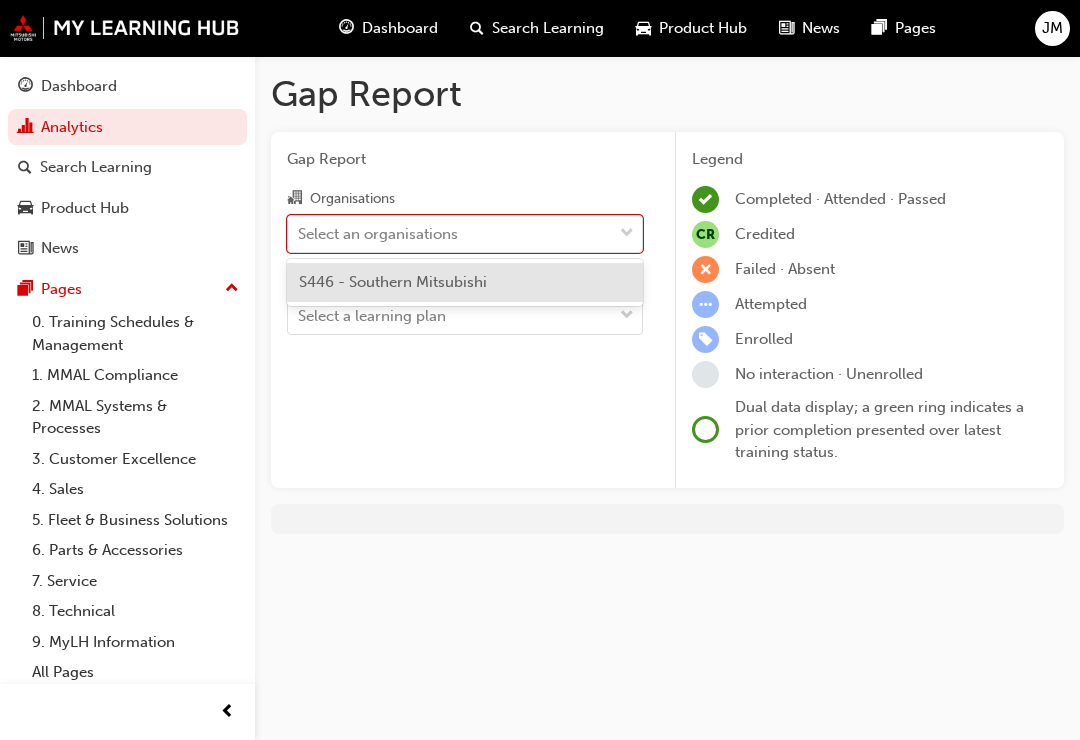 click on "S446 - Southern Mitsubishi" at bounding box center (465, 282) 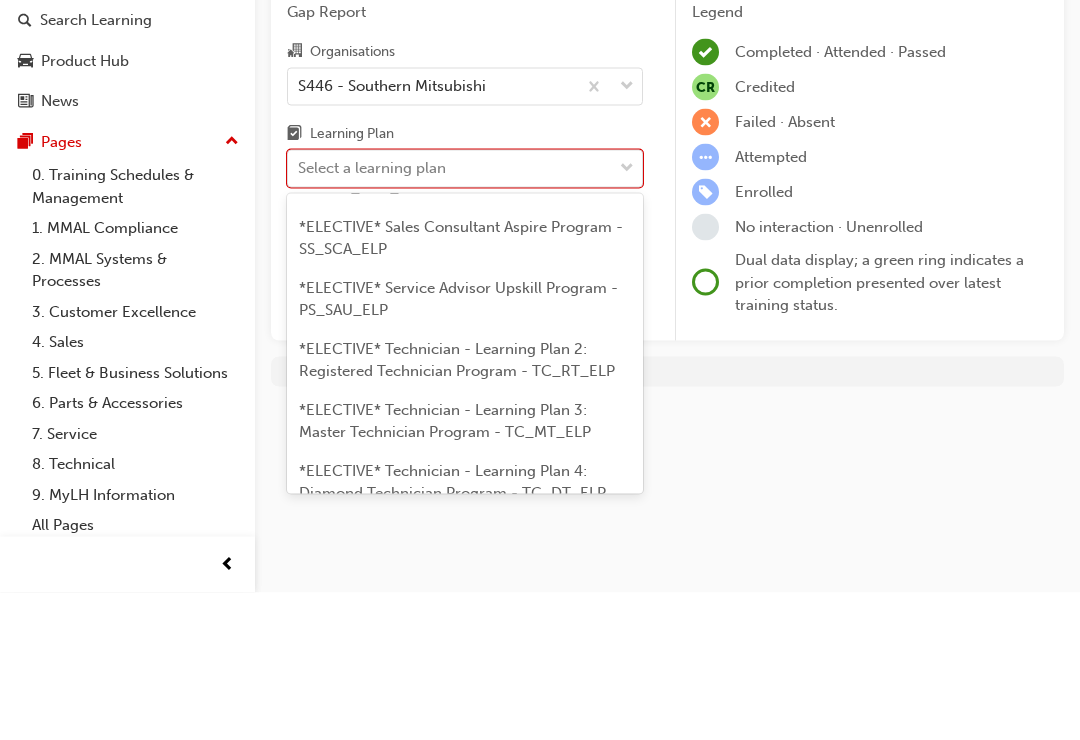 scroll, scrollTop: 1463, scrollLeft: 0, axis: vertical 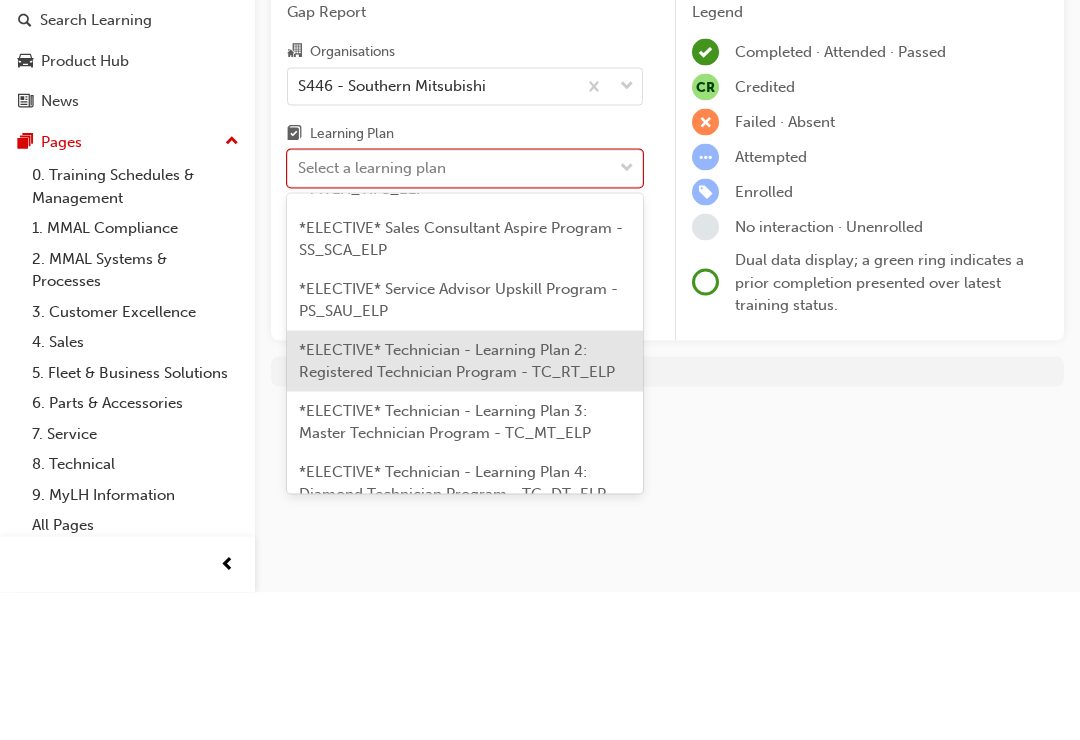 click on "*ELECTIVE* Technician - Learning Plan 2: Registered Technician Program - TC_RT_ELP" at bounding box center [457, 508] 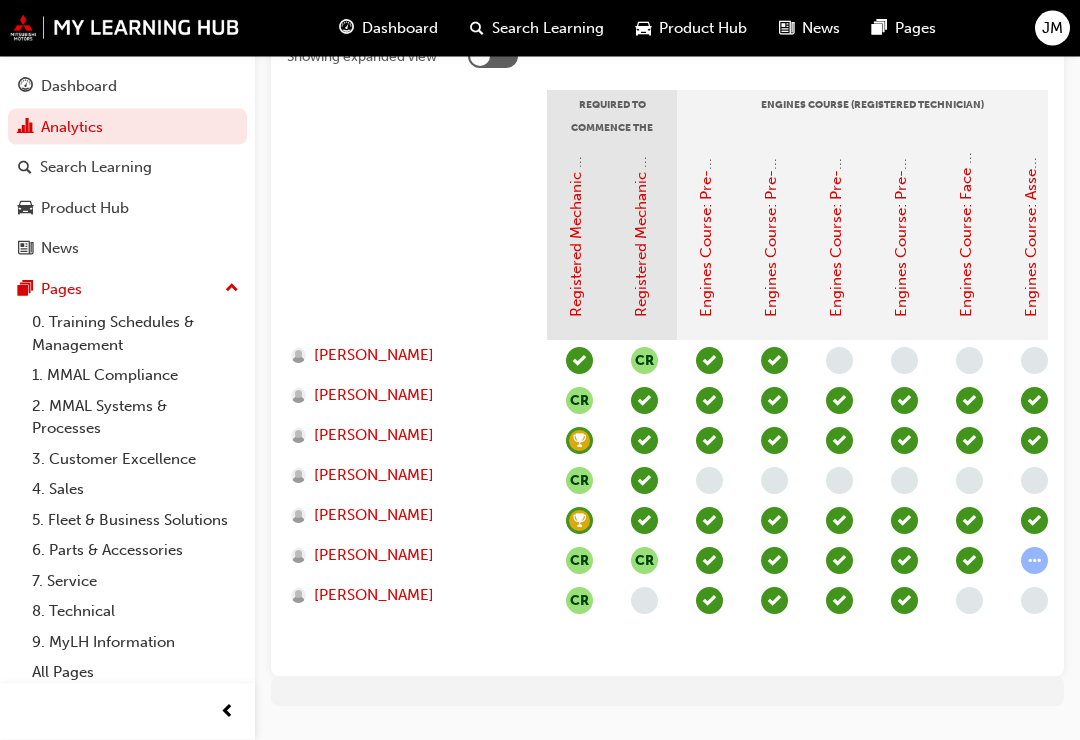 scroll, scrollTop: 476, scrollLeft: 0, axis: vertical 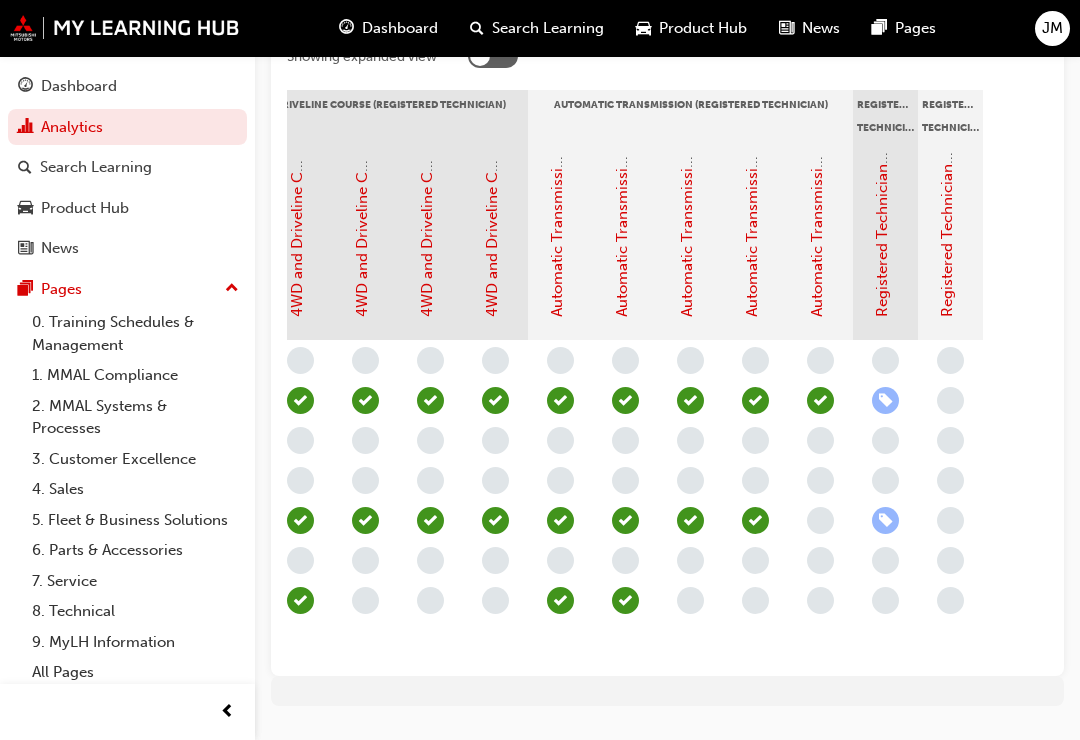 click on "Automatic Transmission Course 1: Assessment Quiz (Registered Technician Program - Advanced)" at bounding box center [817, -21] 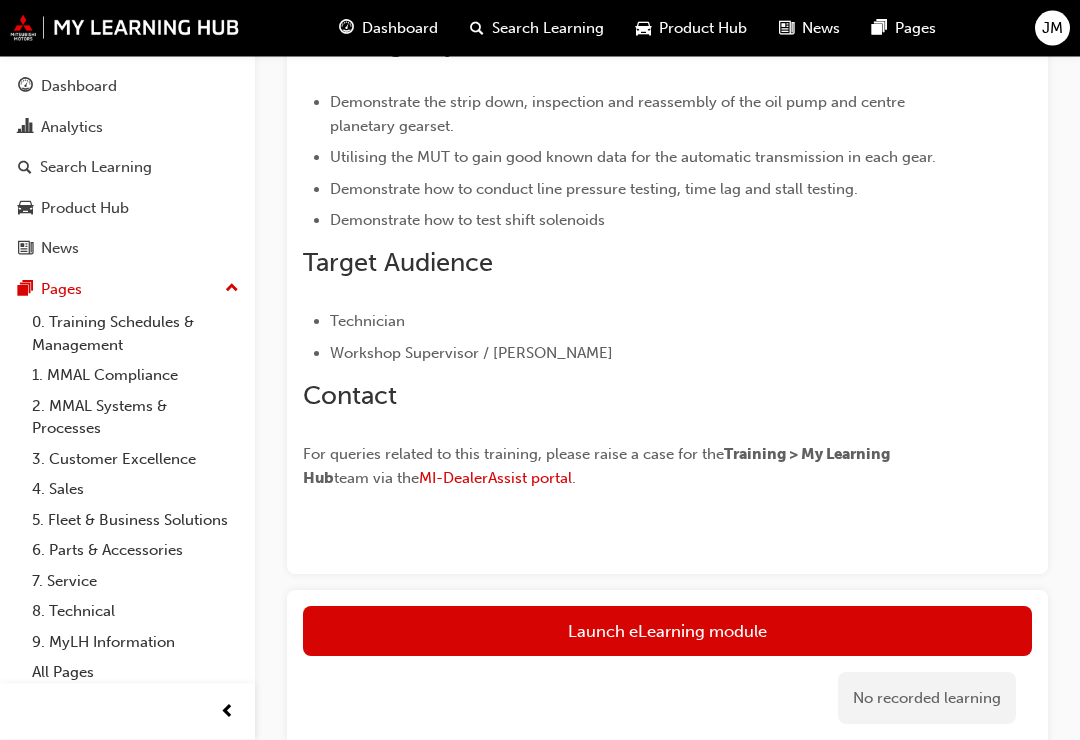 scroll, scrollTop: 577, scrollLeft: 0, axis: vertical 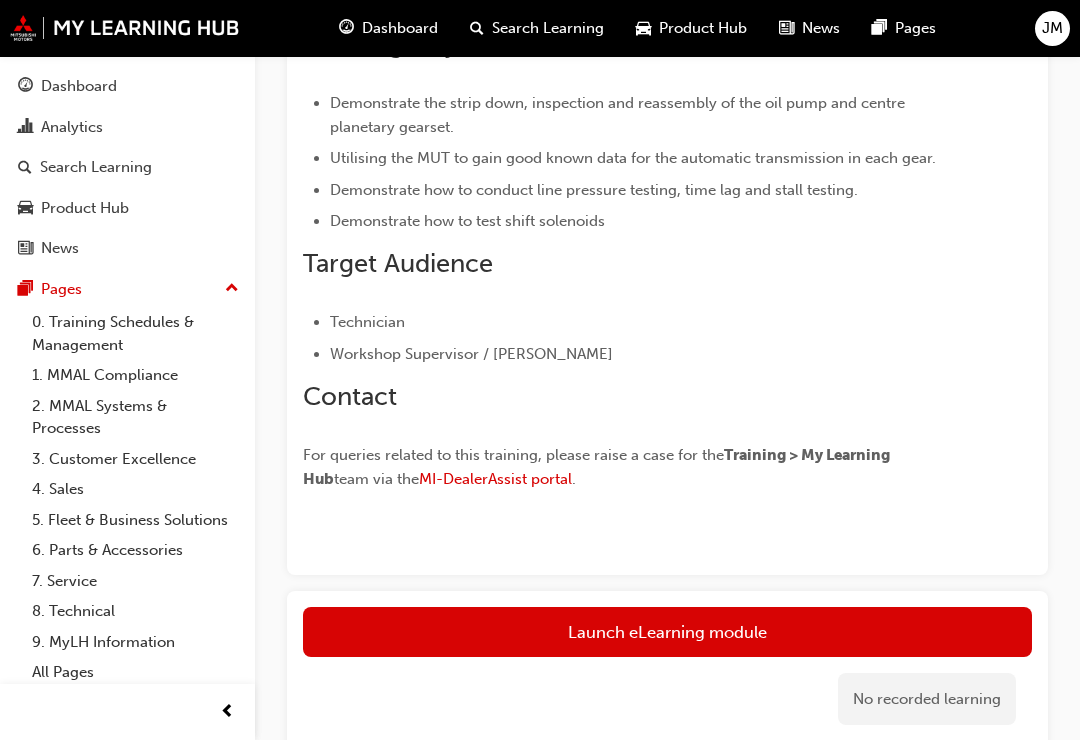 click on "Launch eLearning module" at bounding box center [667, 632] 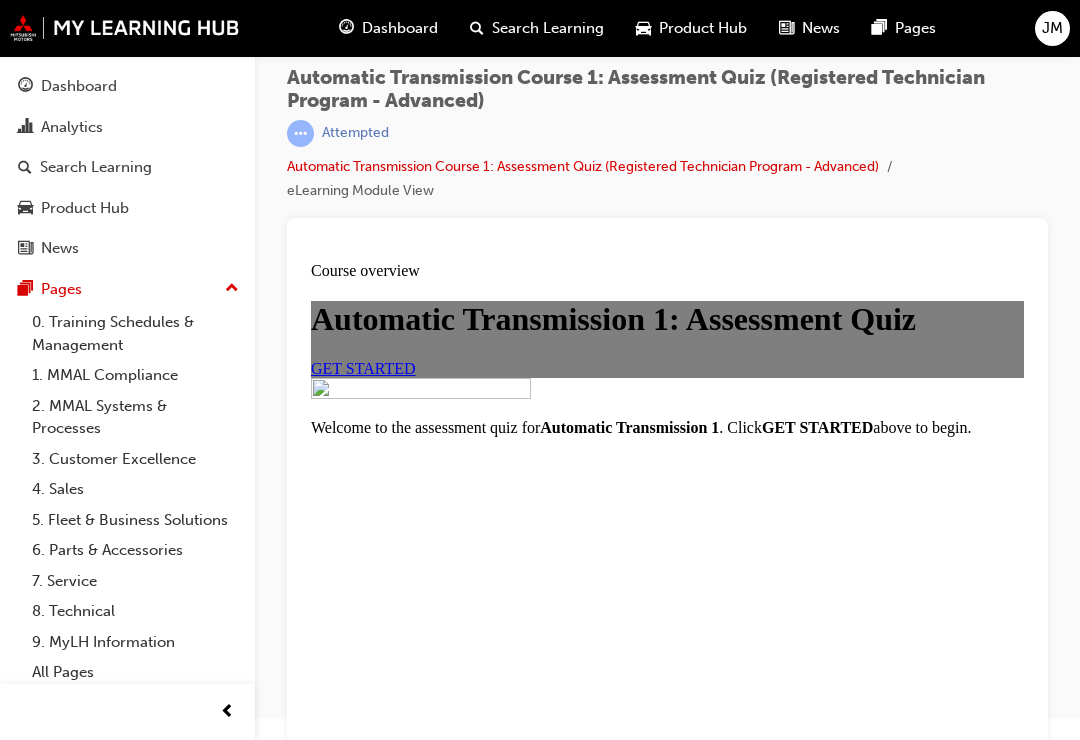 scroll, scrollTop: 40, scrollLeft: 0, axis: vertical 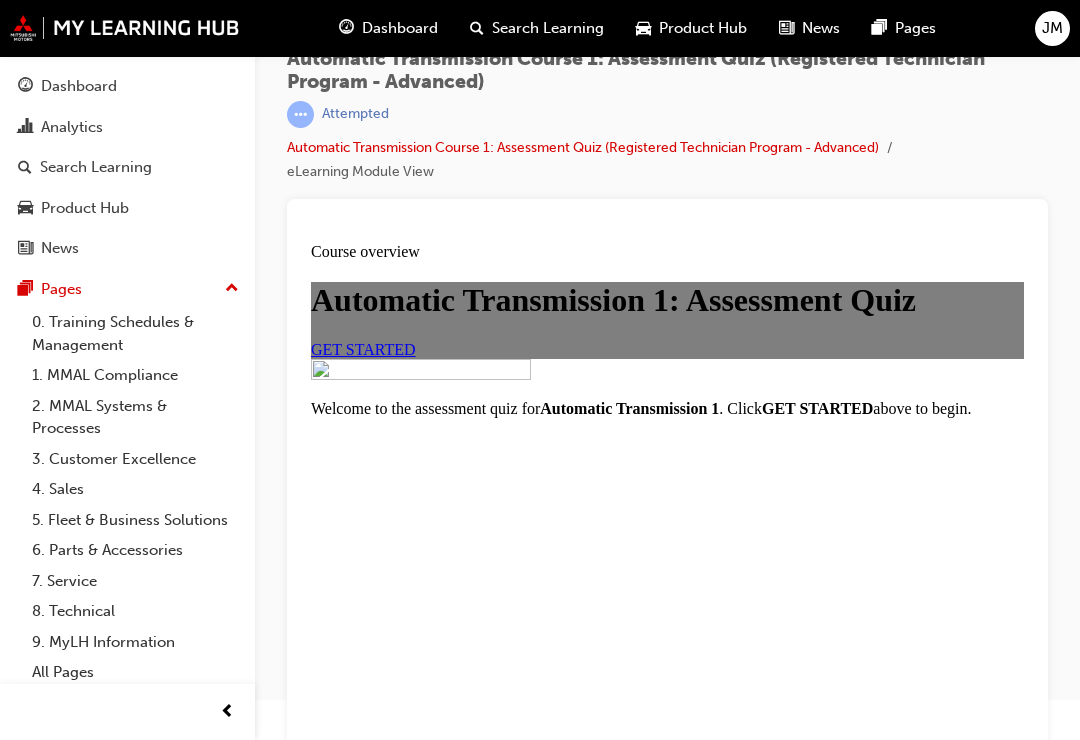 click on "GET STARTED" at bounding box center (363, 349) 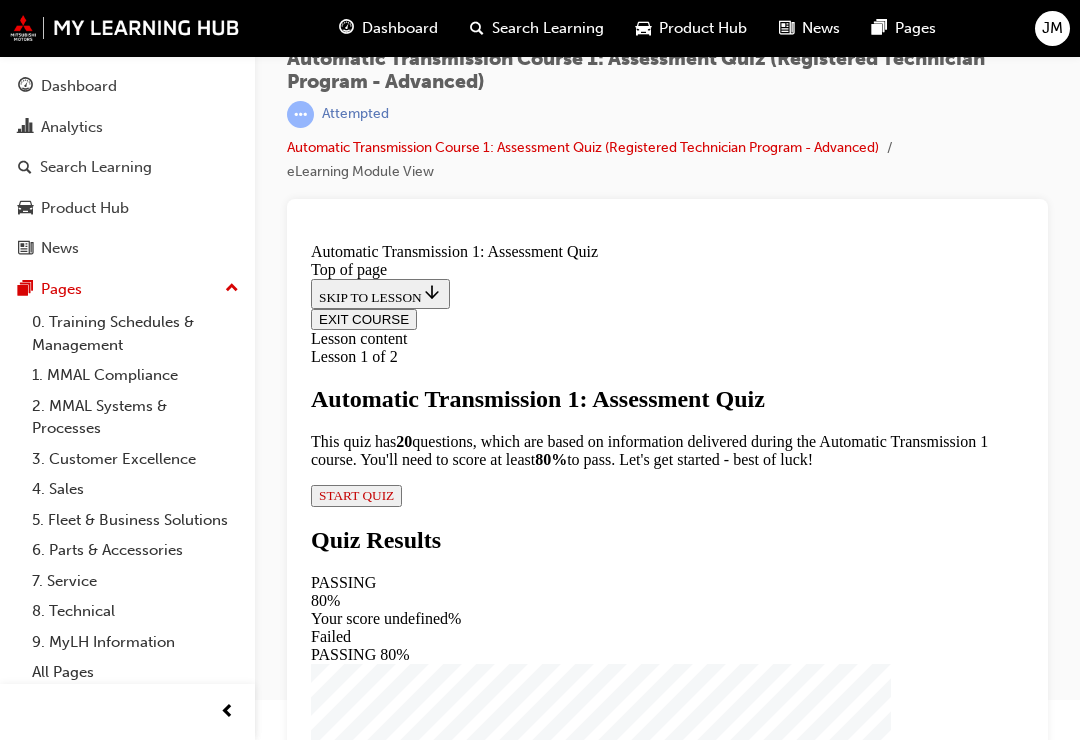 click on "START QUIZ" at bounding box center [356, 496] 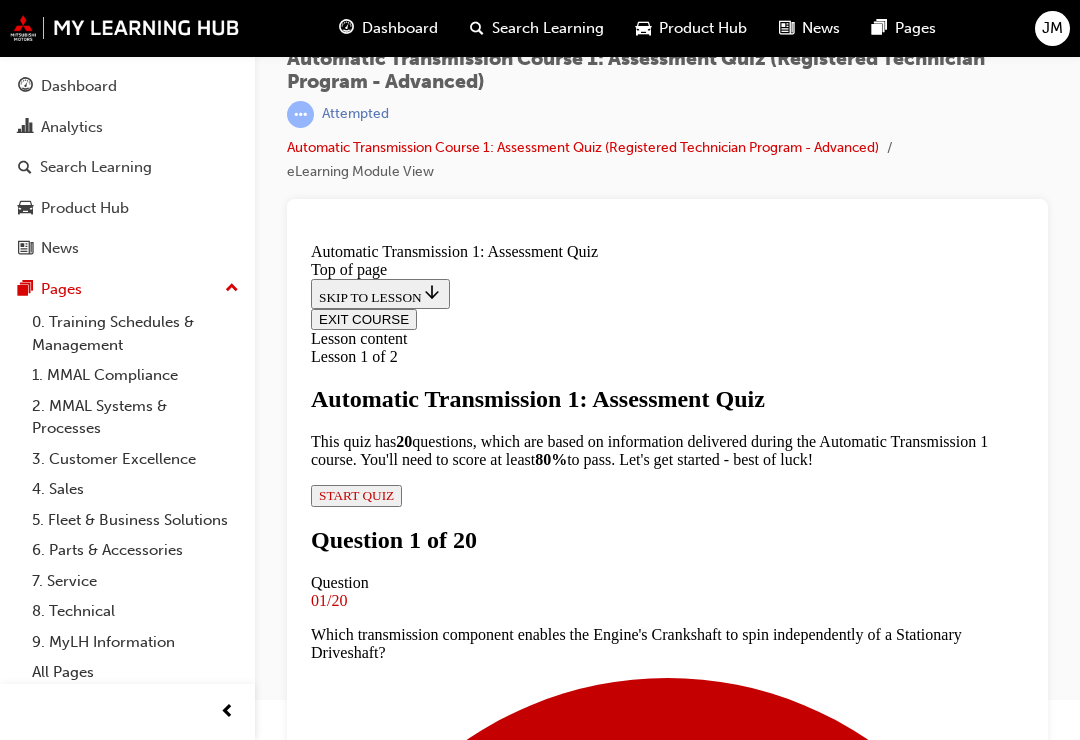 scroll, scrollTop: 150, scrollLeft: 0, axis: vertical 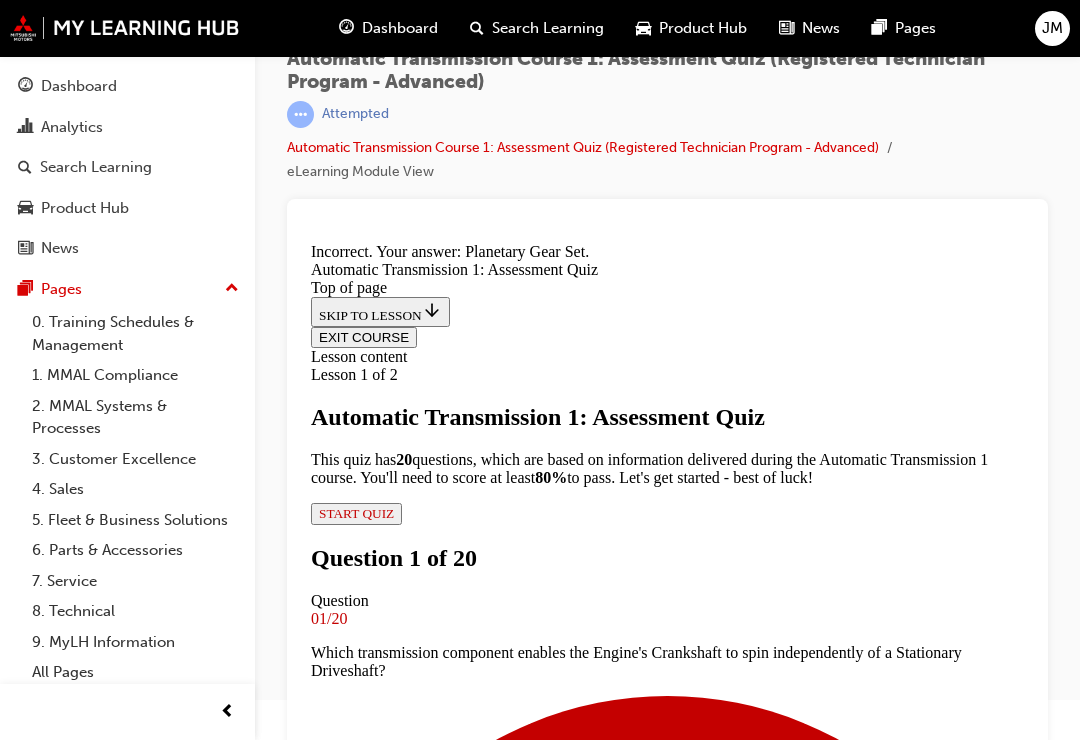click on "NEXT" at bounding box center [337, 6013] 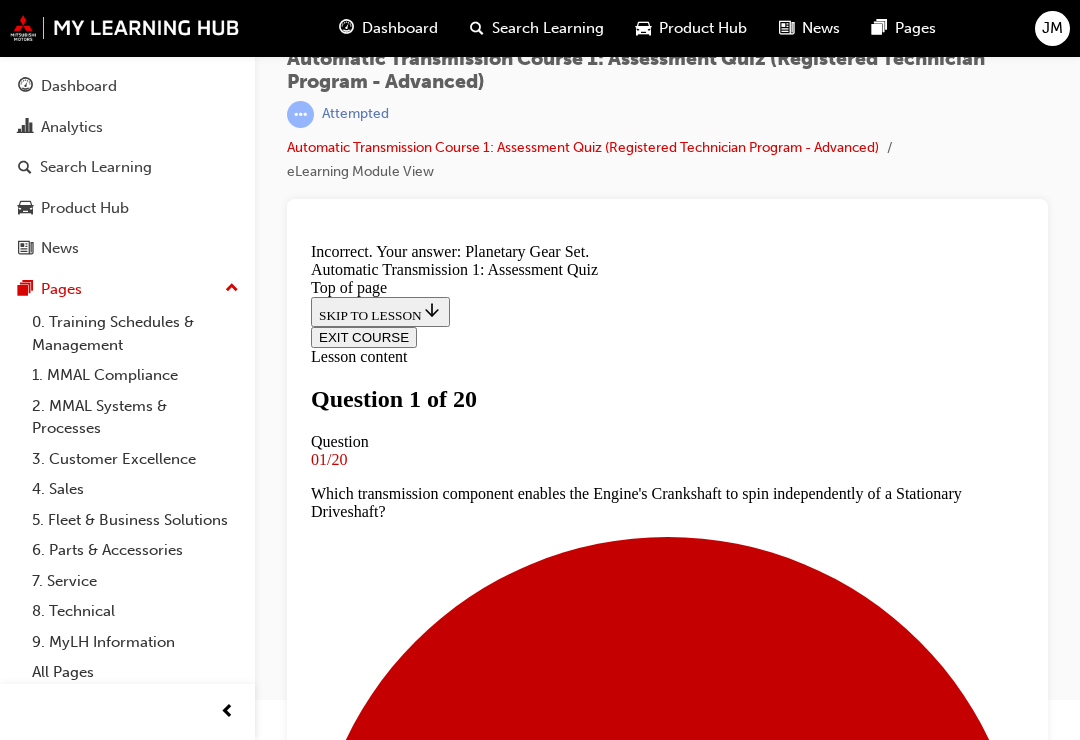 scroll, scrollTop: 130, scrollLeft: 0, axis: vertical 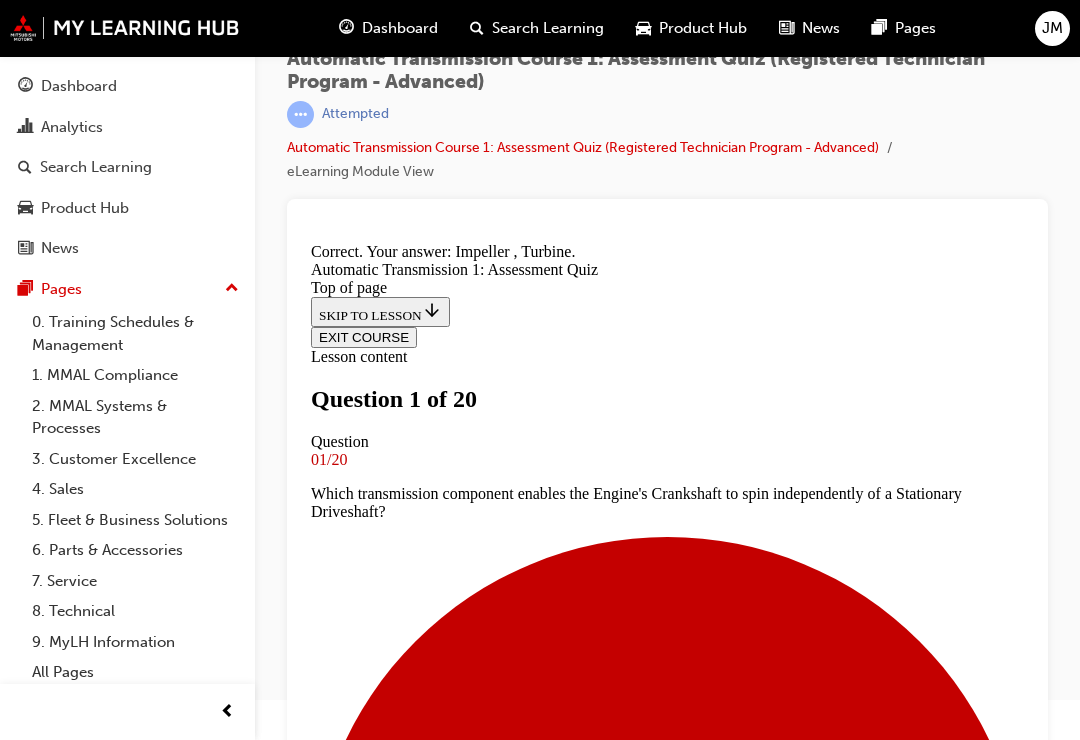 click on "NEXT" at bounding box center [337, 8333] 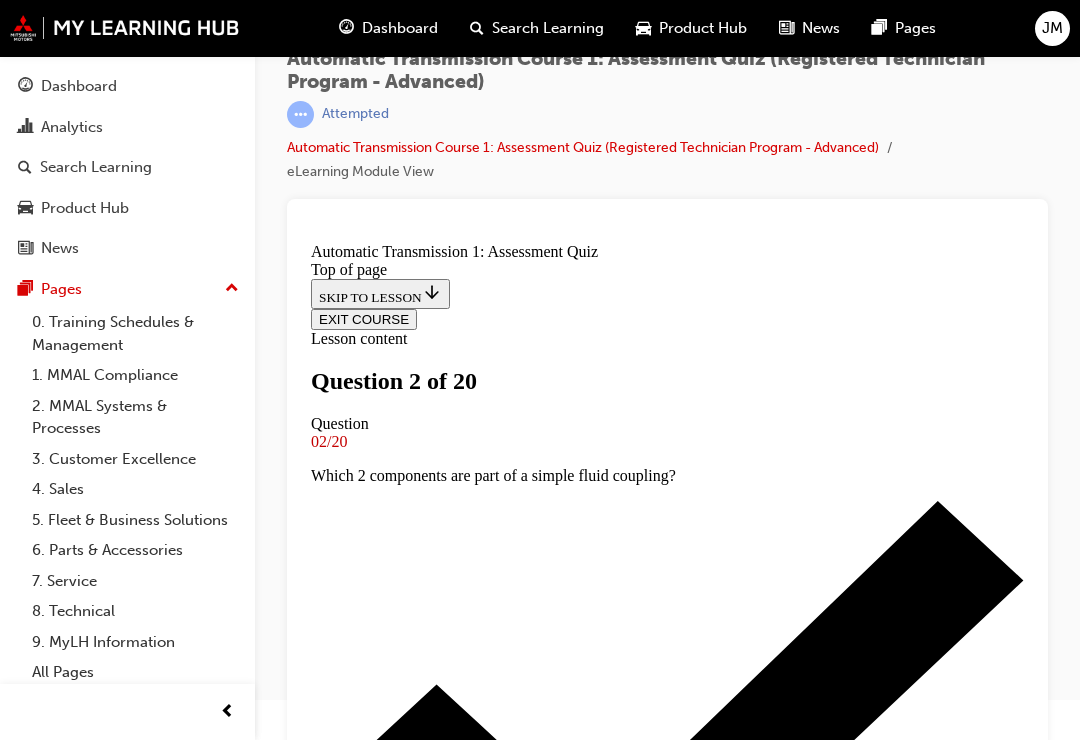scroll, scrollTop: 197, scrollLeft: 0, axis: vertical 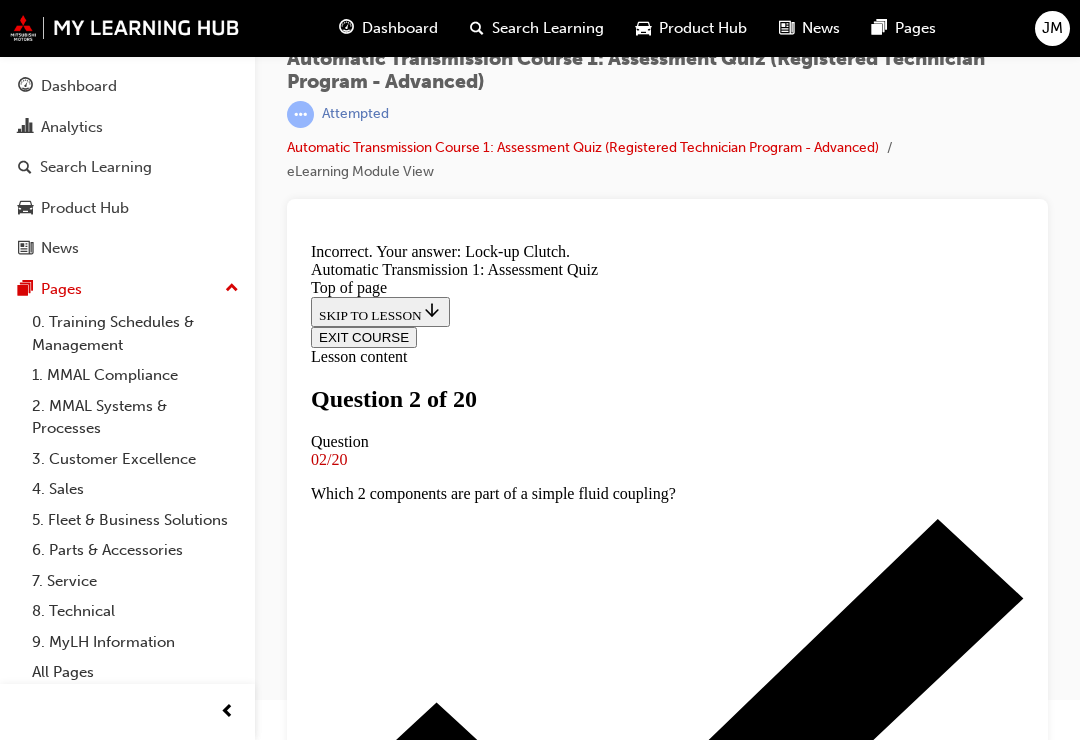 click on "NEXT" at bounding box center (337, 8333) 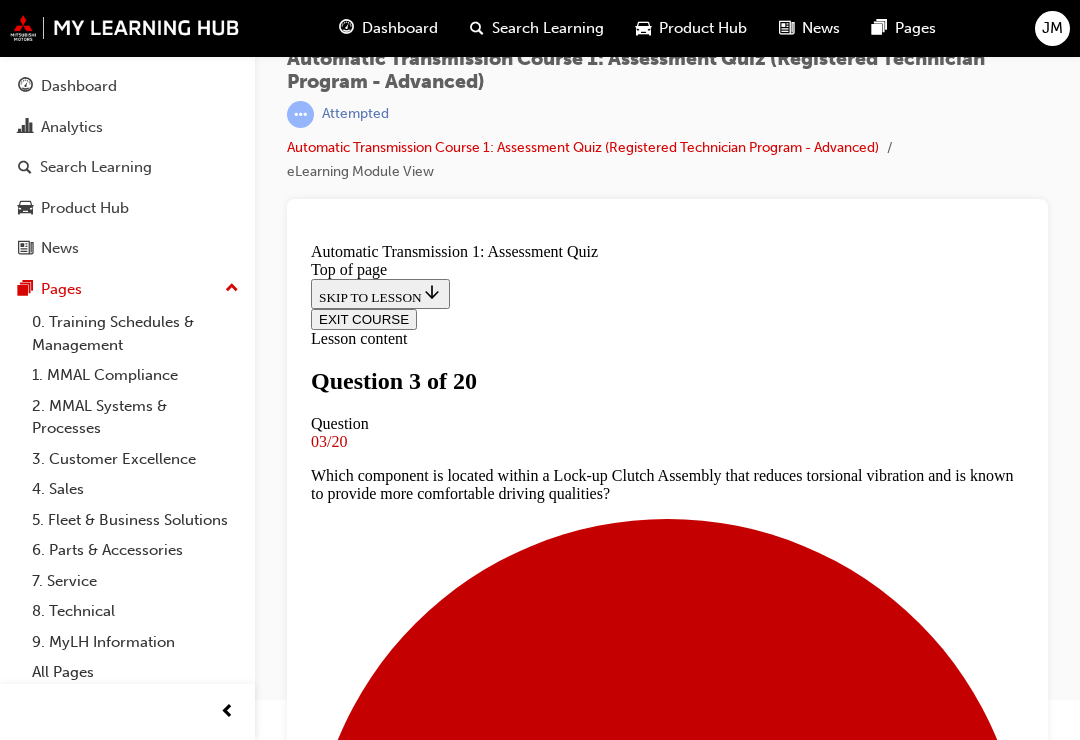 scroll, scrollTop: 348, scrollLeft: 0, axis: vertical 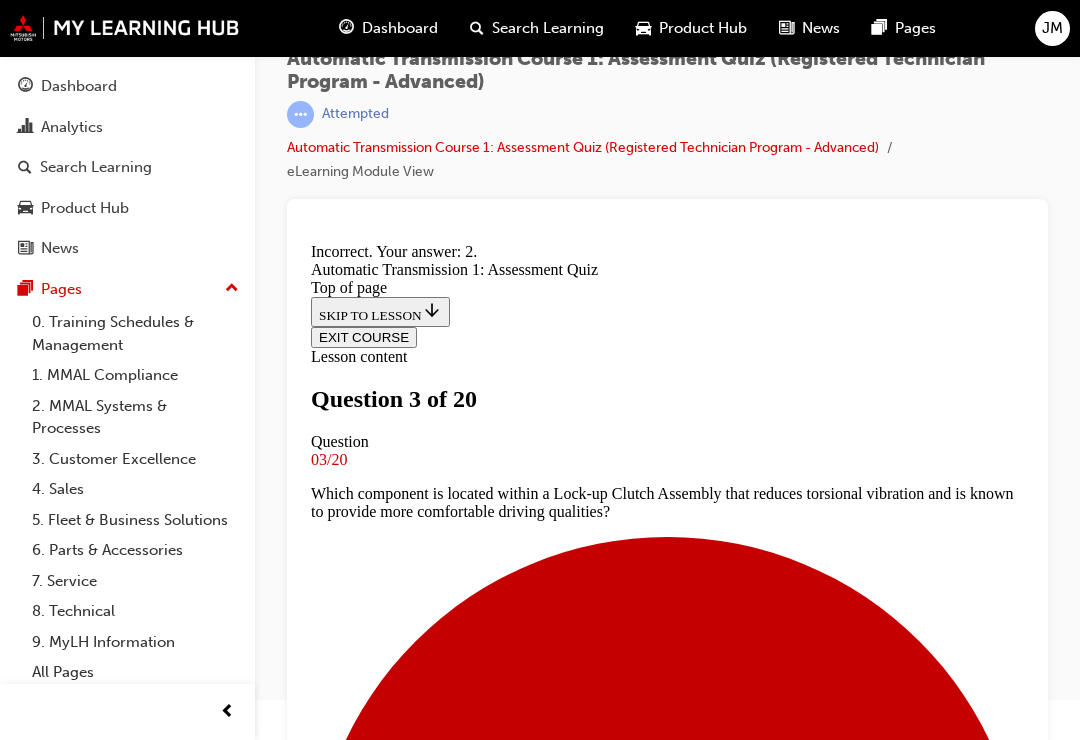 click on "NEXT" at bounding box center [337, 11335] 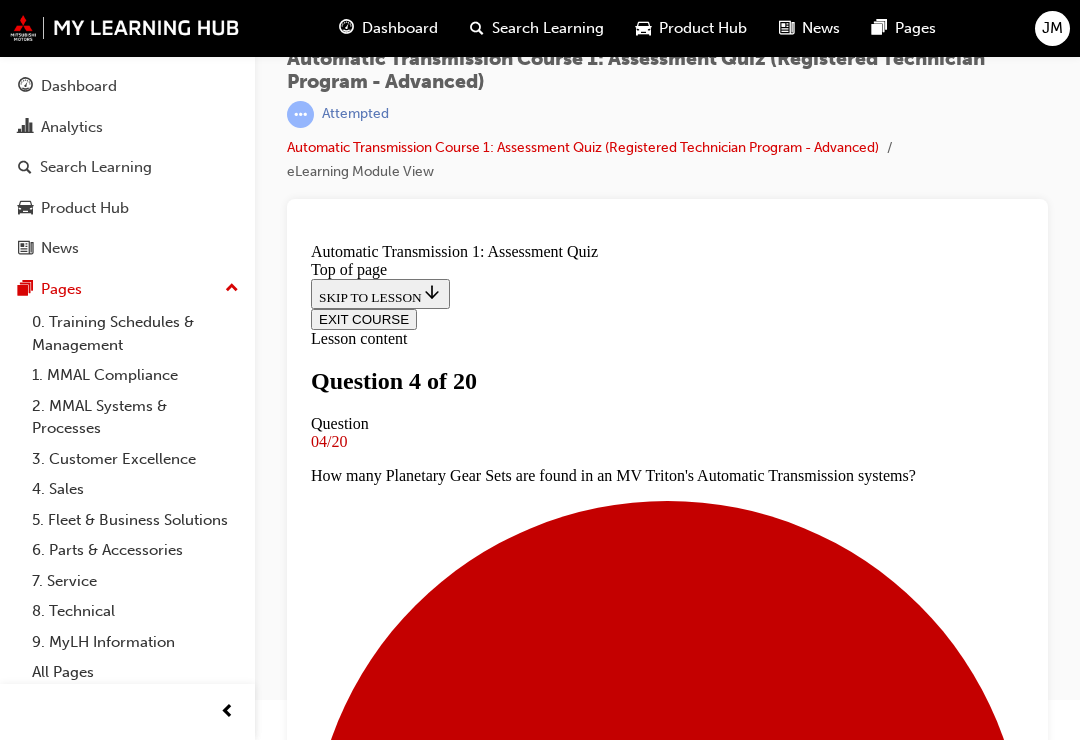 scroll, scrollTop: 88, scrollLeft: 0, axis: vertical 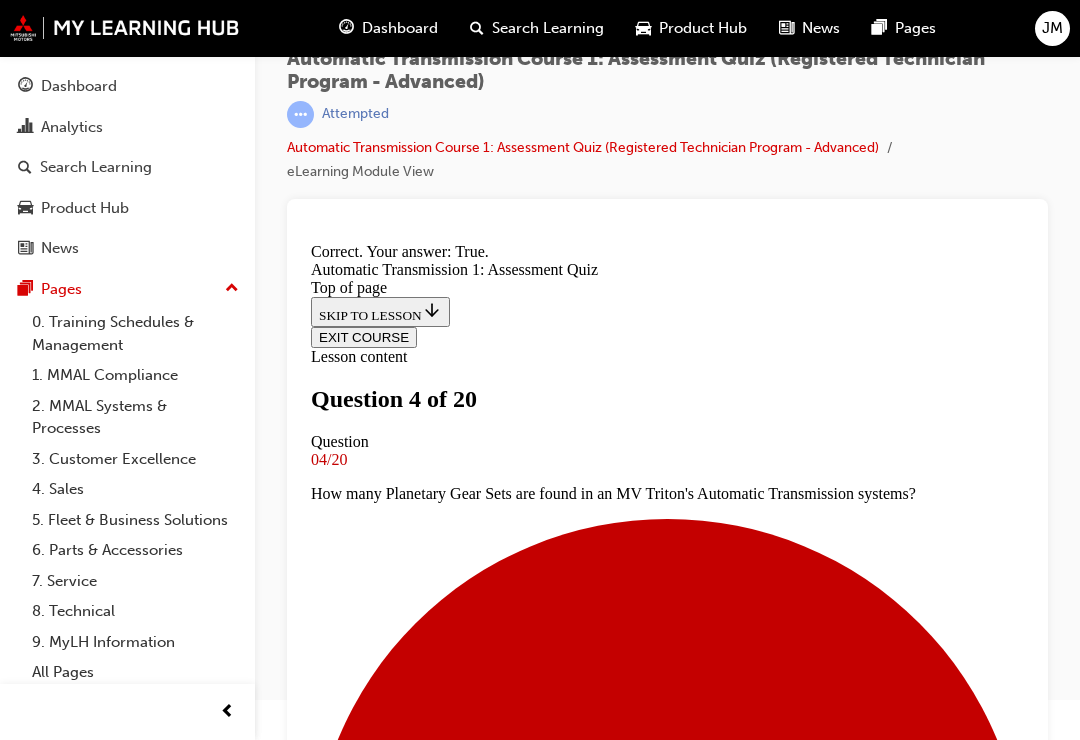 click on "NEXT" at bounding box center (337, 8788) 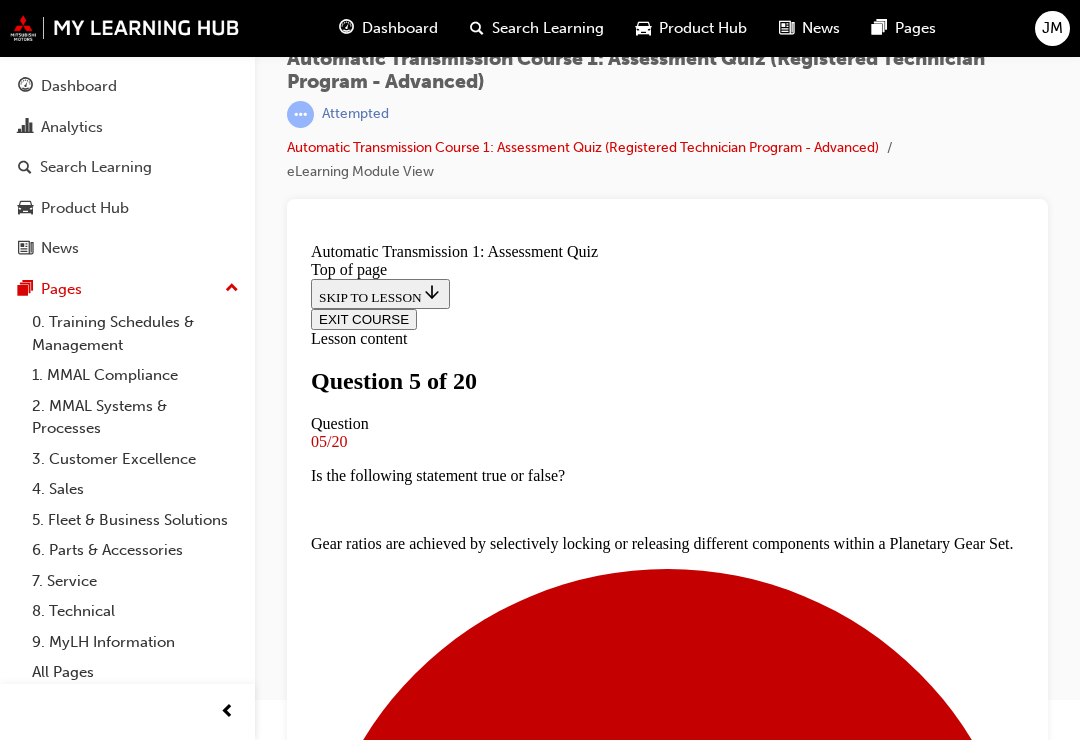 scroll, scrollTop: 139, scrollLeft: 0, axis: vertical 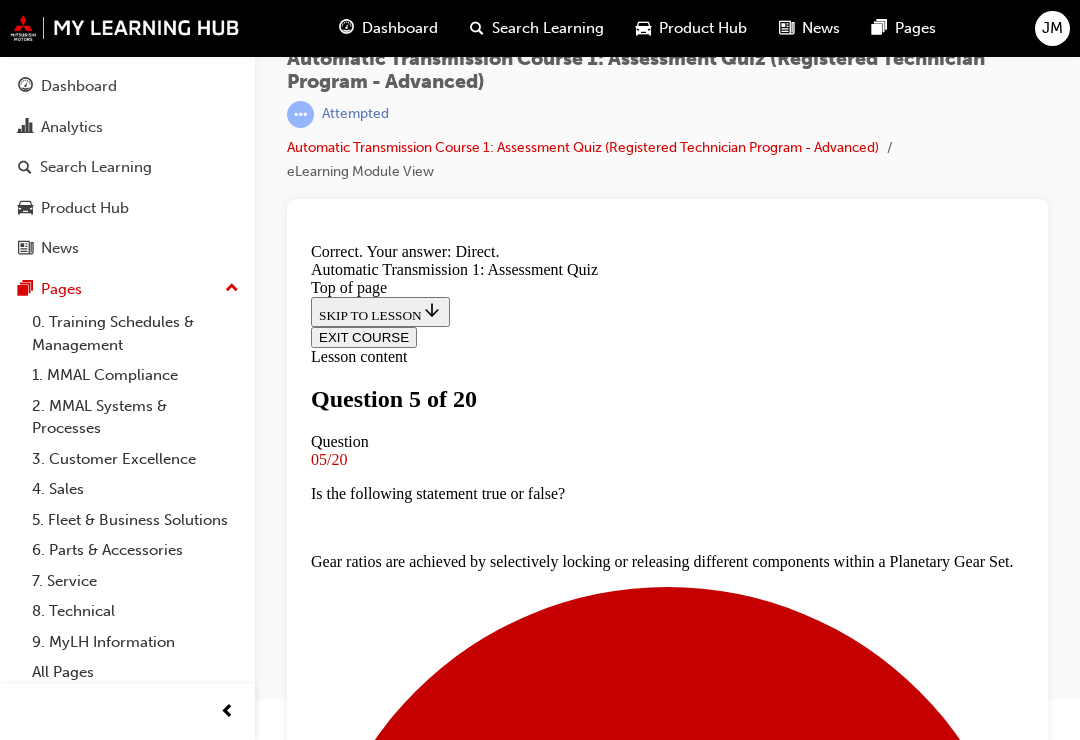 click on "NEXT" at bounding box center [337, 8860] 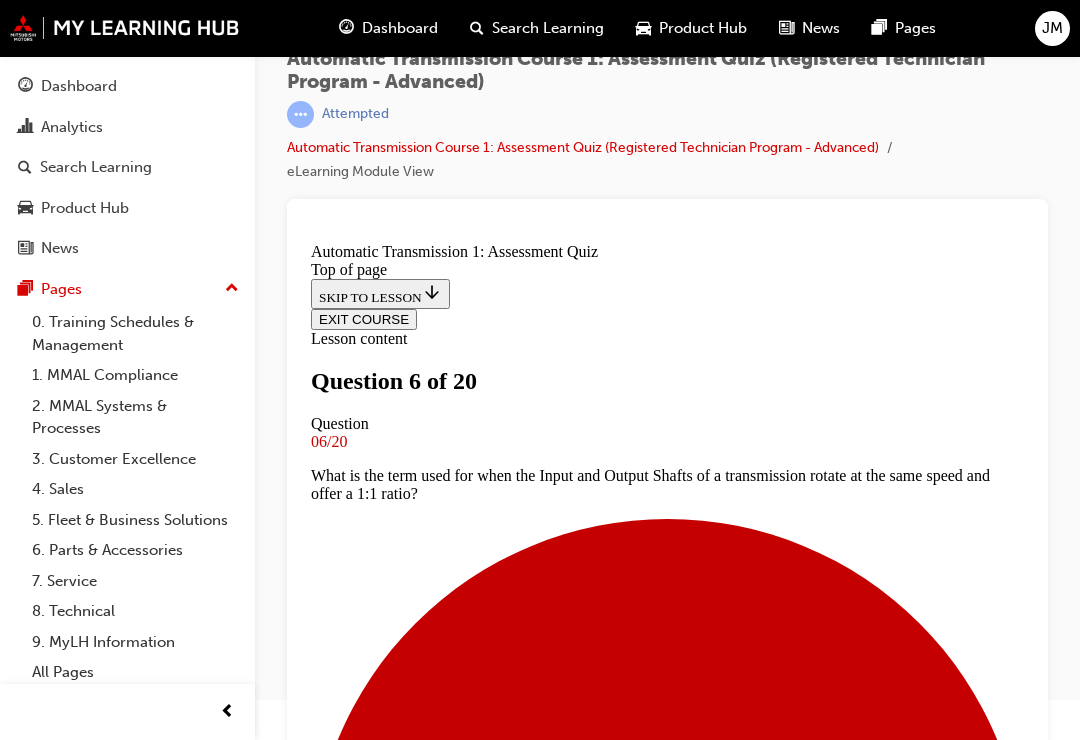 scroll, scrollTop: 378, scrollLeft: 0, axis: vertical 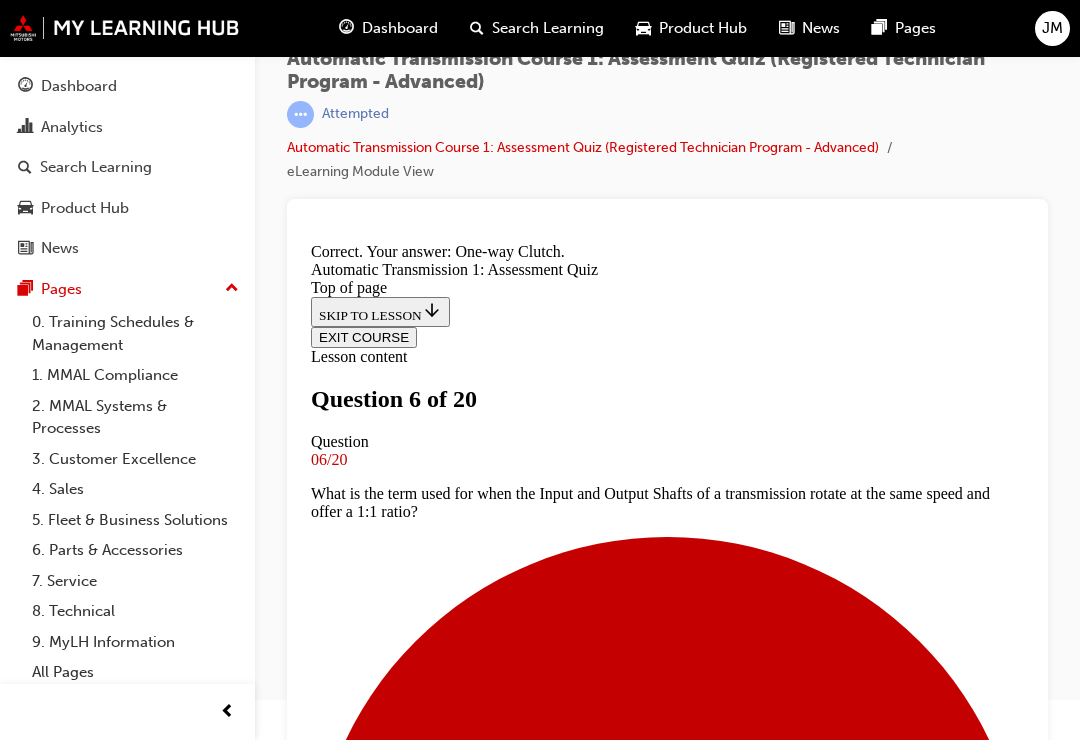 click on "NEXT" at bounding box center (337, 11443) 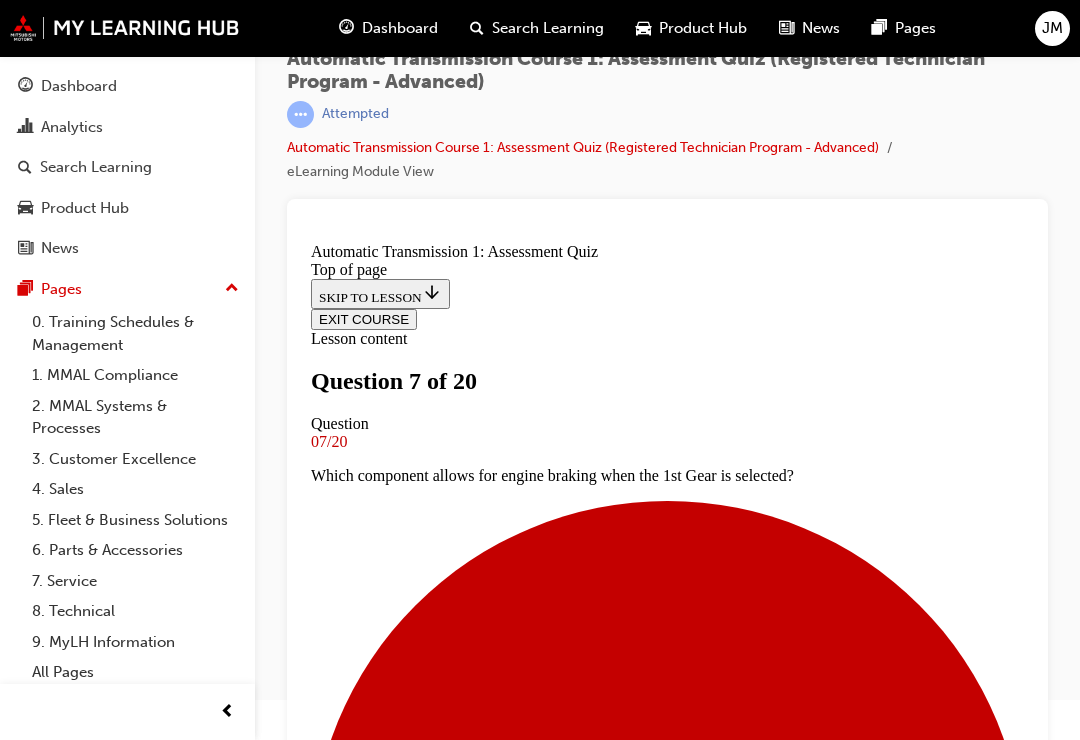 scroll, scrollTop: 148, scrollLeft: 0, axis: vertical 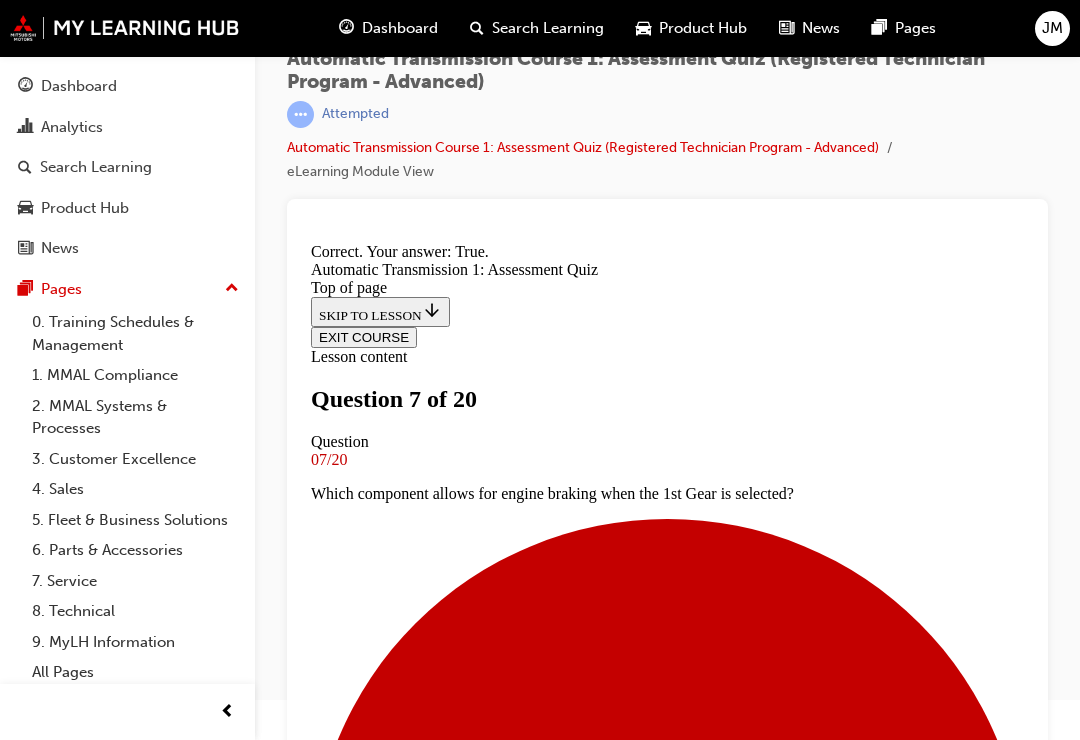 click on "NEXT" at bounding box center [337, 8860] 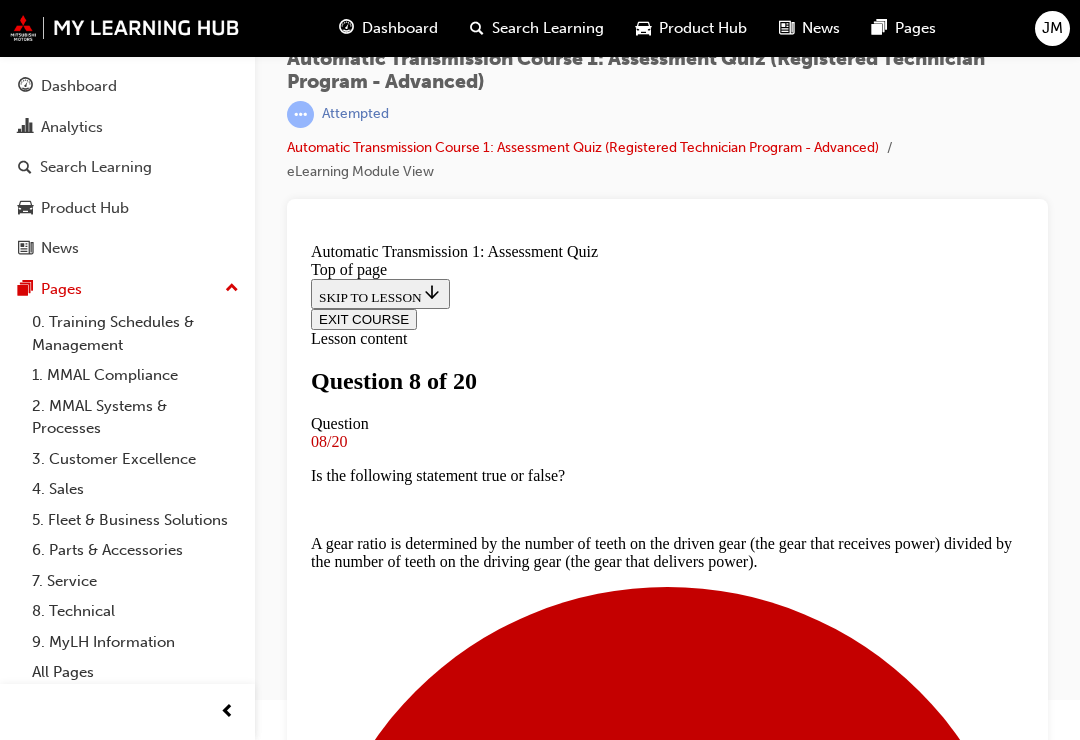 scroll, scrollTop: 118, scrollLeft: 0, axis: vertical 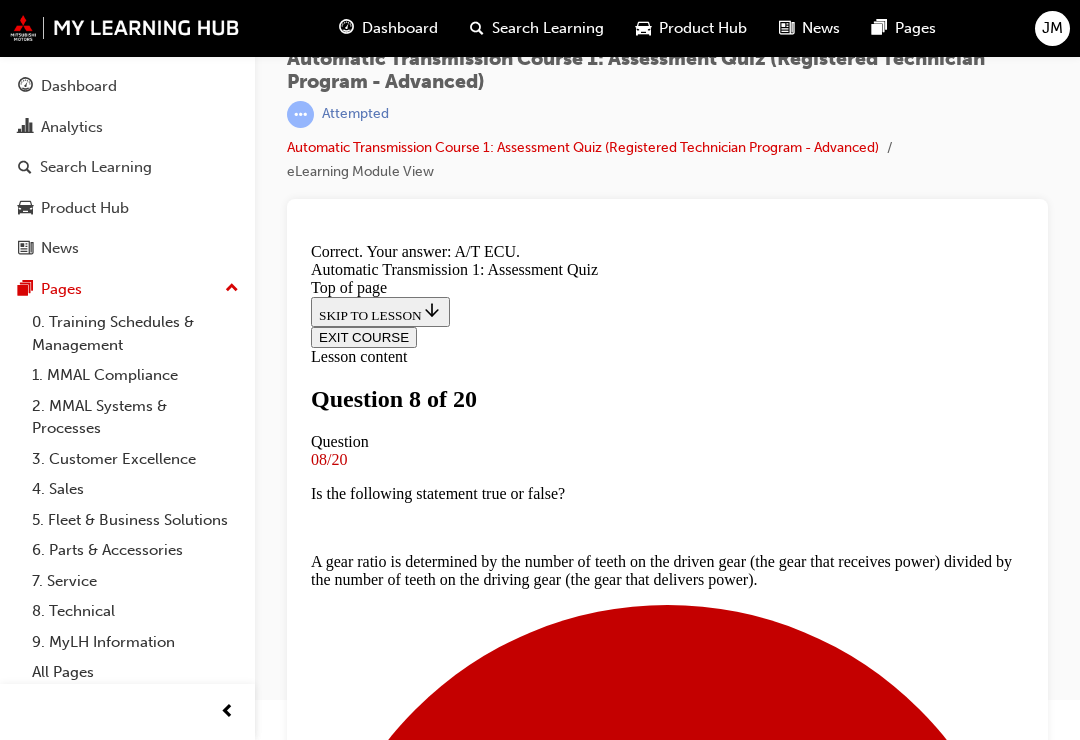 click on "NEXT" at bounding box center (337, 7534) 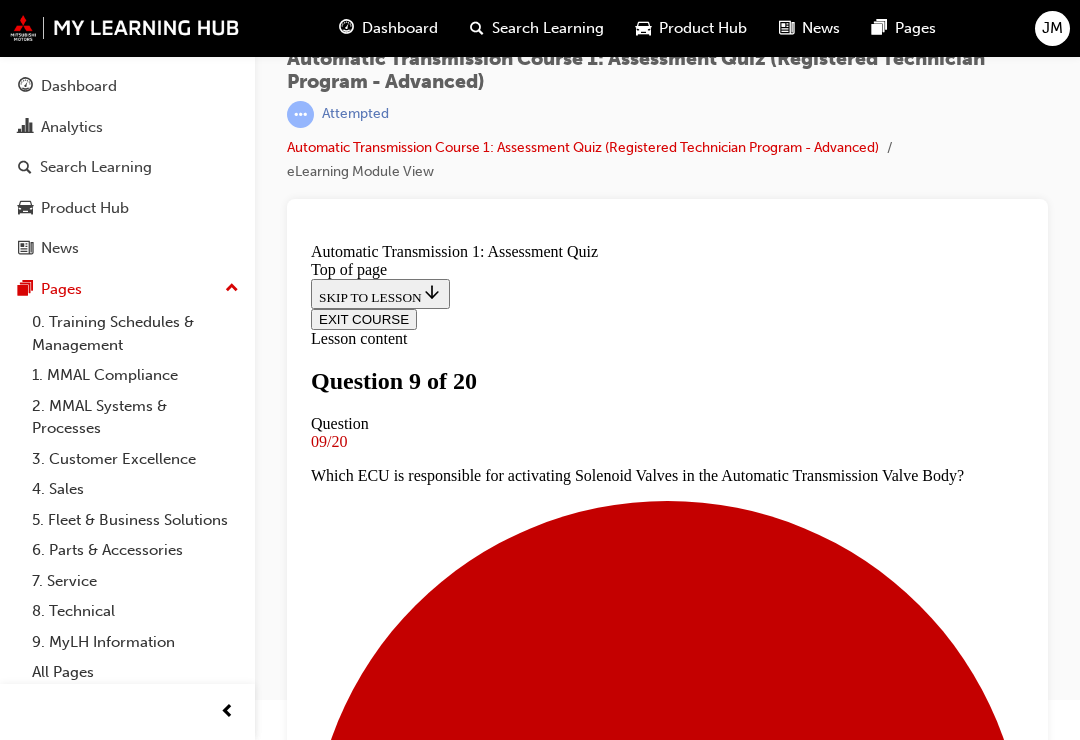 scroll, scrollTop: 329, scrollLeft: 0, axis: vertical 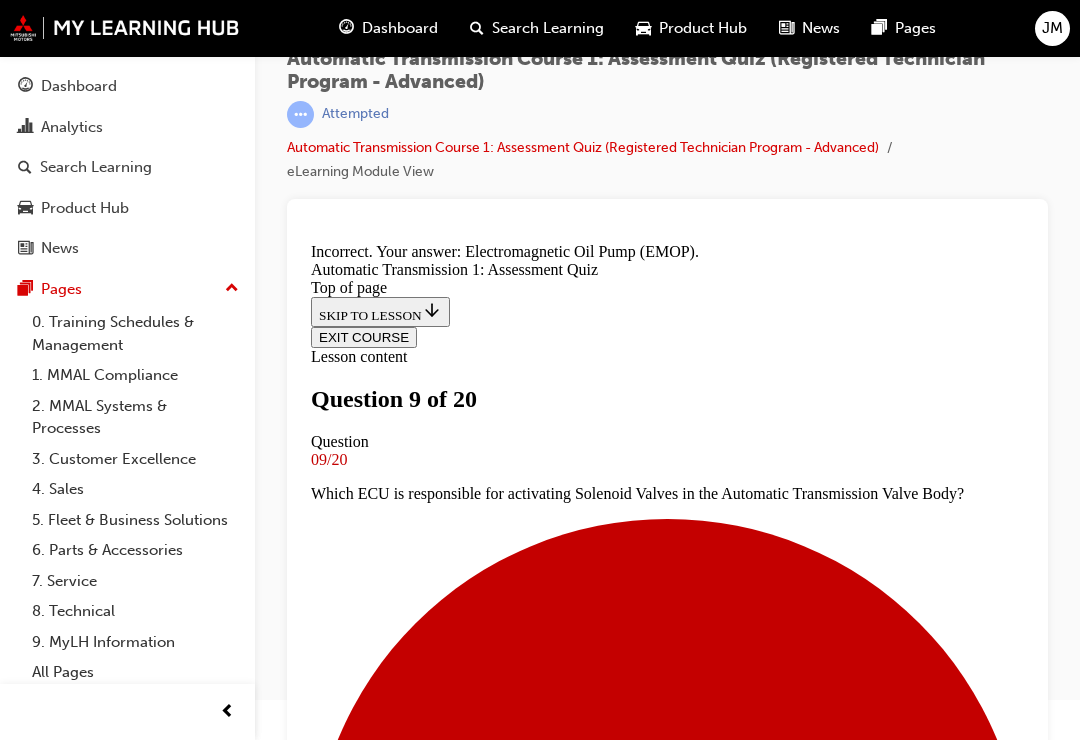 click on "NEXT" at bounding box center (337, 10045) 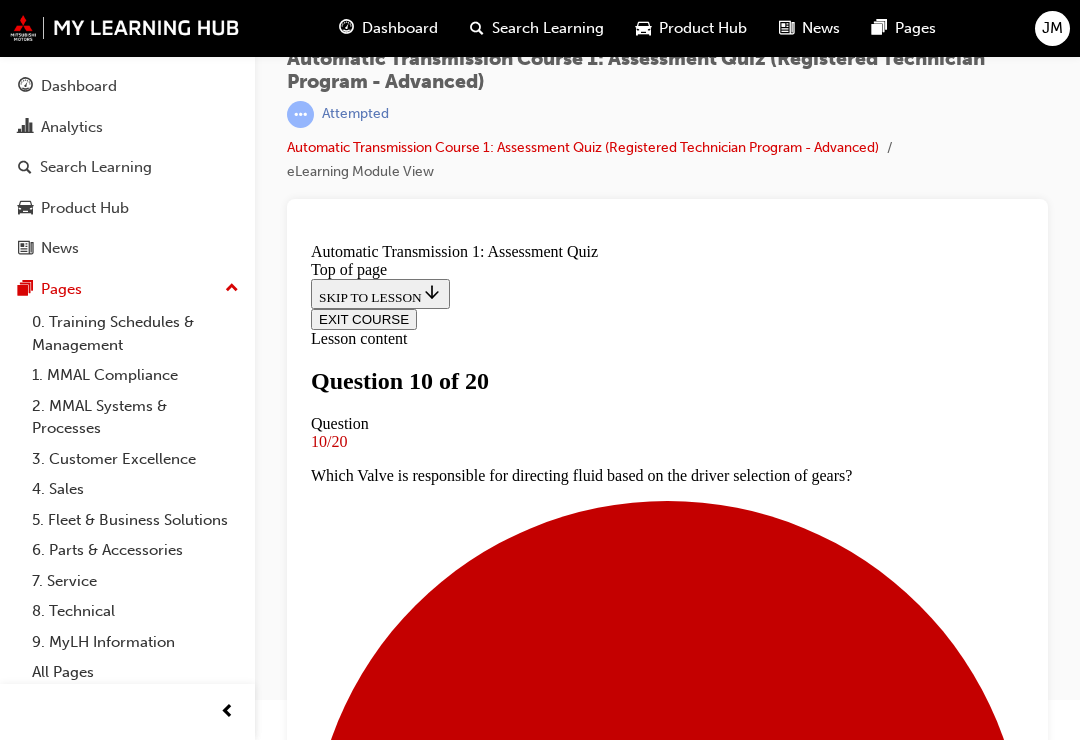scroll, scrollTop: 133, scrollLeft: 0, axis: vertical 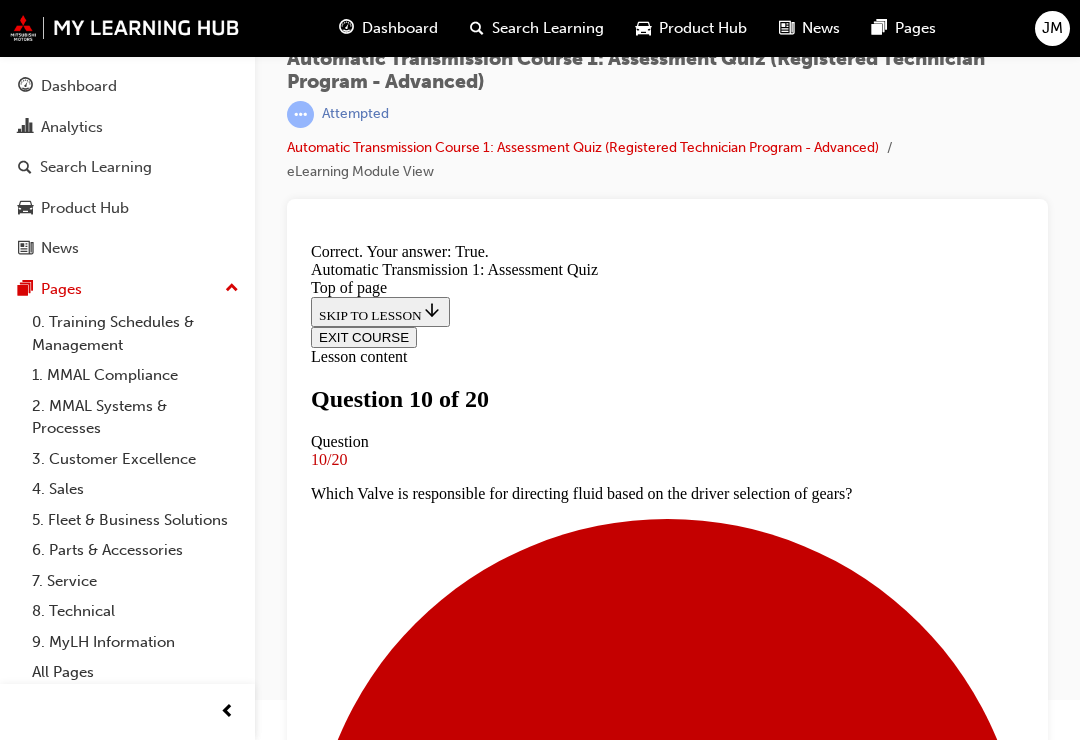click on "NEXT" at bounding box center (337, 8806) 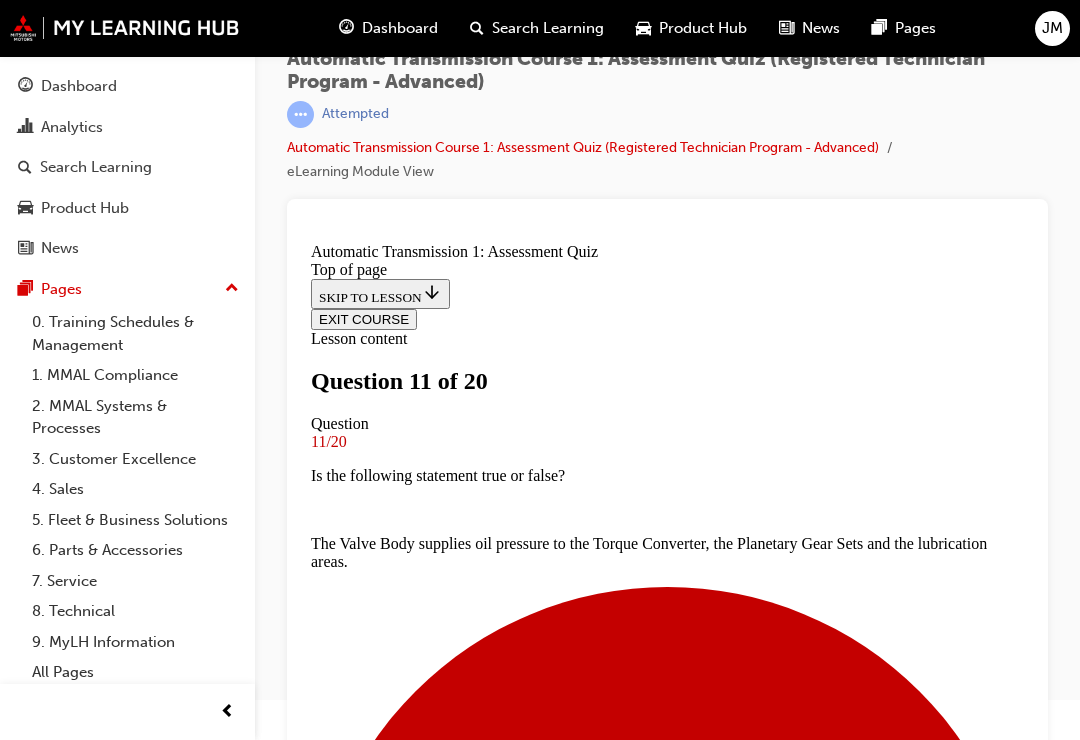 scroll, scrollTop: 3, scrollLeft: 0, axis: vertical 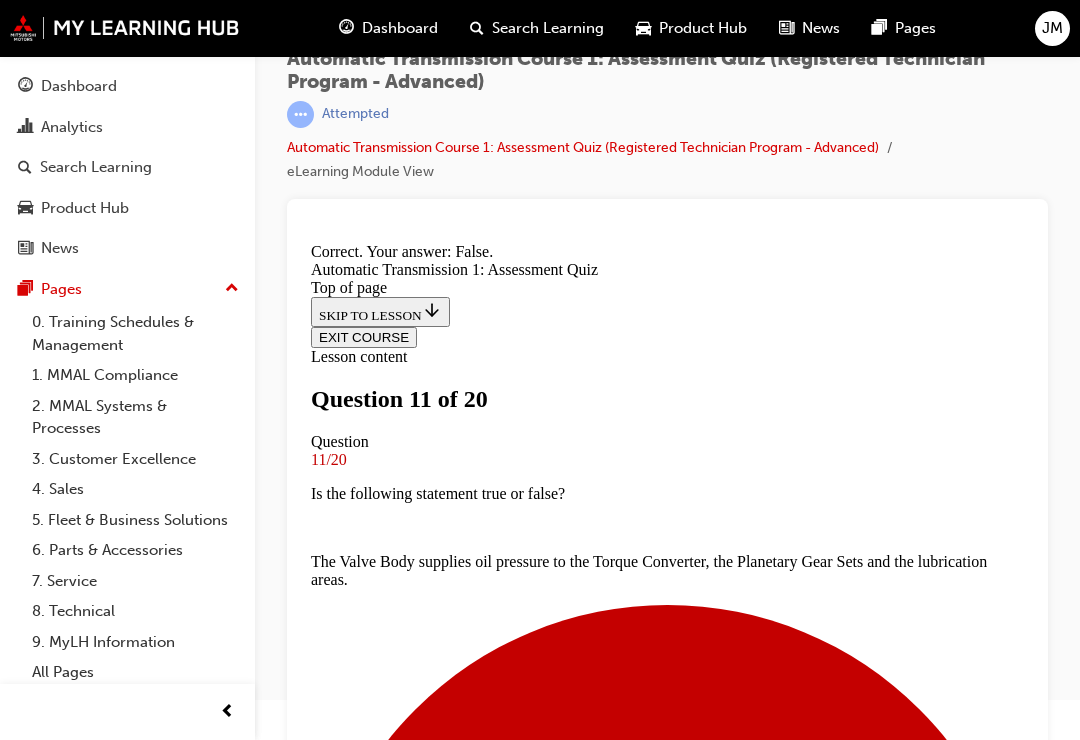 click on "NEXT" at bounding box center [337, 6277] 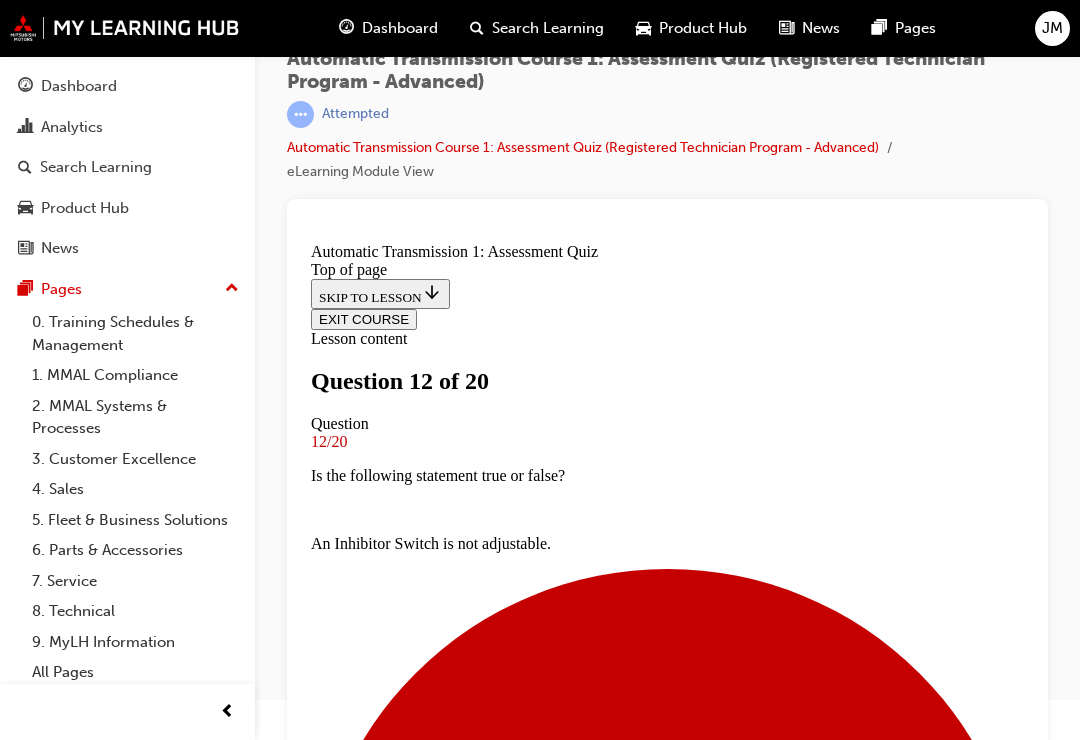 scroll, scrollTop: 181, scrollLeft: 0, axis: vertical 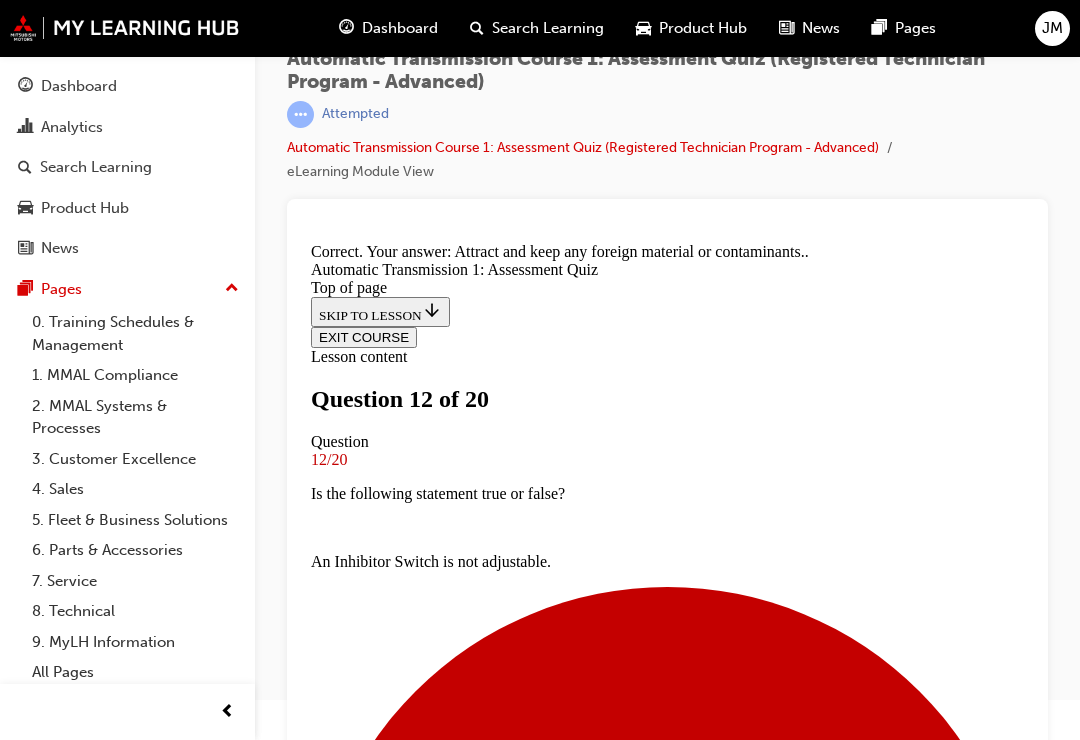 click on "NEXT" at bounding box center (337, 8842) 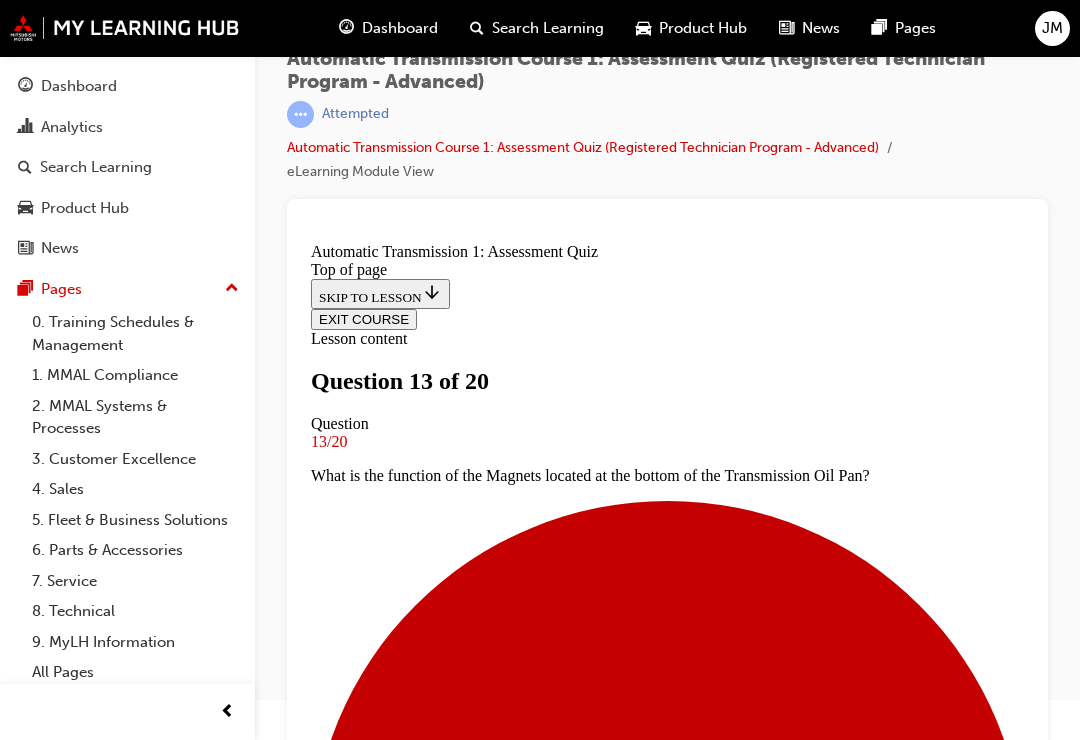 scroll, scrollTop: 149, scrollLeft: 0, axis: vertical 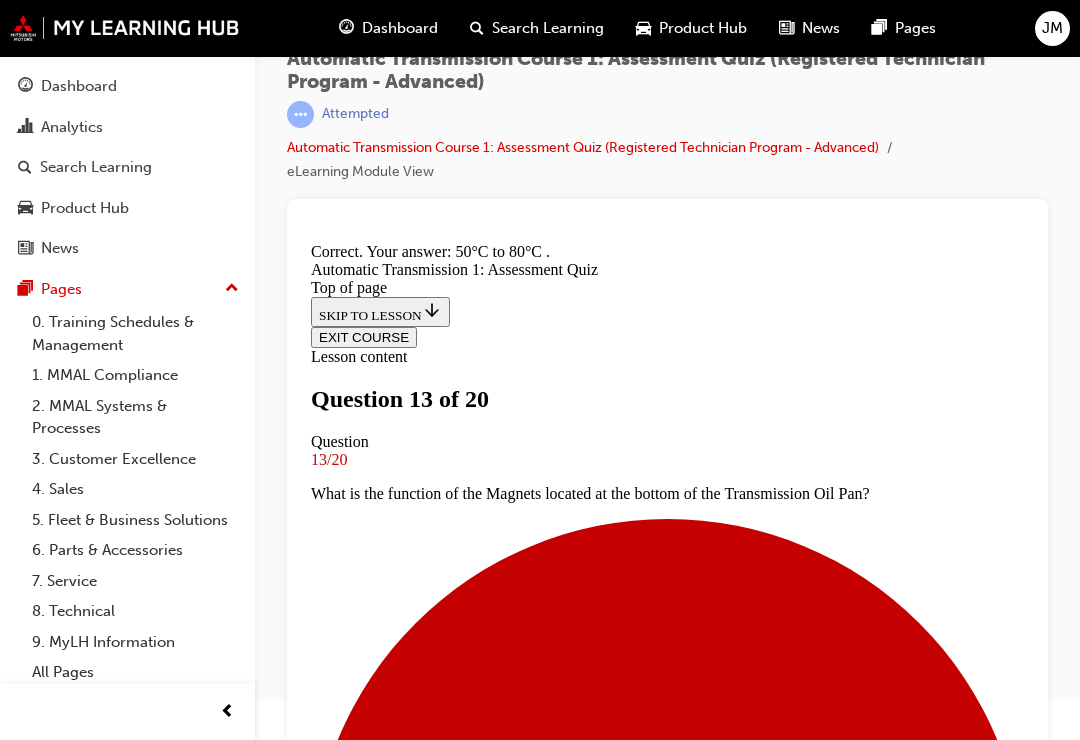 click on "NEXT" at bounding box center [337, 10117] 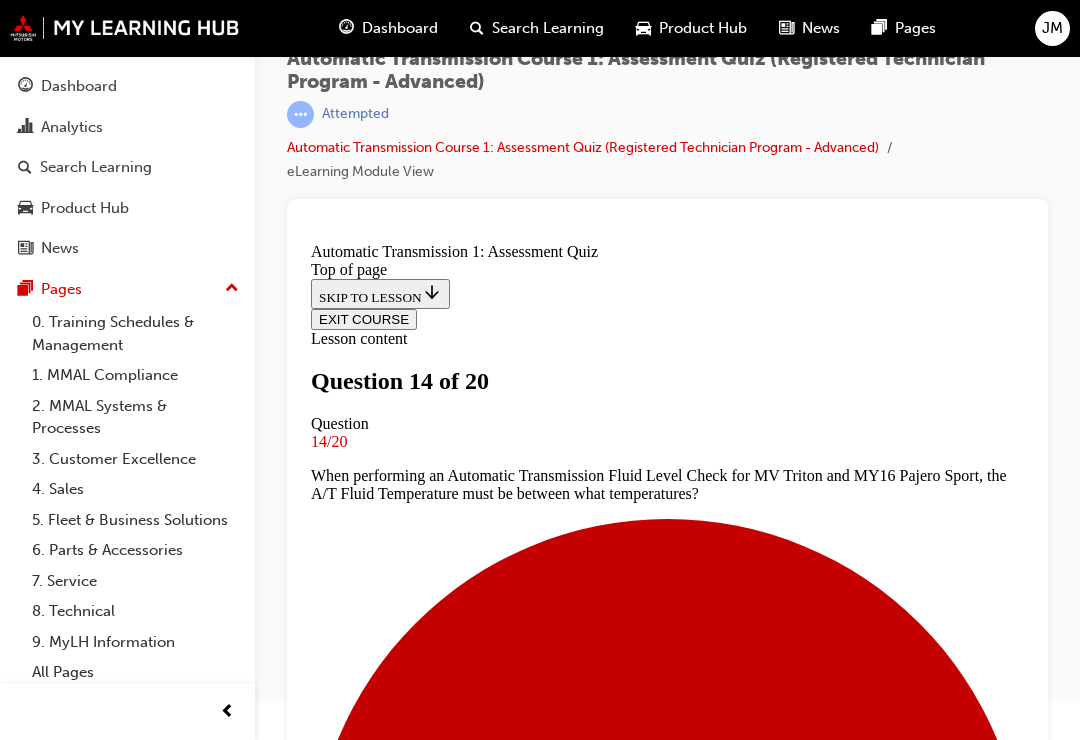 scroll, scrollTop: 138, scrollLeft: 0, axis: vertical 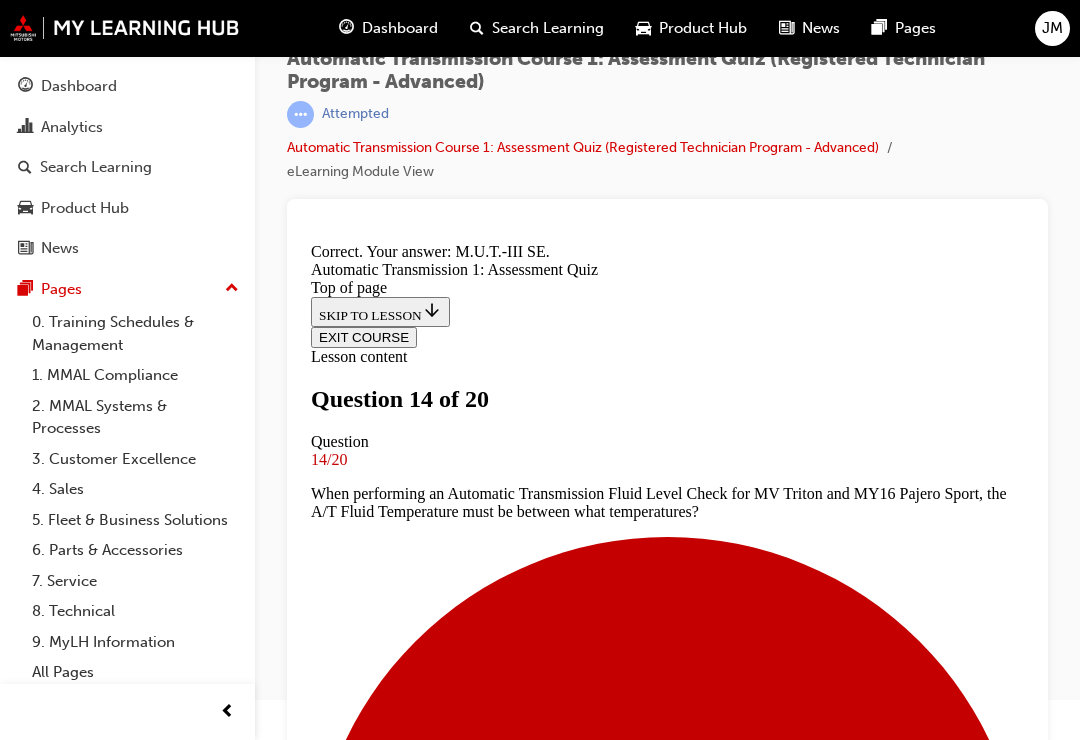 click on "NEXT" at bounding box center [337, 10135] 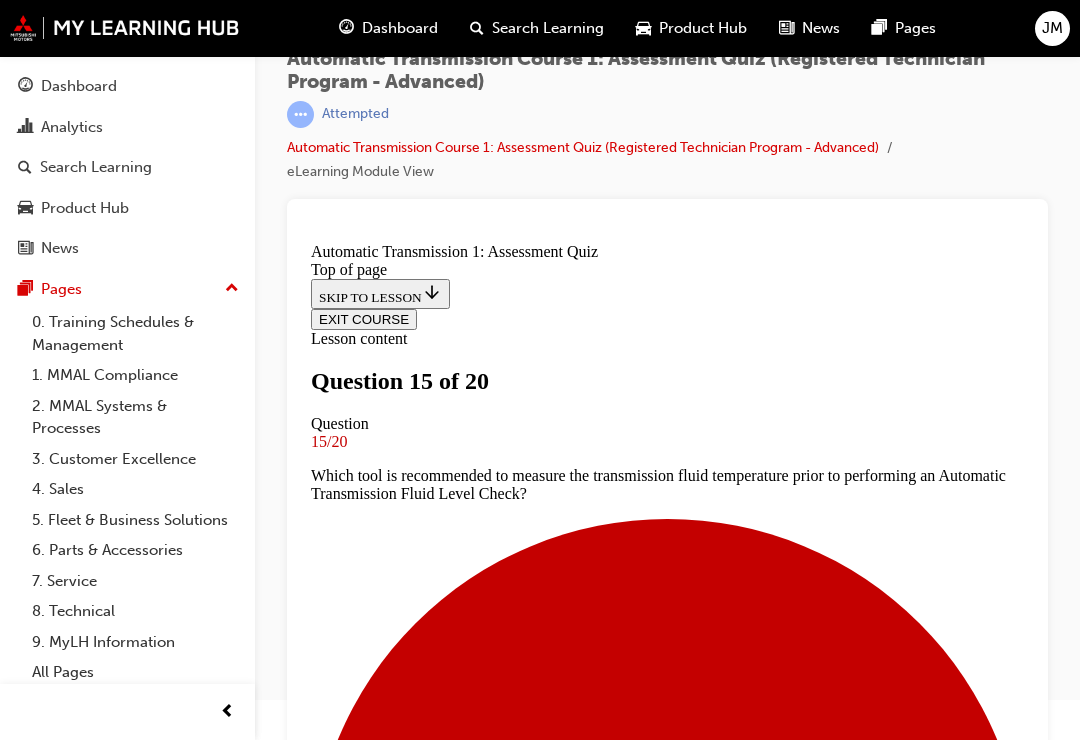 scroll, scrollTop: 142, scrollLeft: 0, axis: vertical 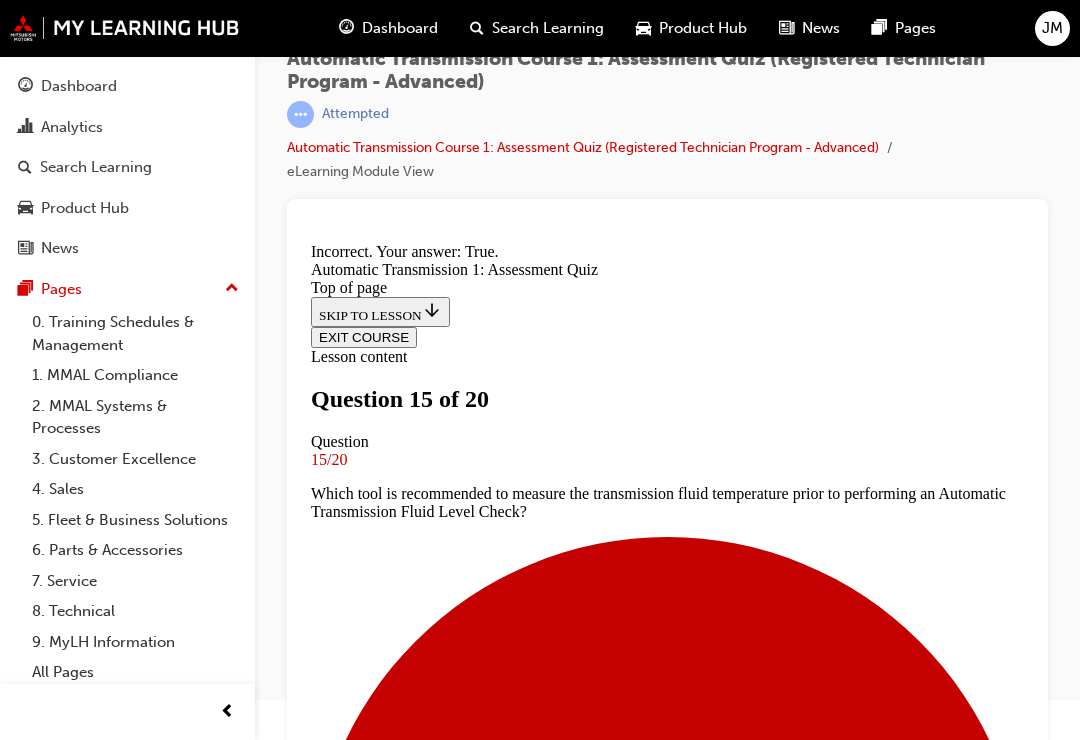 click on "NEXT" at bounding box center [337, 8842] 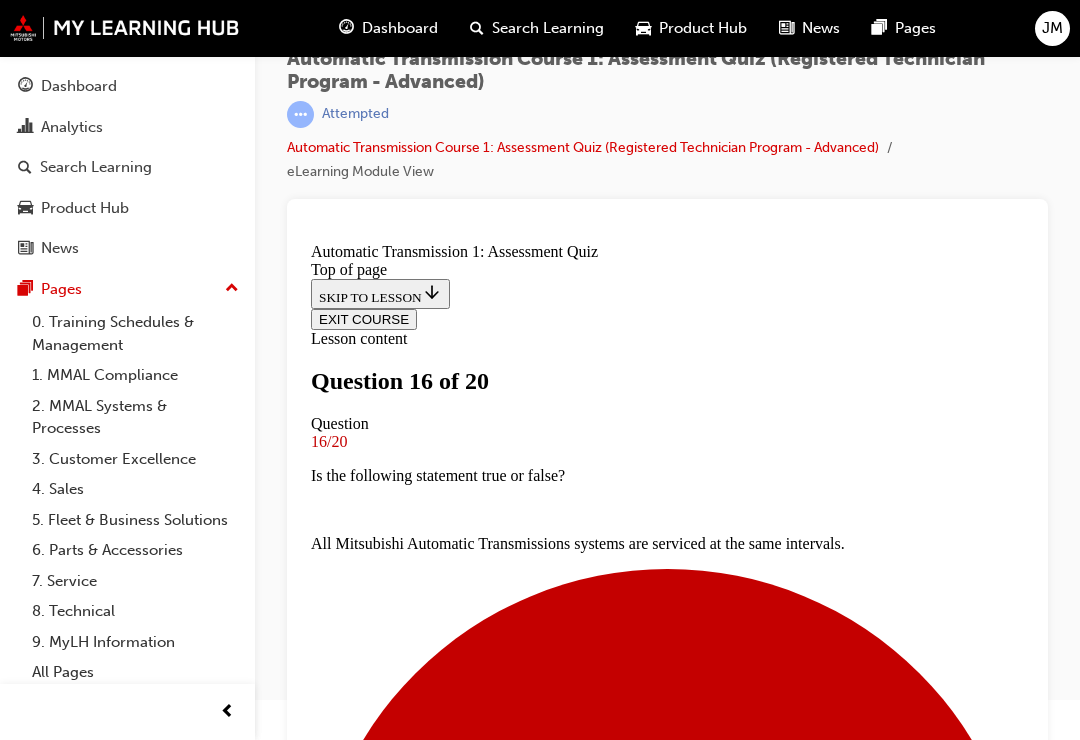 scroll, scrollTop: 316, scrollLeft: 0, axis: vertical 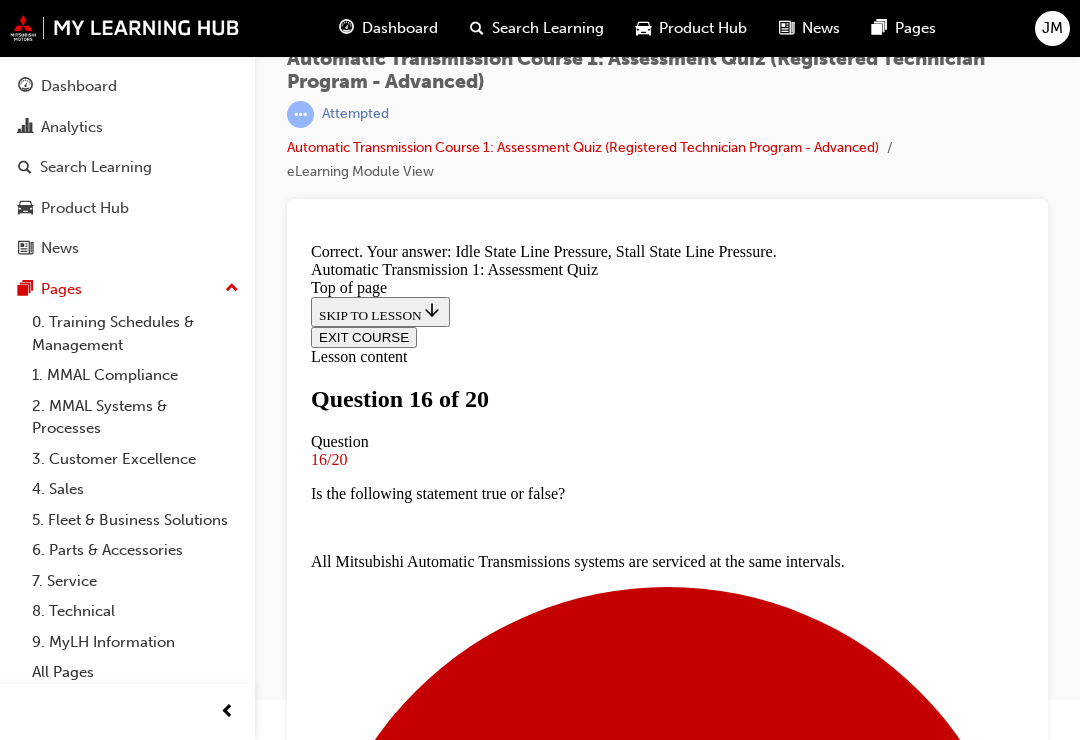 click on "NEXT" at bounding box center [337, 5768] 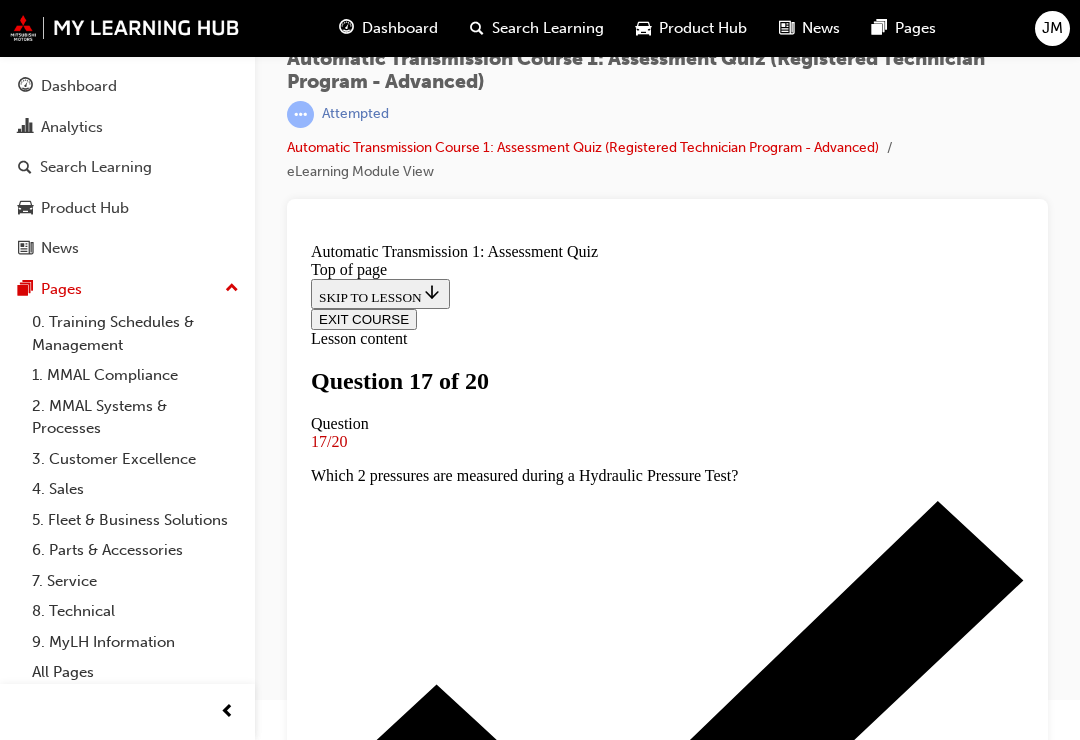 scroll, scrollTop: 113, scrollLeft: 0, axis: vertical 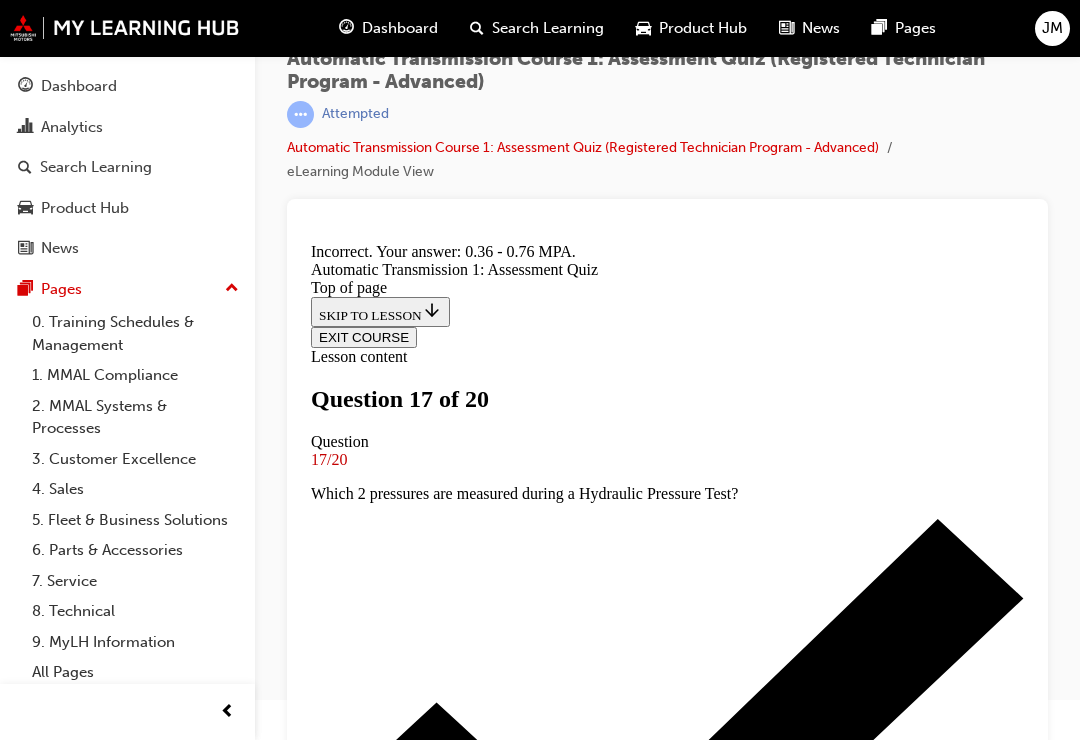 click on "NEXT" at bounding box center (337, 8315) 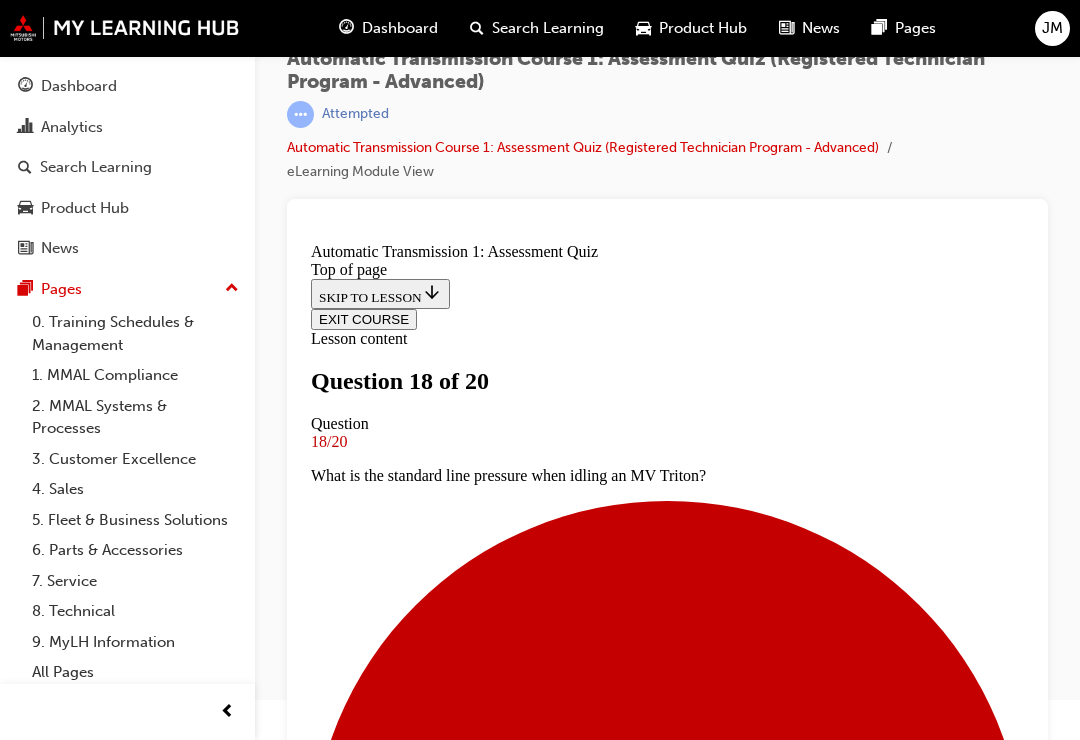 scroll, scrollTop: 146, scrollLeft: 0, axis: vertical 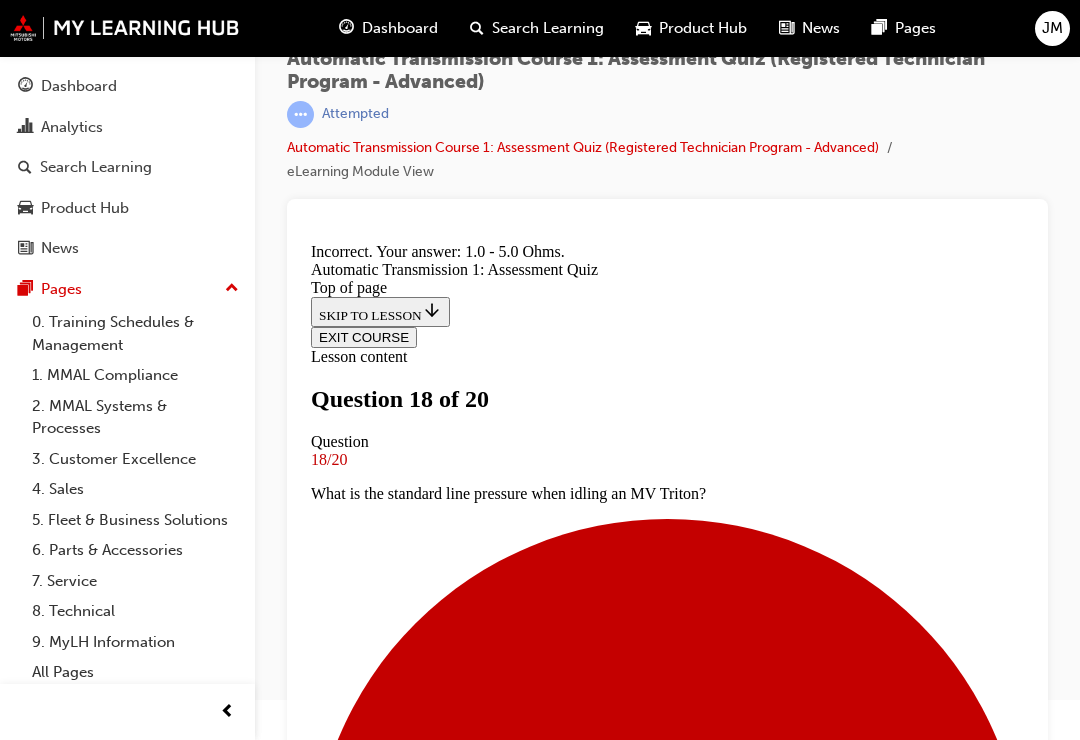 click on "NEXT" at bounding box center [337, 11317] 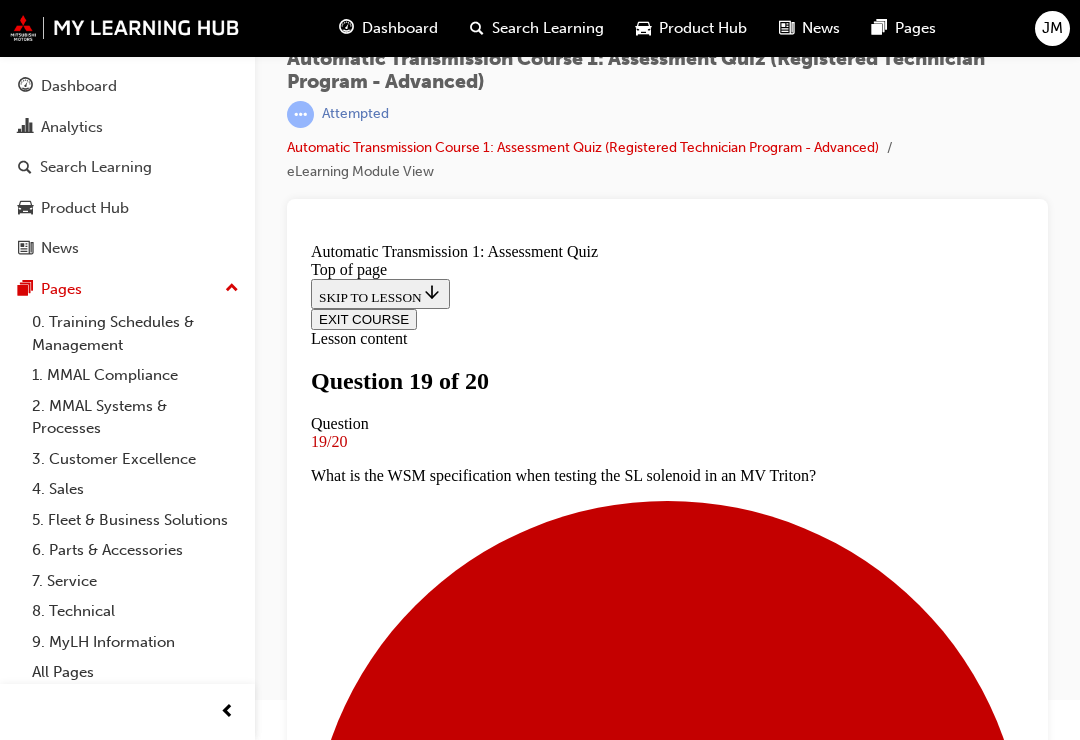 scroll, scrollTop: 186, scrollLeft: 0, axis: vertical 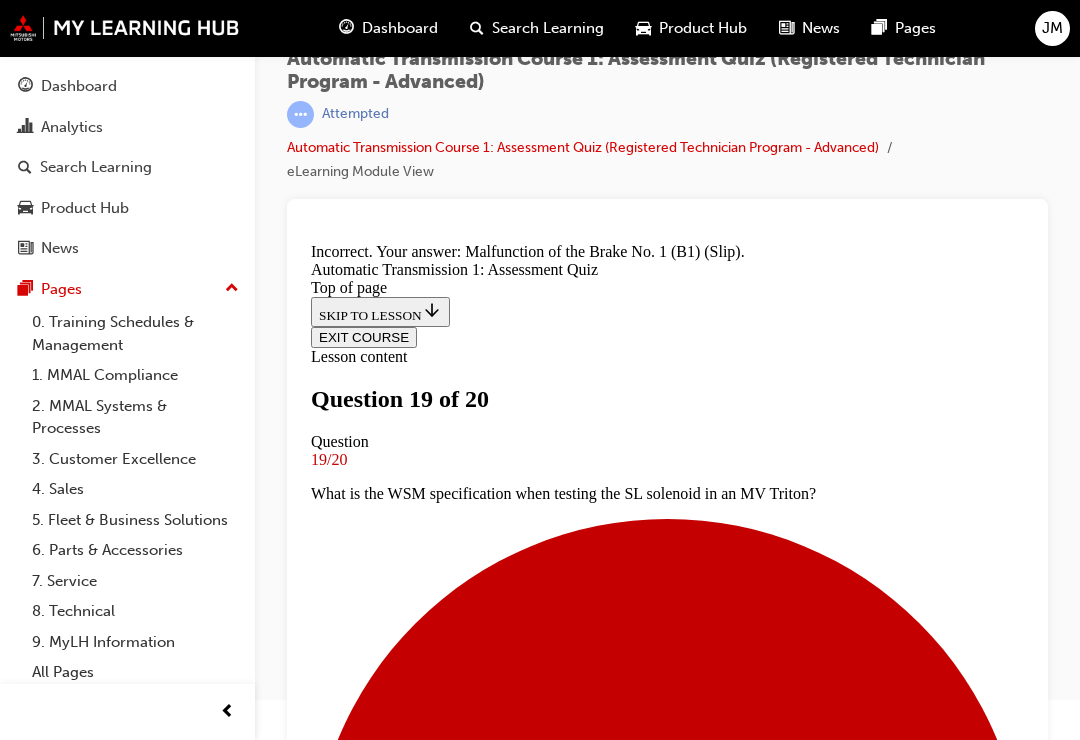 click on "NEXT" at bounding box center (337, 11335) 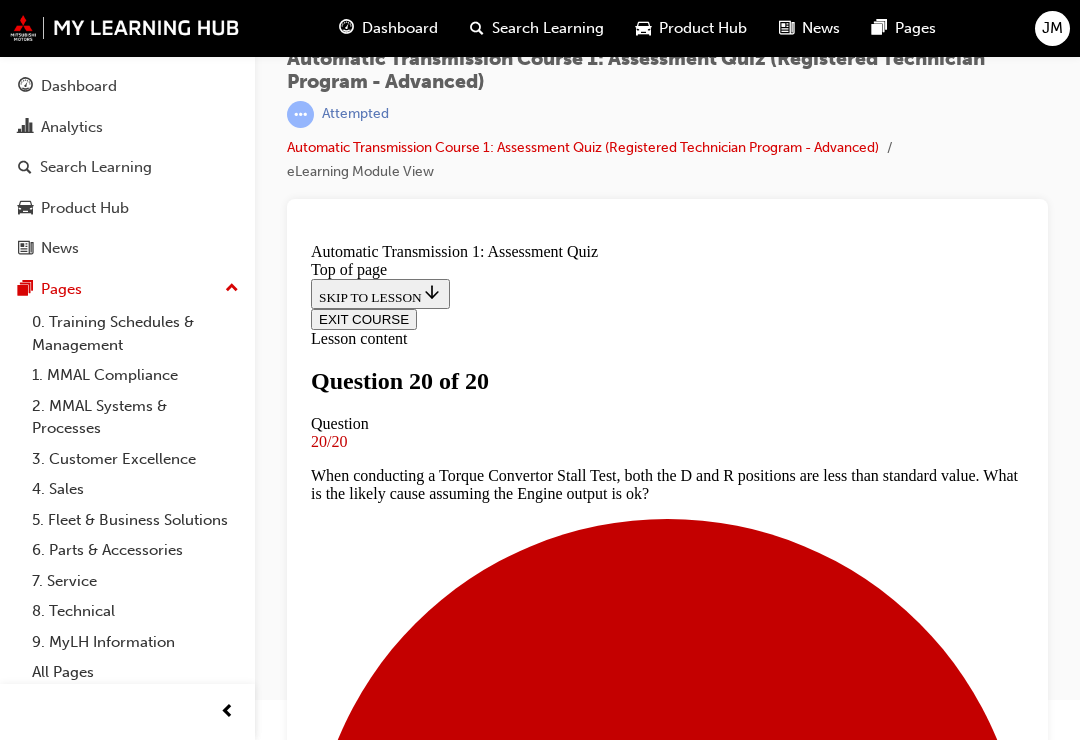 scroll, scrollTop: 361, scrollLeft: 0, axis: vertical 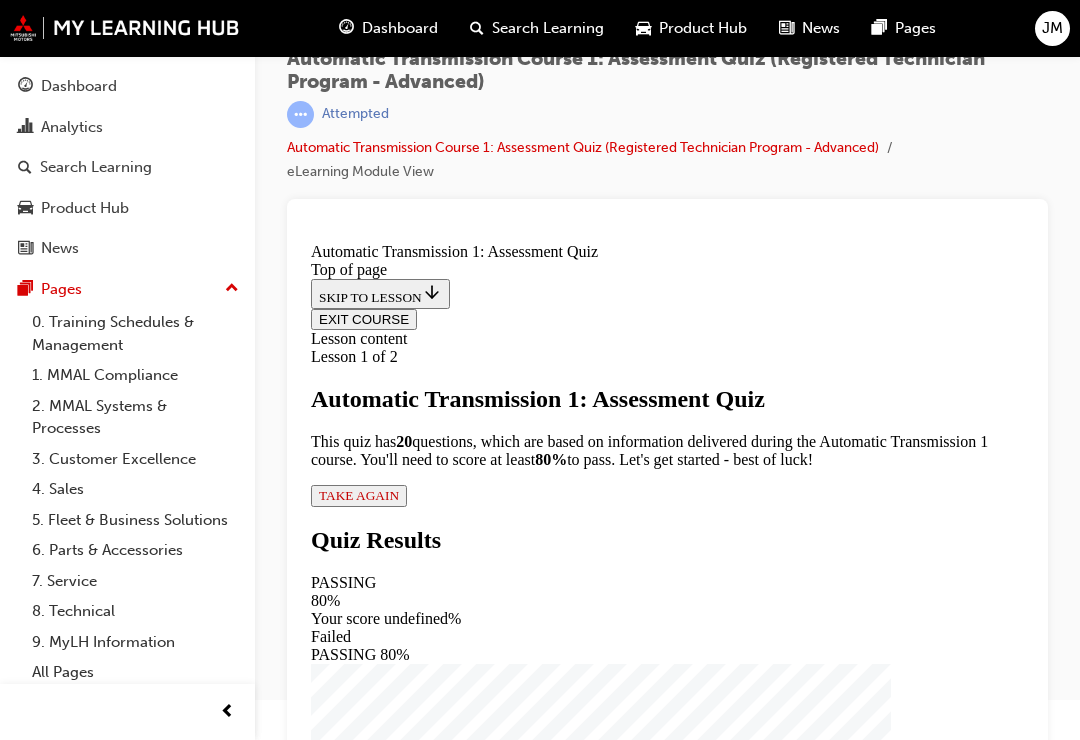 click on "Lesson 1 of 2 Automatic Transmission 1: Assessment Quiz This quiz has  2 0  questions, which are based on information delivered during the Automatic Transmission 1 course. You'll need to score at least  80%  to pass. Let's get started - best of luck! TAKE AGAIN" at bounding box center [667, 427] 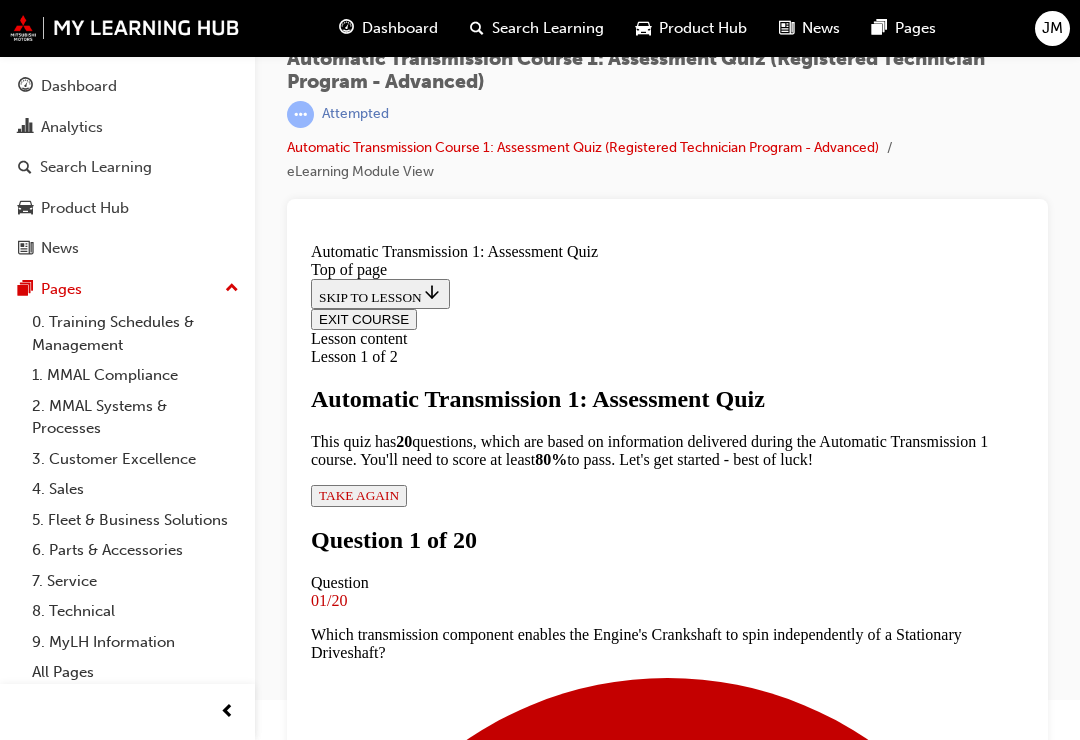 scroll, scrollTop: 180, scrollLeft: 0, axis: vertical 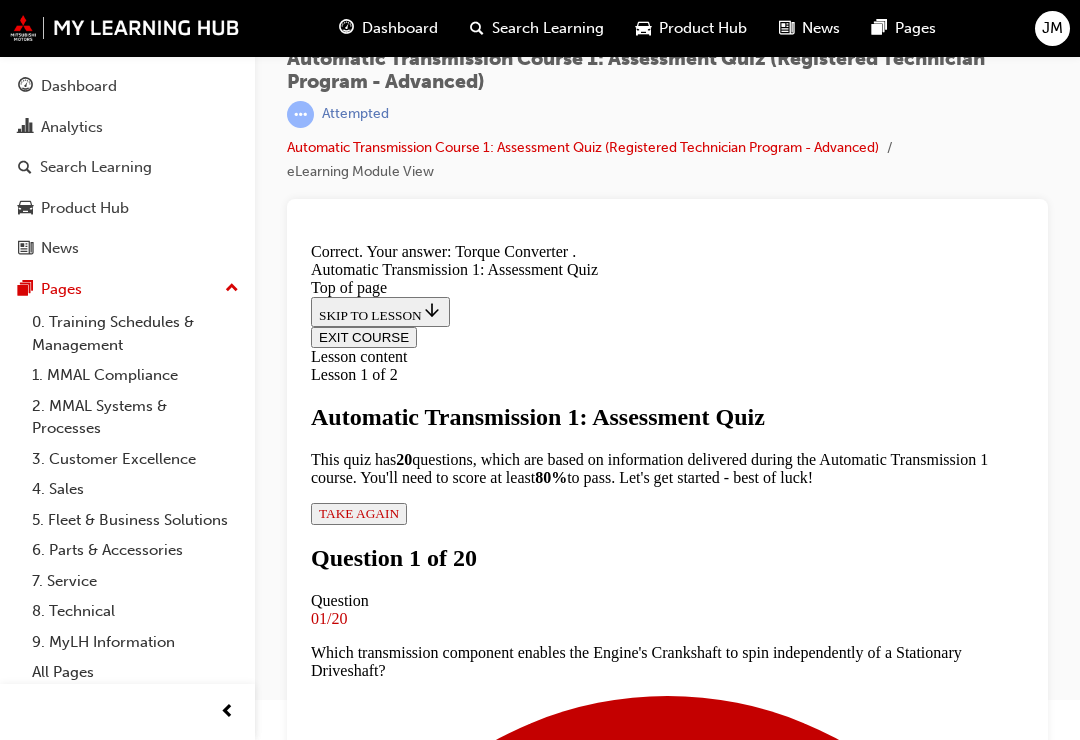 click on "NEXT" at bounding box center (337, 6067) 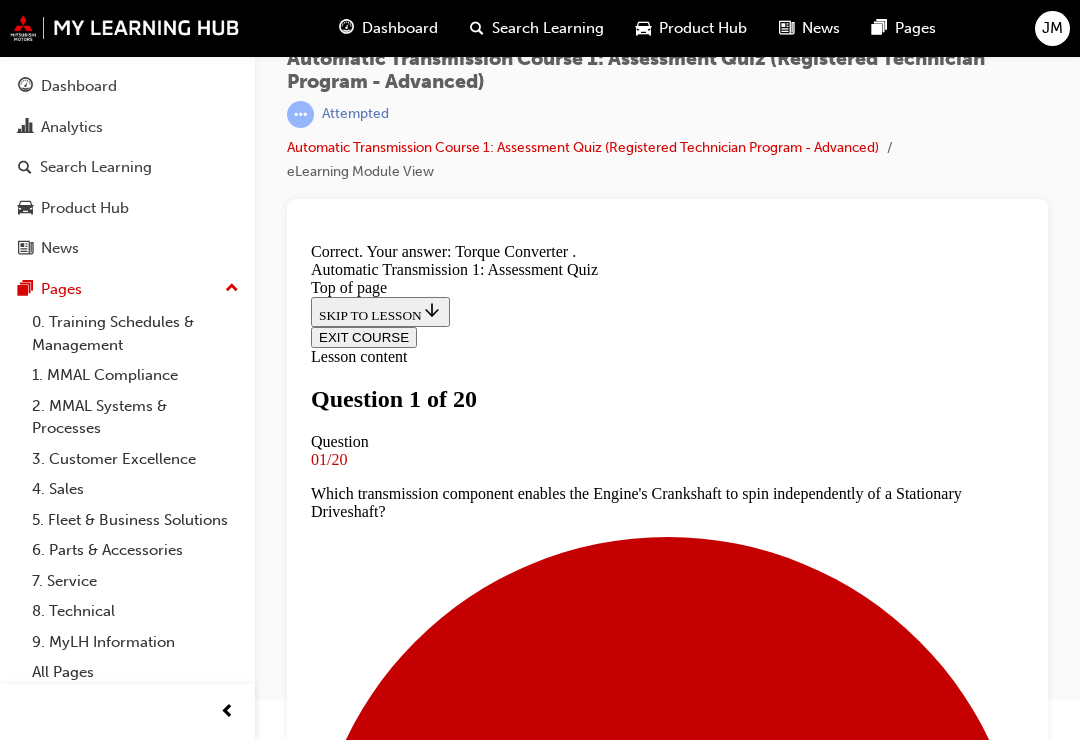 scroll, scrollTop: 130, scrollLeft: 0, axis: vertical 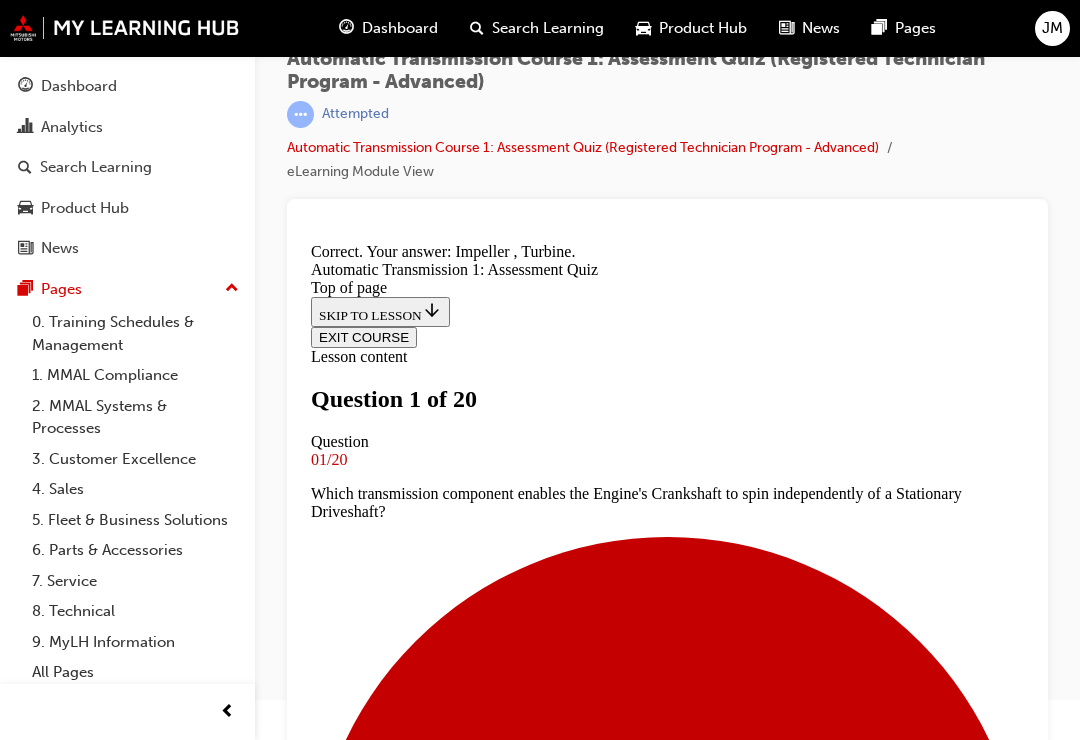 click on "NEXT" at bounding box center (337, 8387) 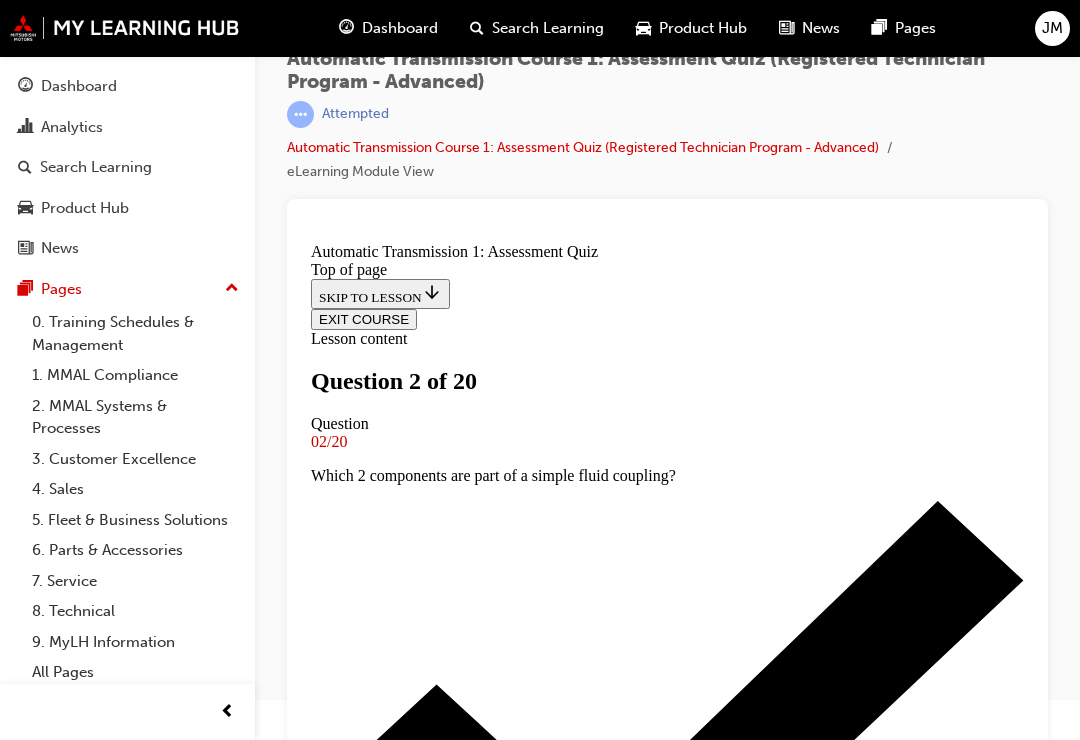 scroll, scrollTop: 374, scrollLeft: 0, axis: vertical 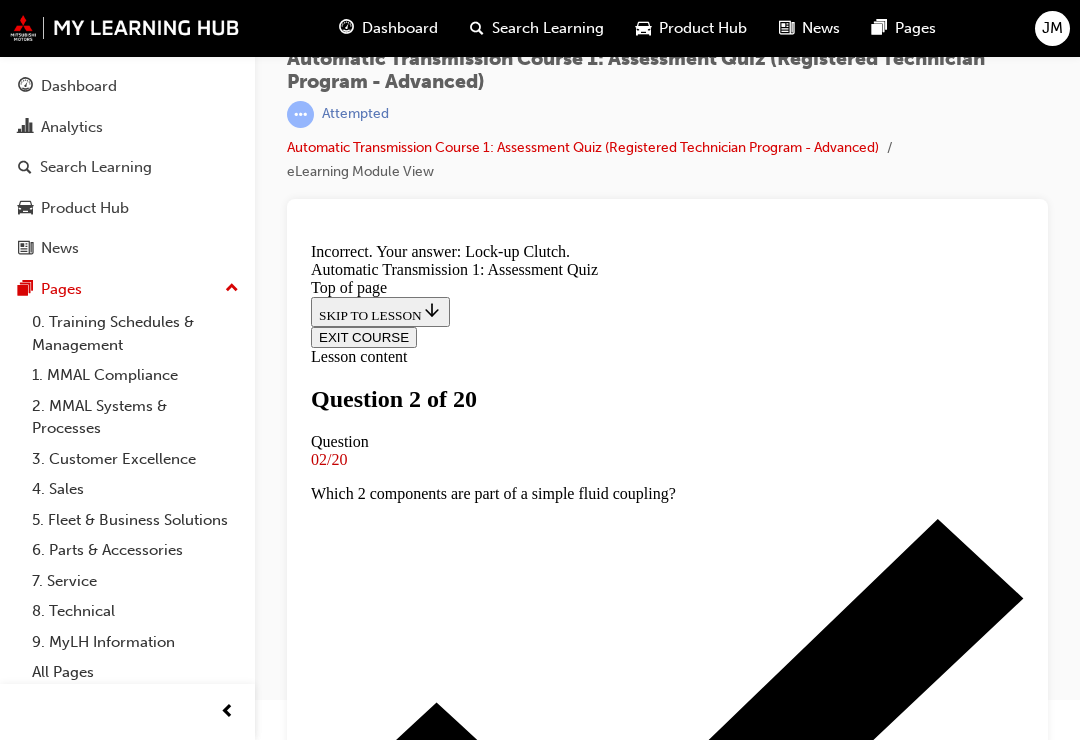 click on "NEXT" at bounding box center (337, 8333) 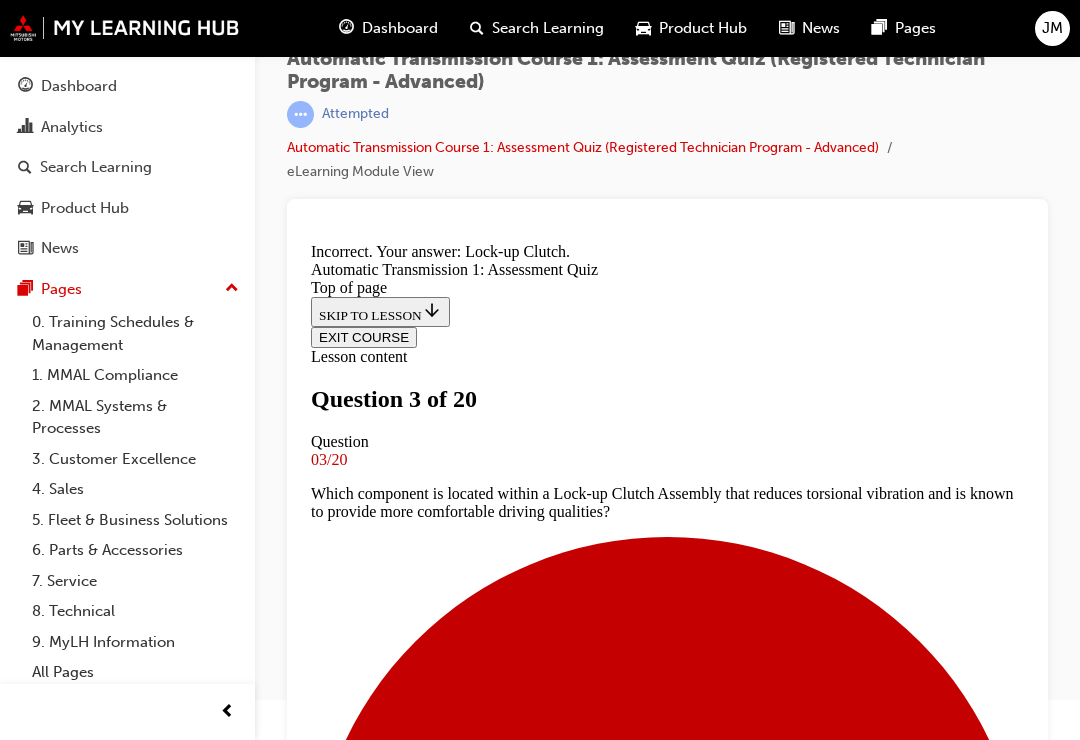 scroll, scrollTop: 376, scrollLeft: 0, axis: vertical 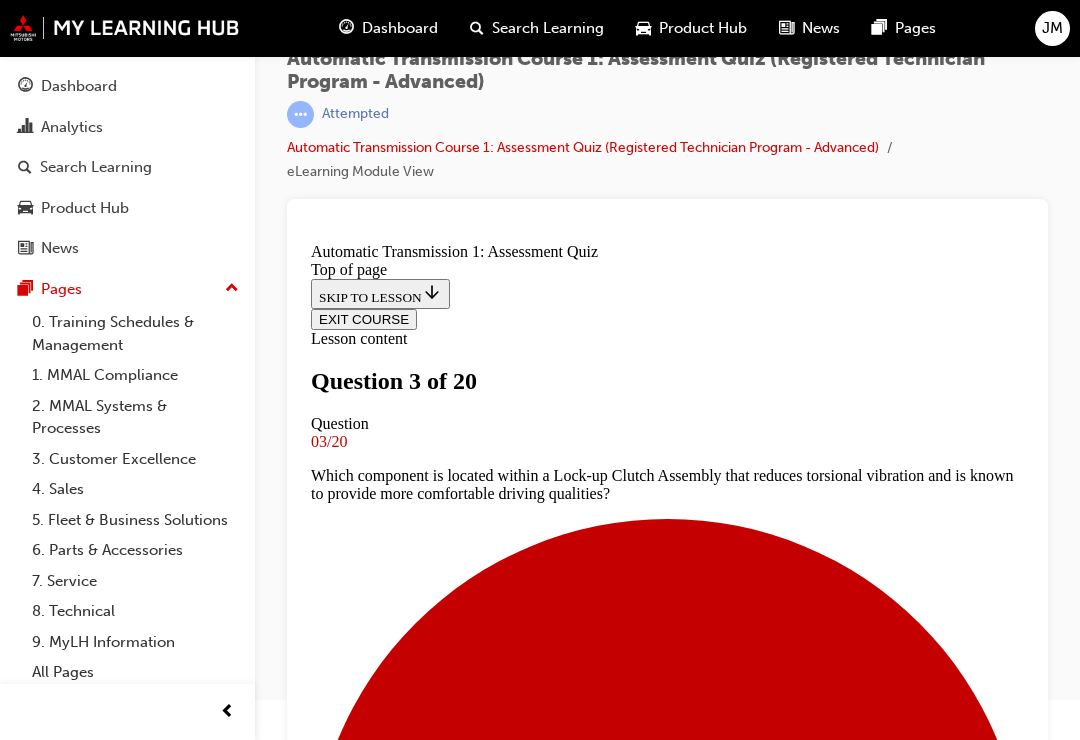 click on "3" at bounding box center [667, 9897] 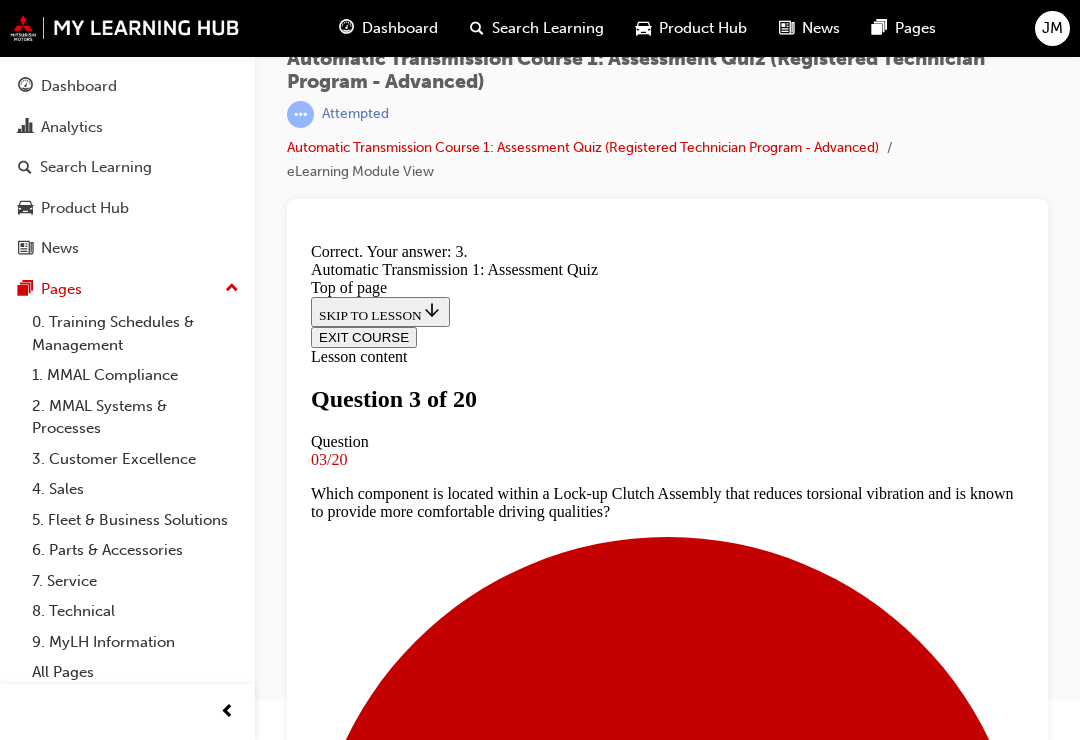 click on "NEXT" at bounding box center [337, 11389] 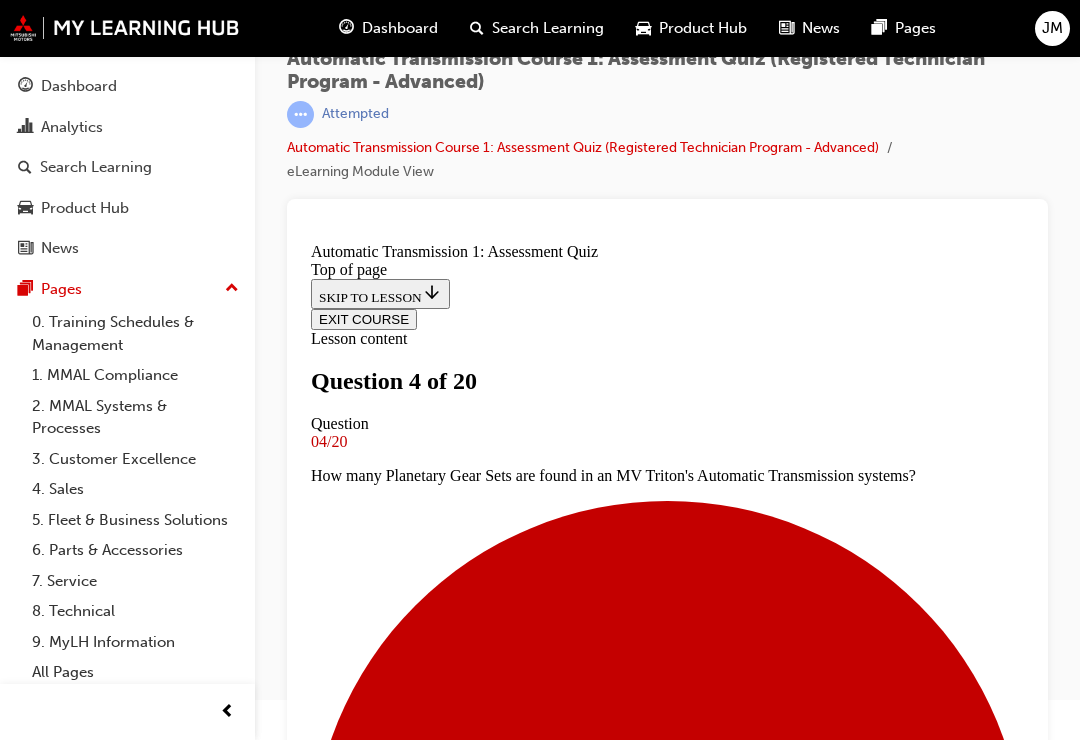 click on "True" at bounding box center [667, 7386] 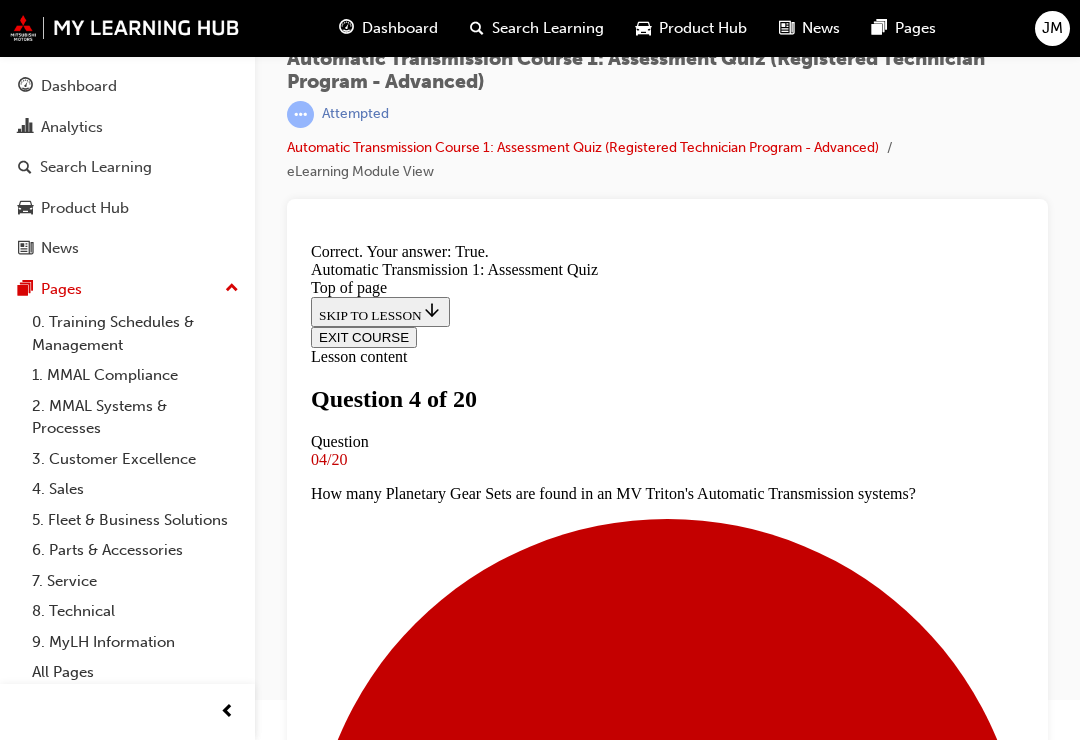 click on "NEXT" at bounding box center (337, 8842) 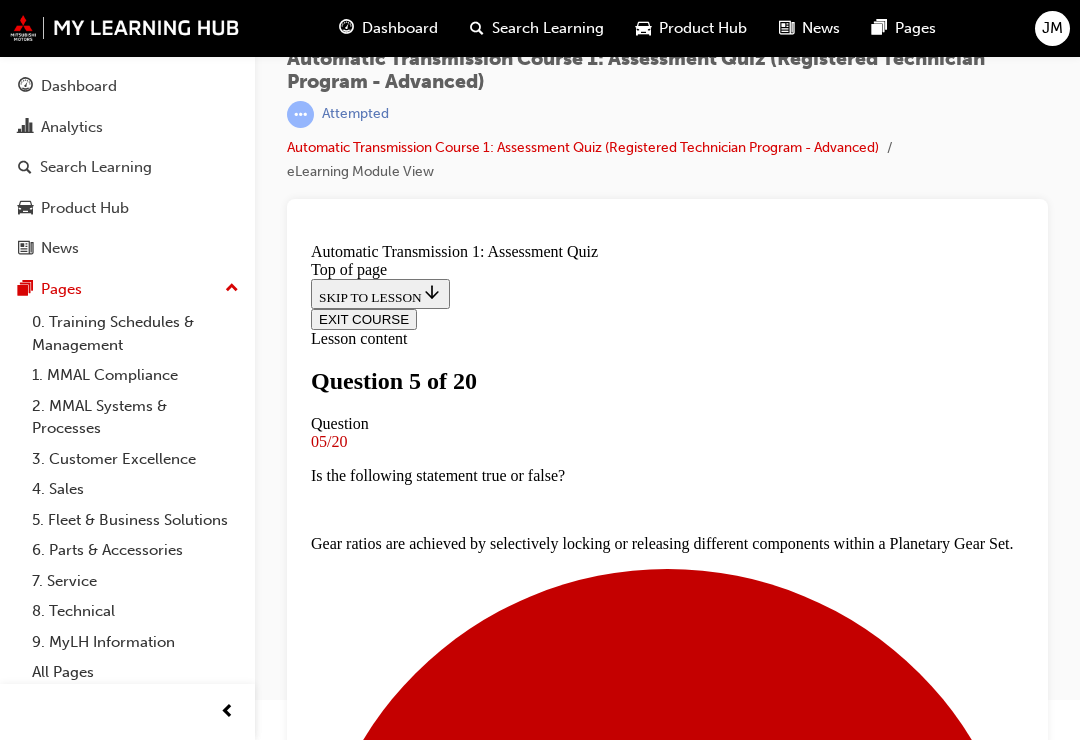 click on "Direct" at bounding box center [667, 4753] 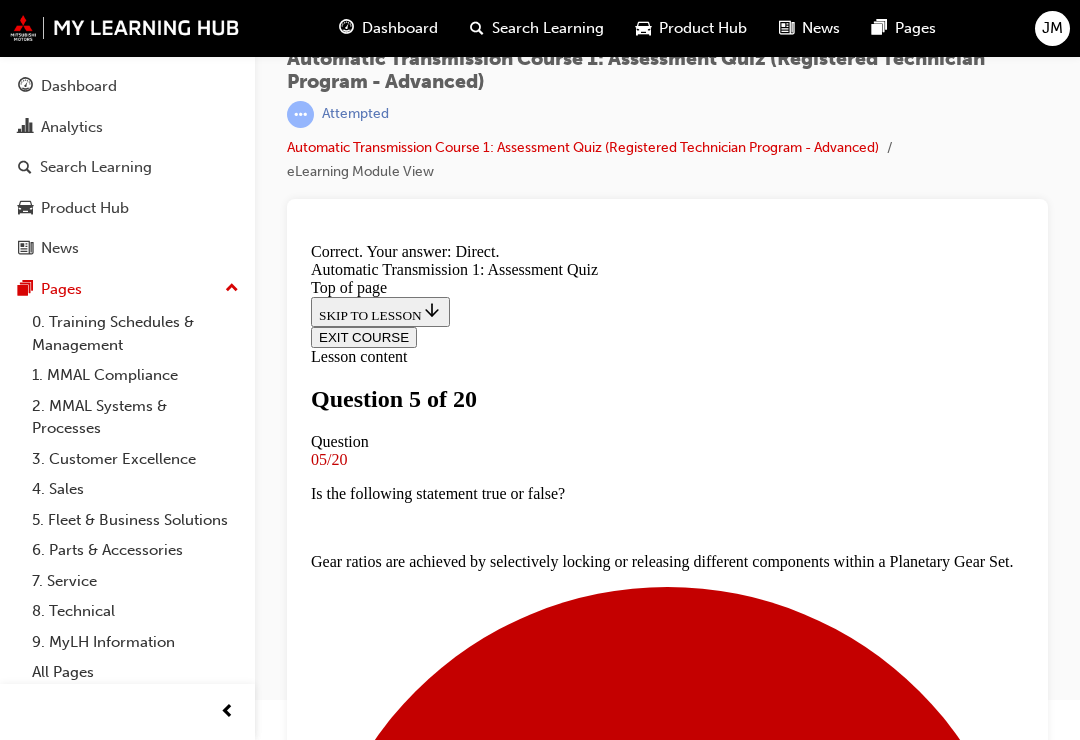 click on "NEXT" at bounding box center (337, 8860) 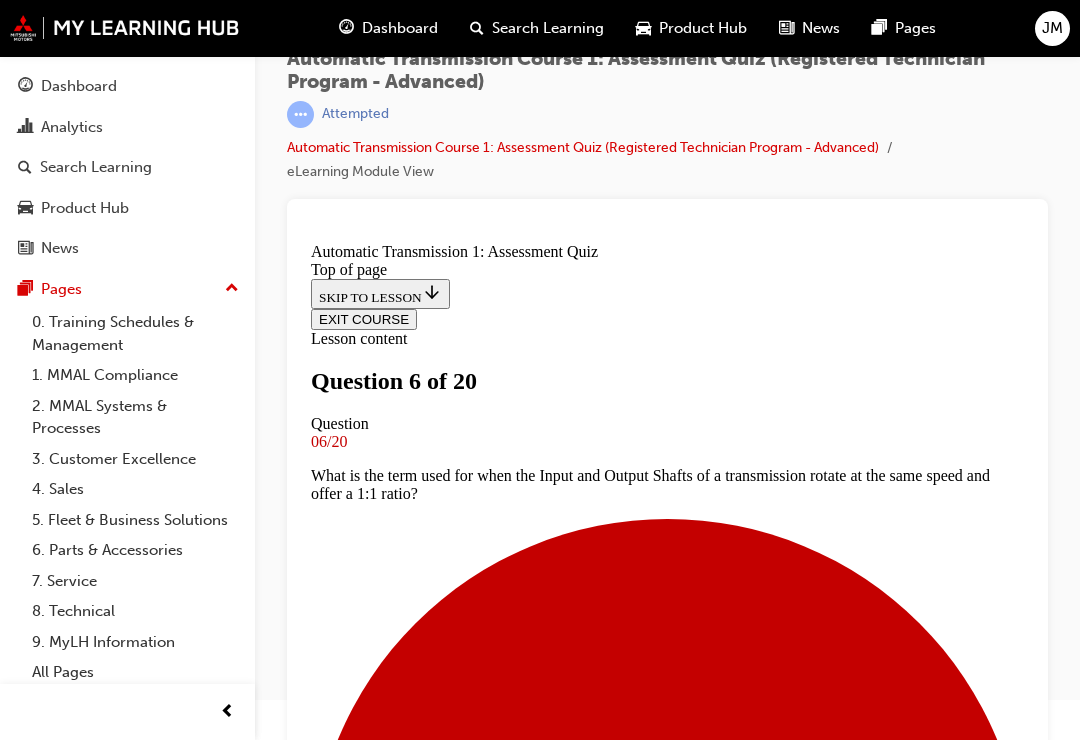 click on "One-way Clutch" at bounding box center [667, 9951] 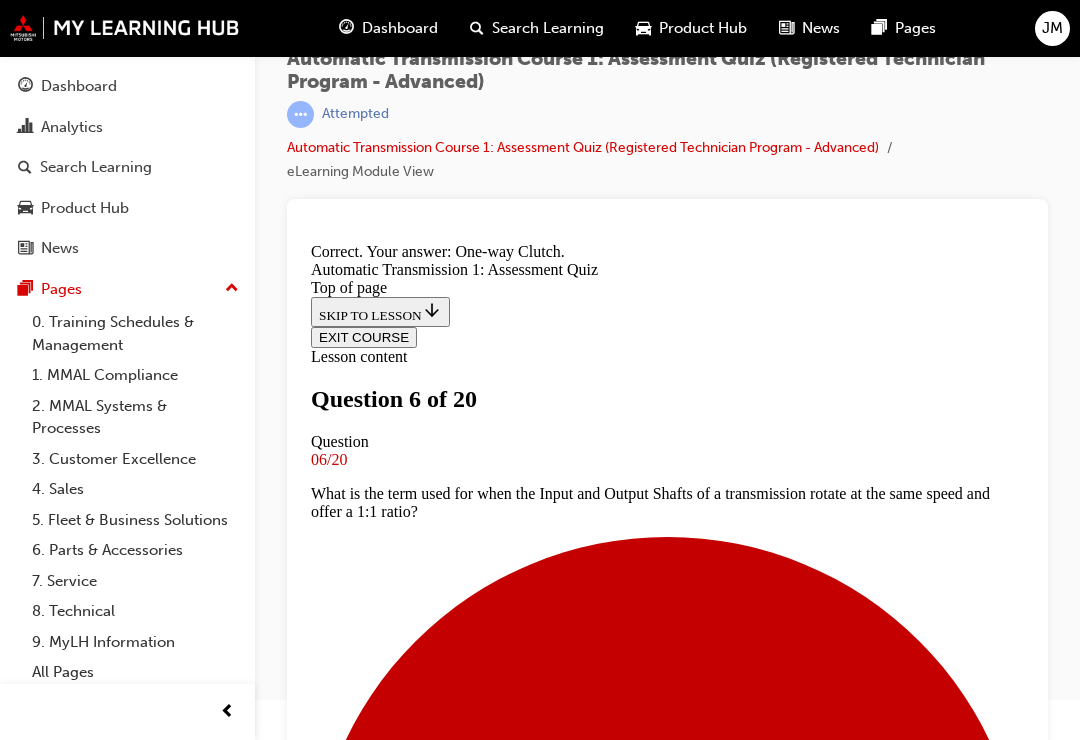 click on "NEXT" at bounding box center [337, 11443] 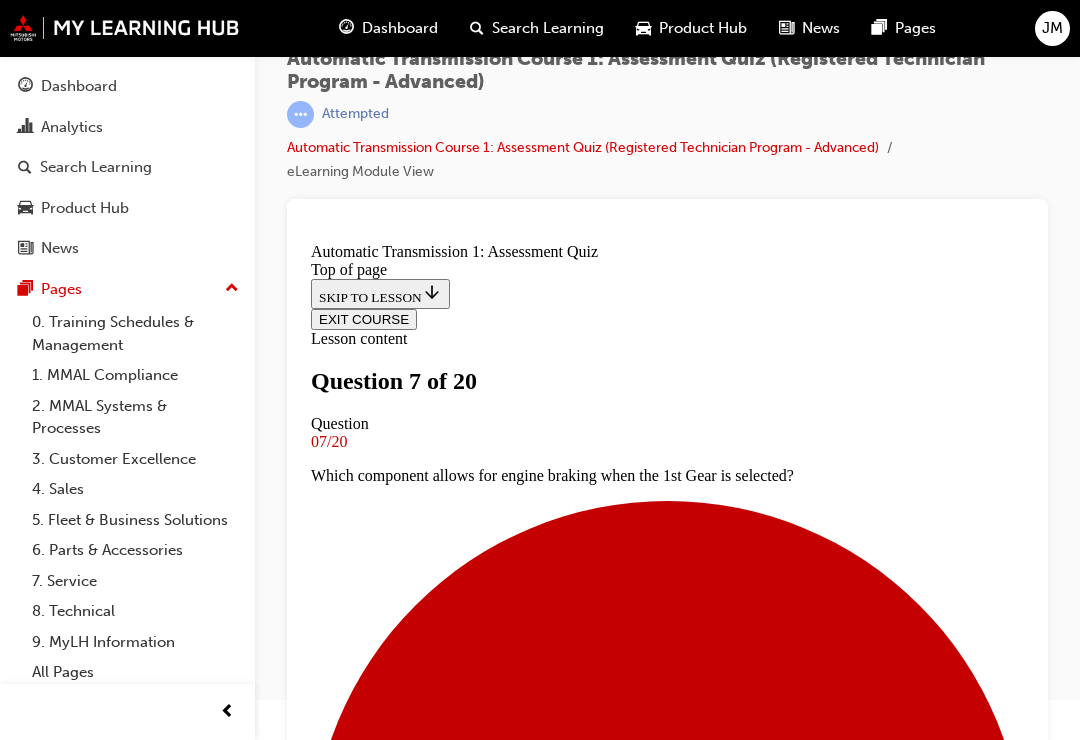 click at bounding box center [667, 6751] 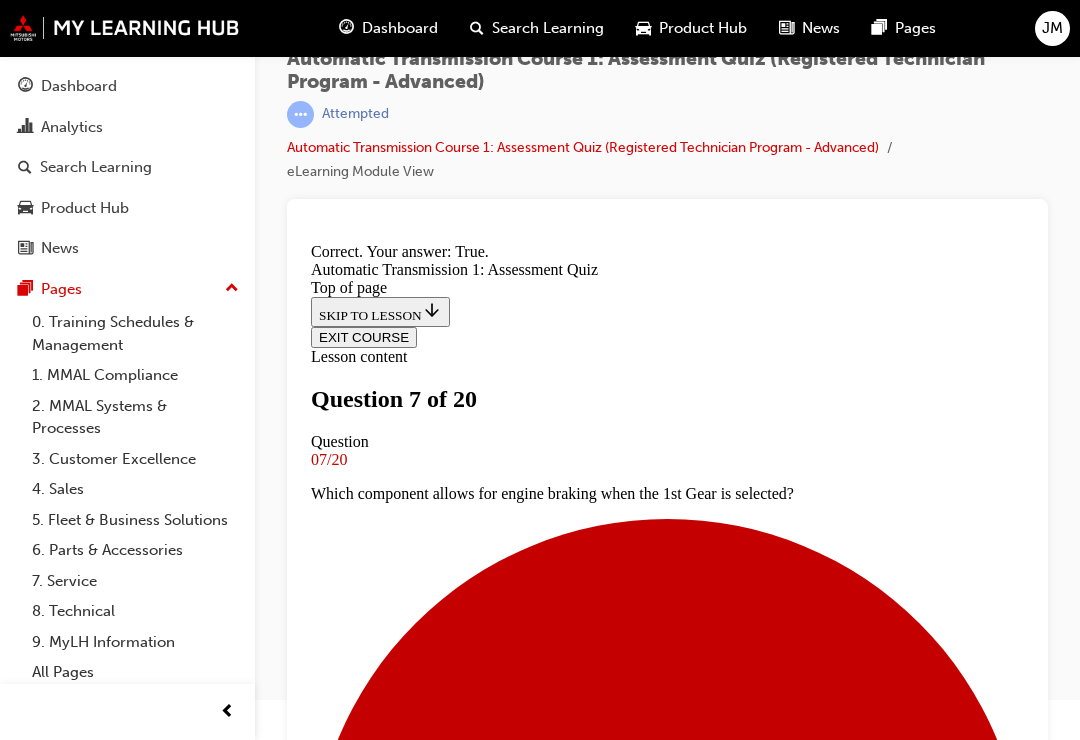 click on "NEXT" at bounding box center (337, 8860) 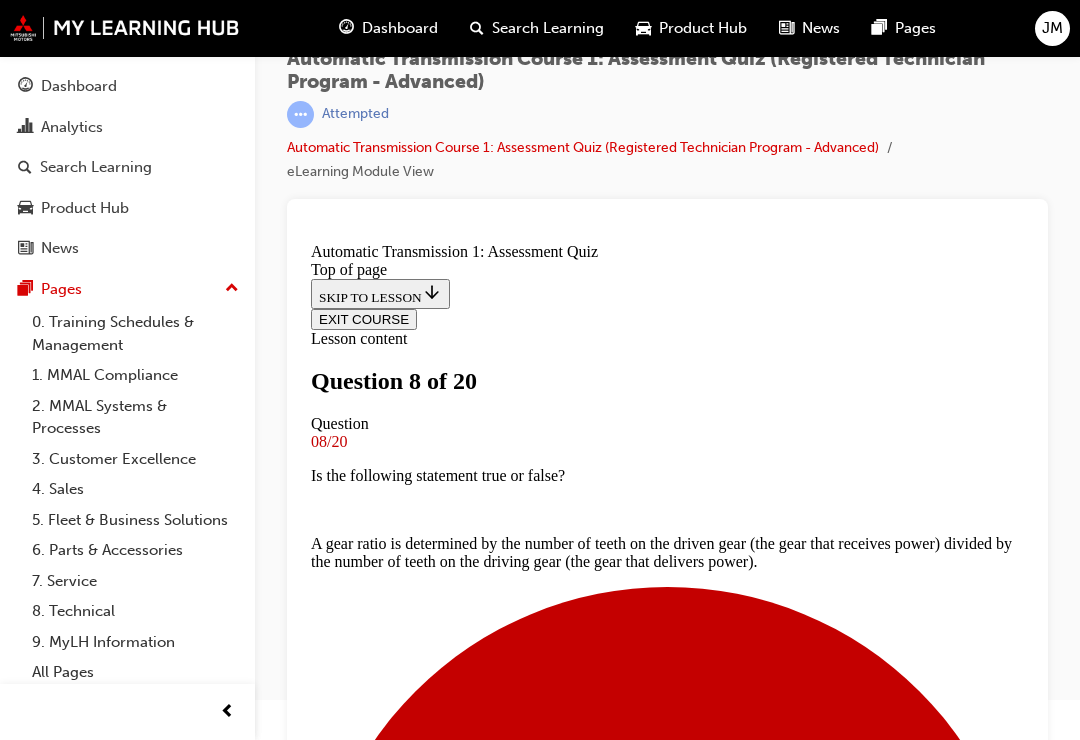 click on "A/T ECU" at bounding box center [667, 4753] 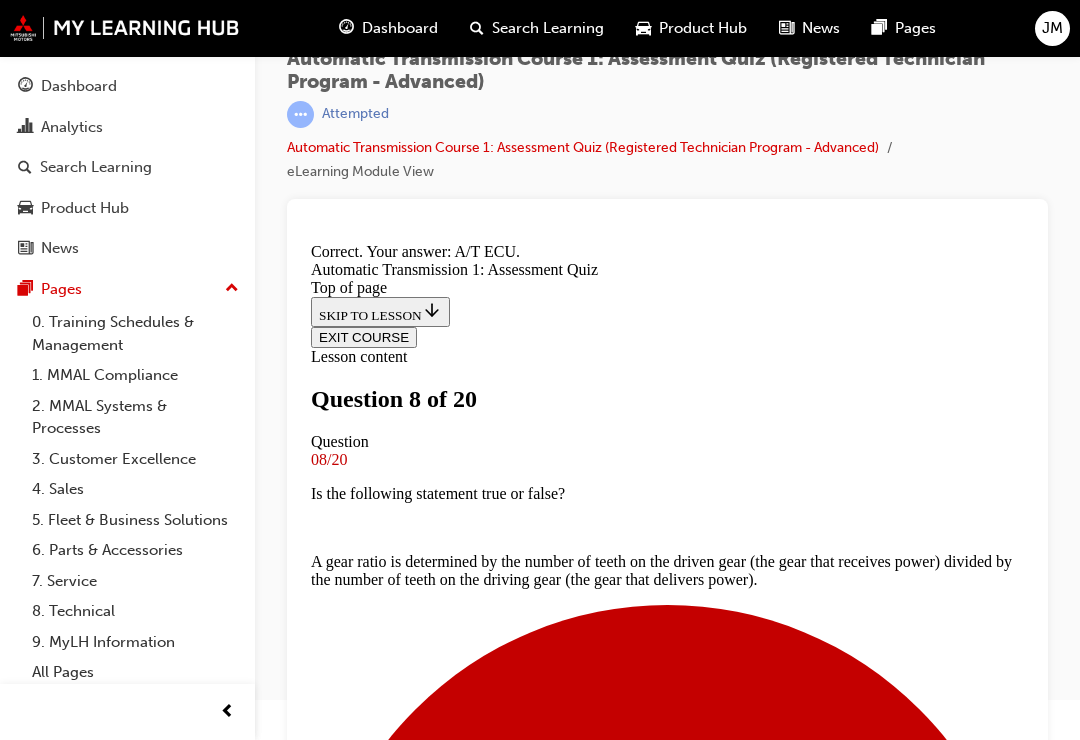 click on "NEXT" at bounding box center (337, 7534) 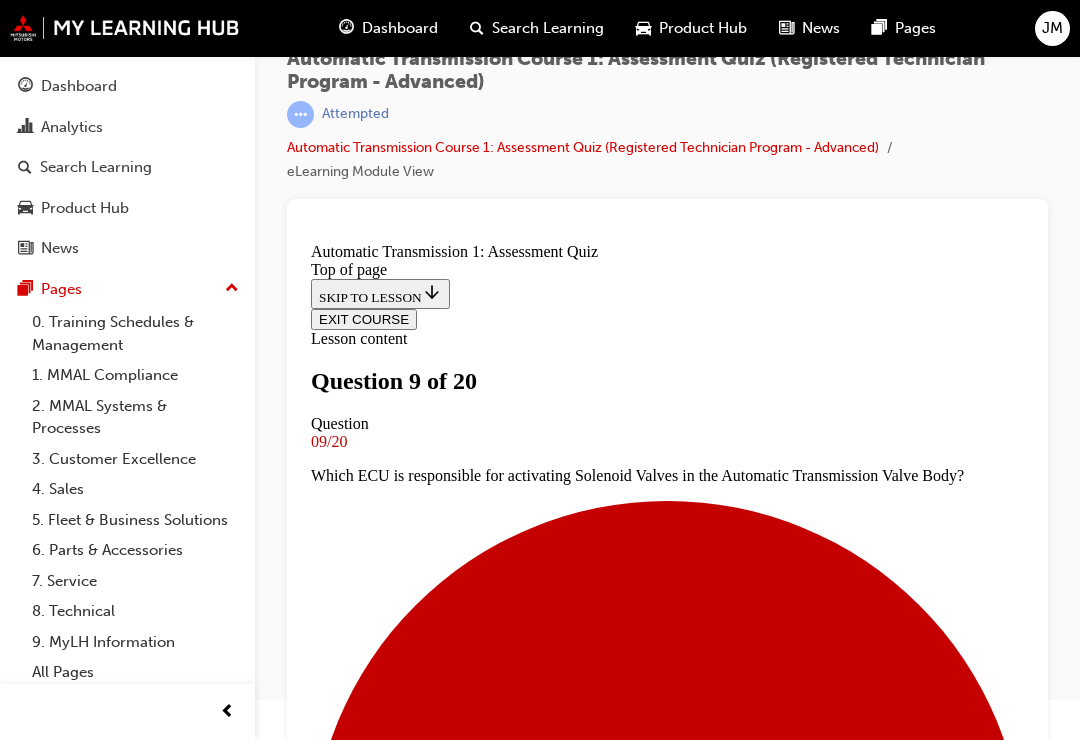 click on "Shift Valve" at bounding box center (667, 9915) 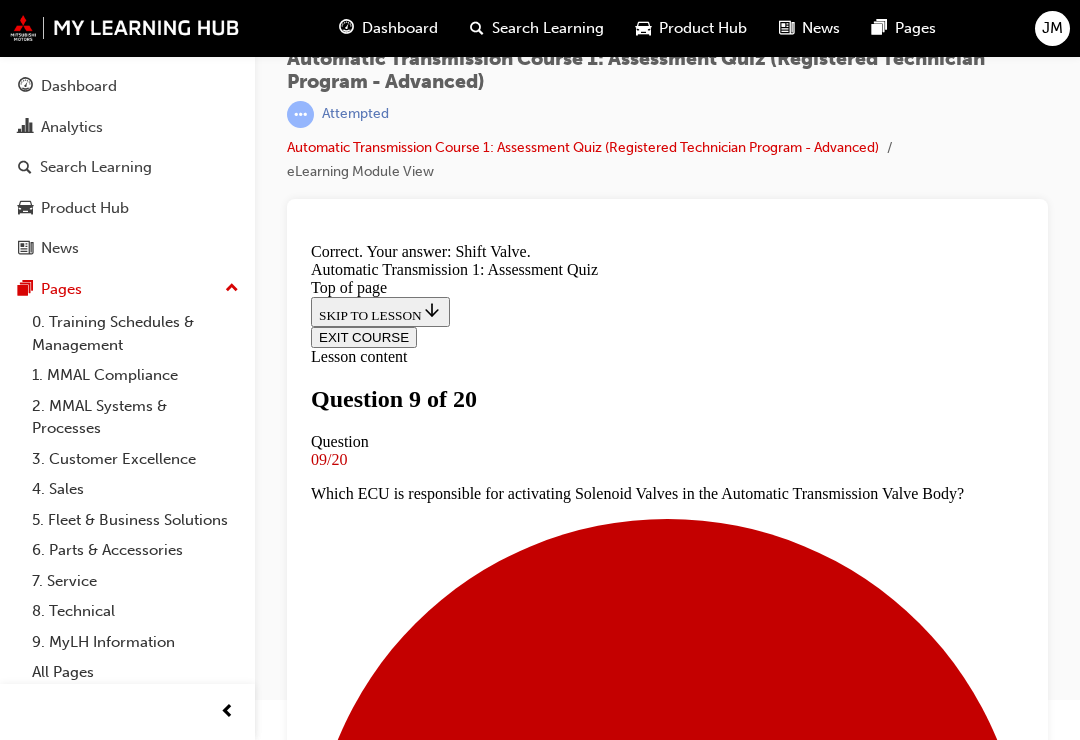 click on "SUBMIT NEXT" at bounding box center (667, 10079) 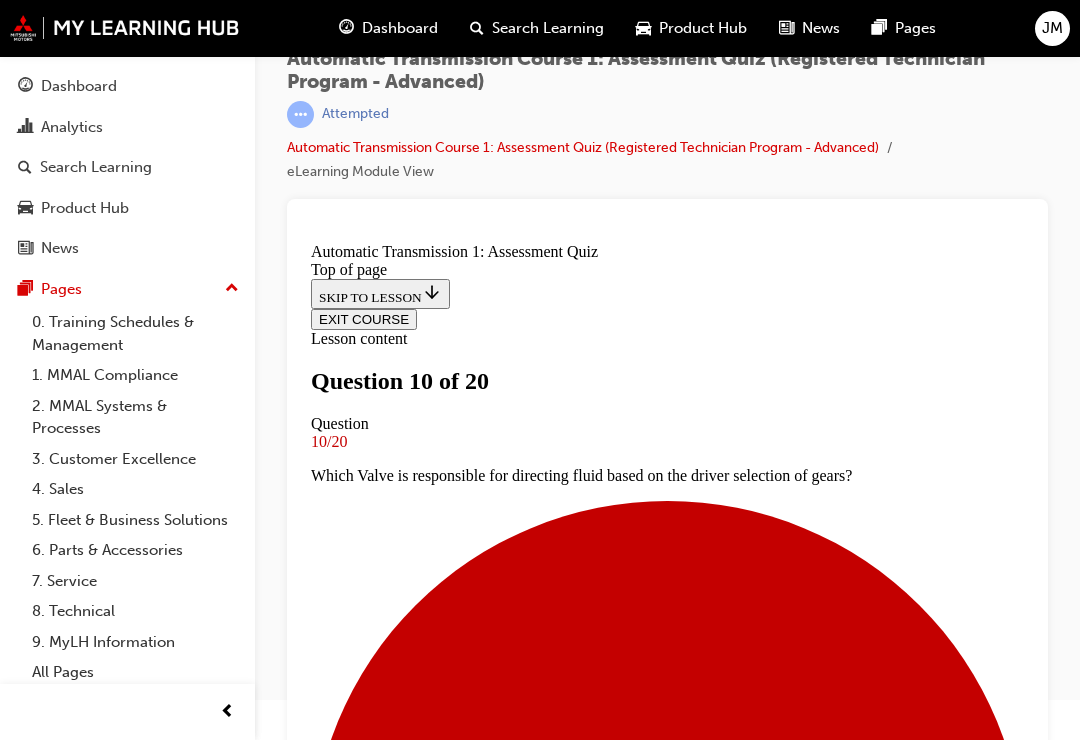 click at bounding box center (667, 6751) 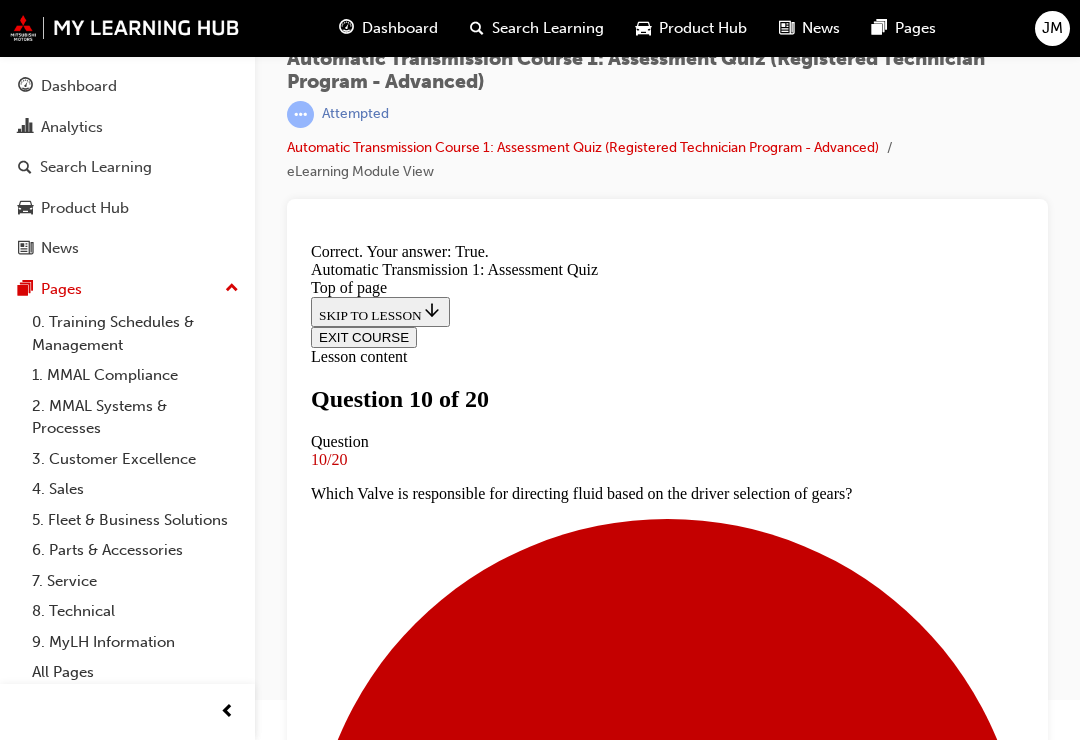 click on "NEXT" at bounding box center (337, 8860) 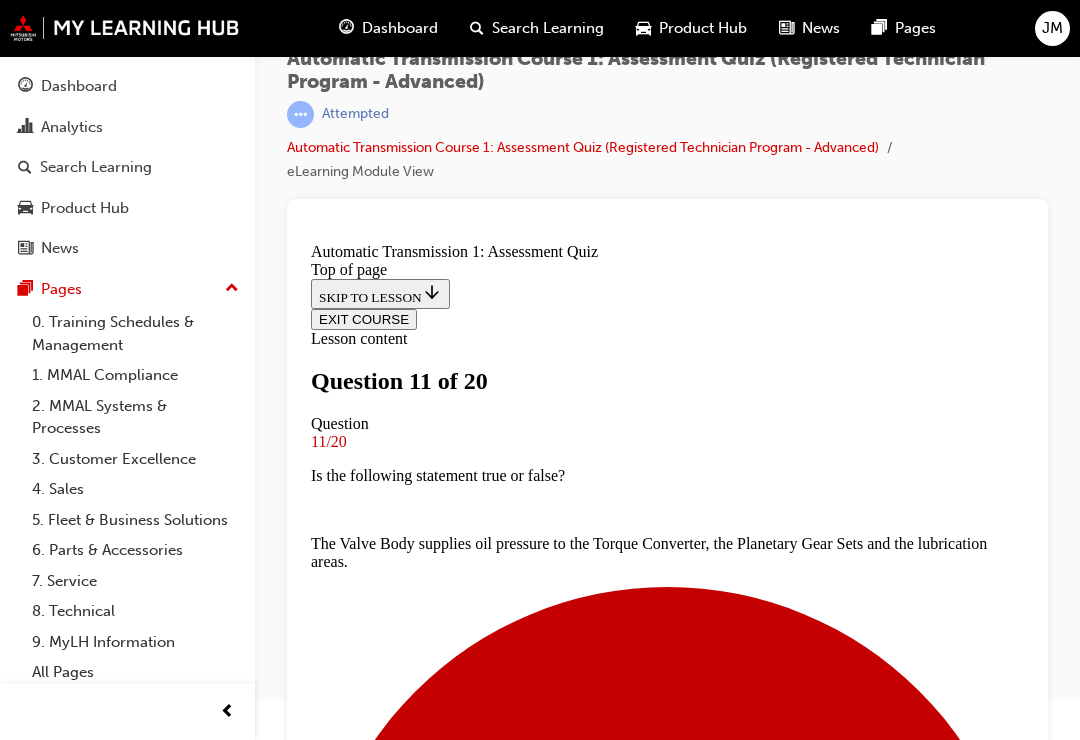 click at bounding box center (667, 5475) 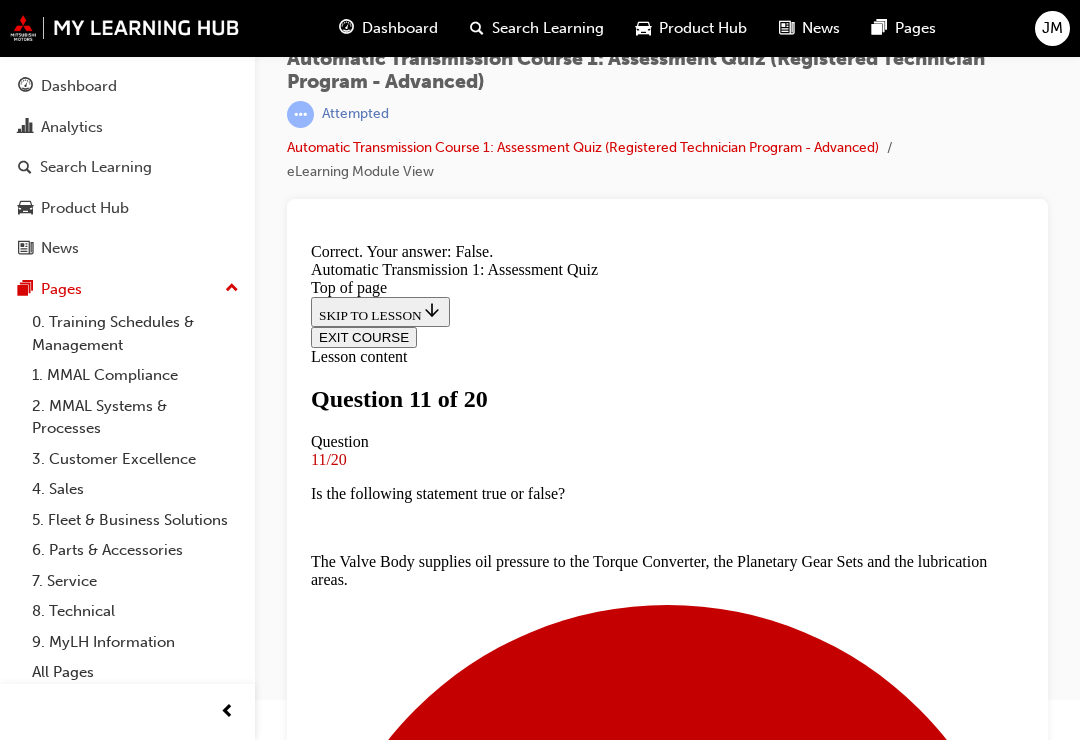 click on "NEXT" at bounding box center (337, 6277) 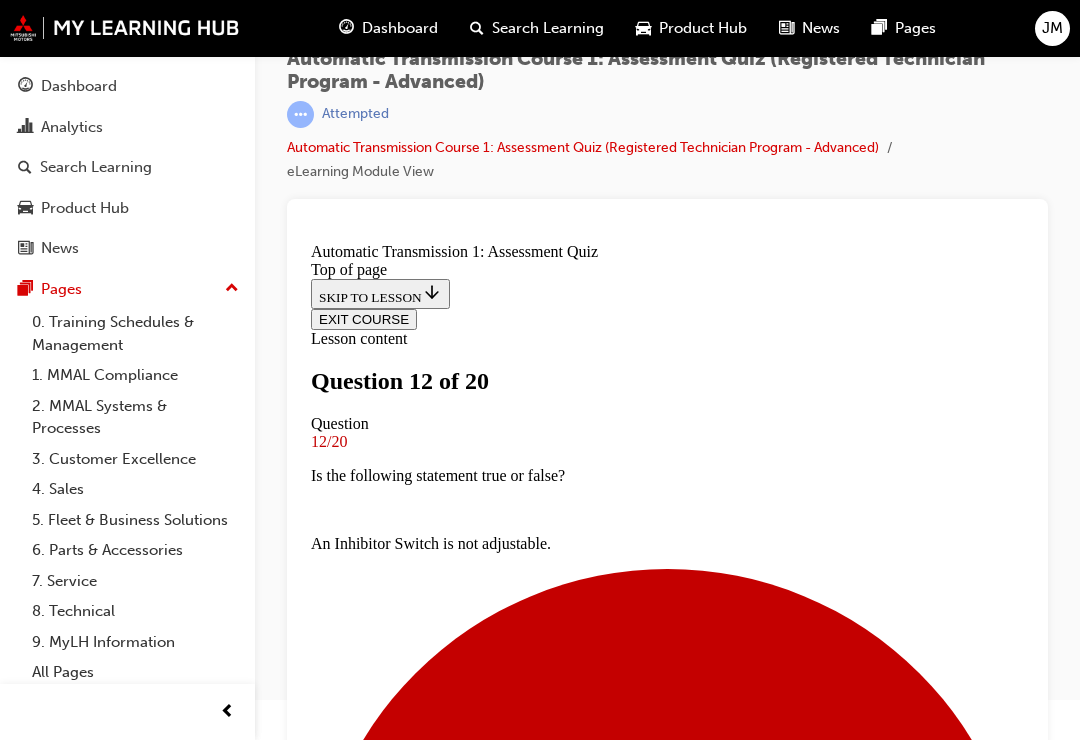 click on "Attract and keep any foreign material or contaminants." at bounding box center (667, 6043) 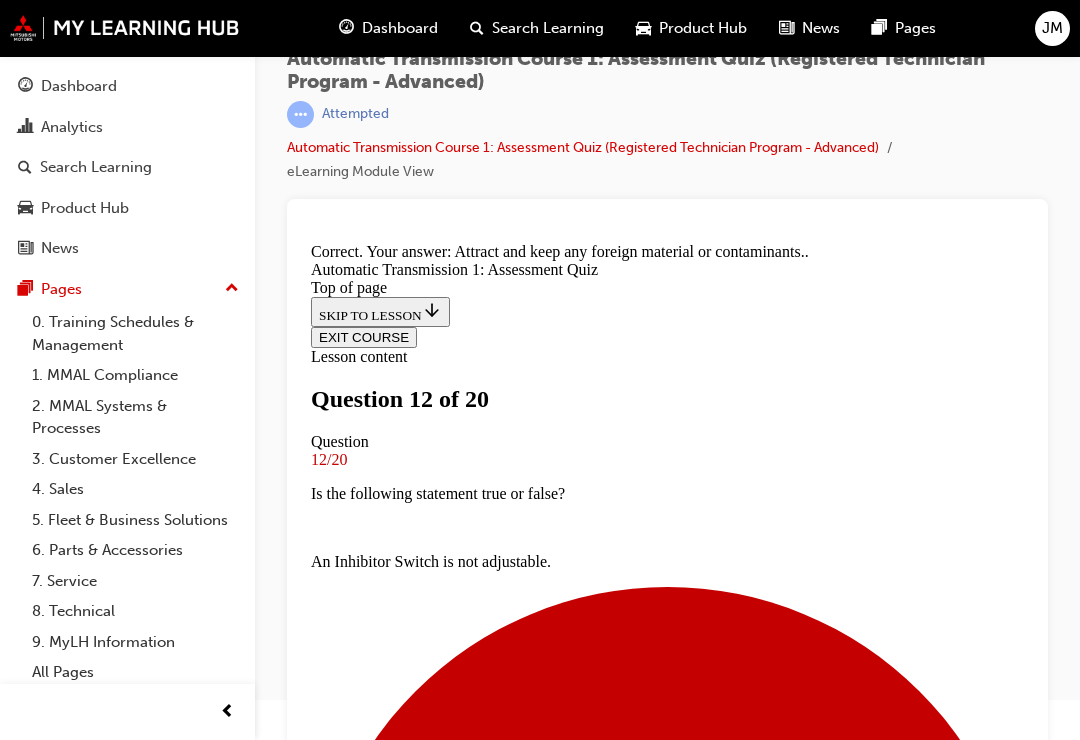 click on "NEXT" at bounding box center [337, 8842] 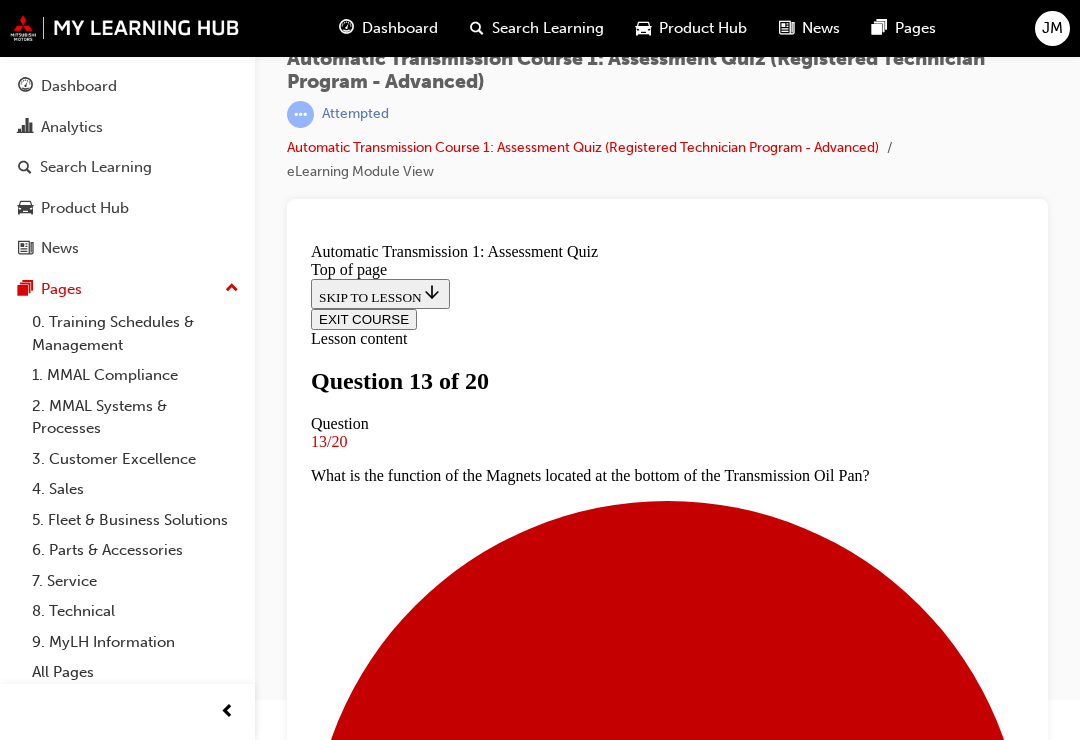 click at bounding box center (667, 7990) 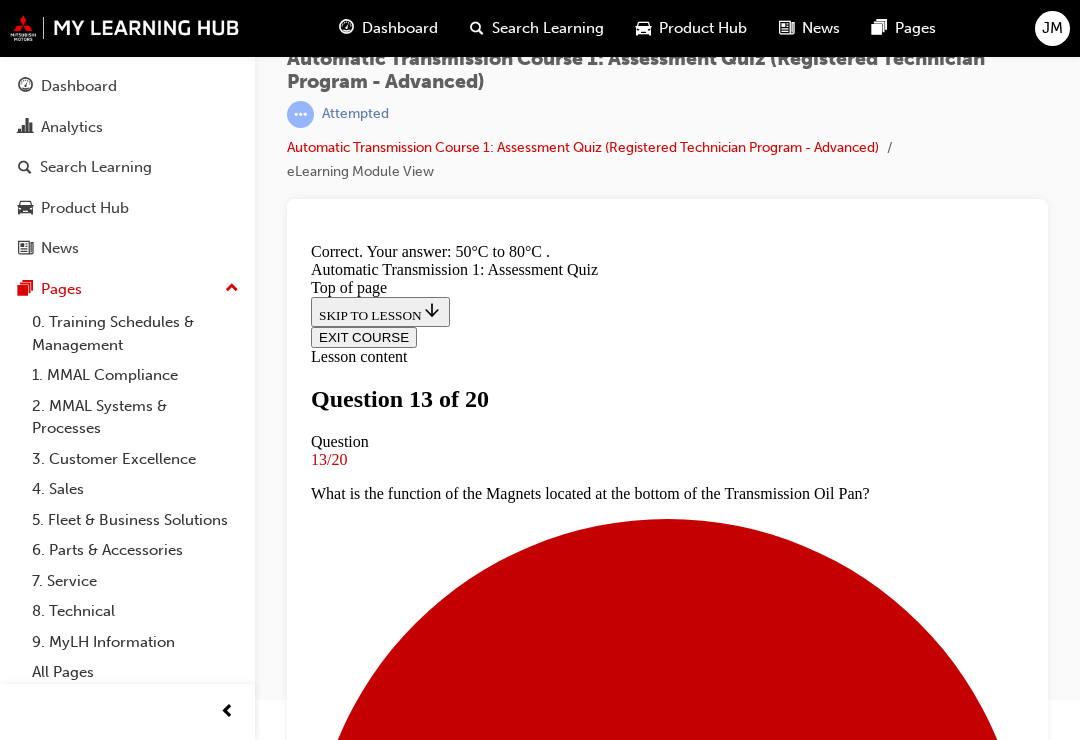click on "NEXT" at bounding box center (337, 10117) 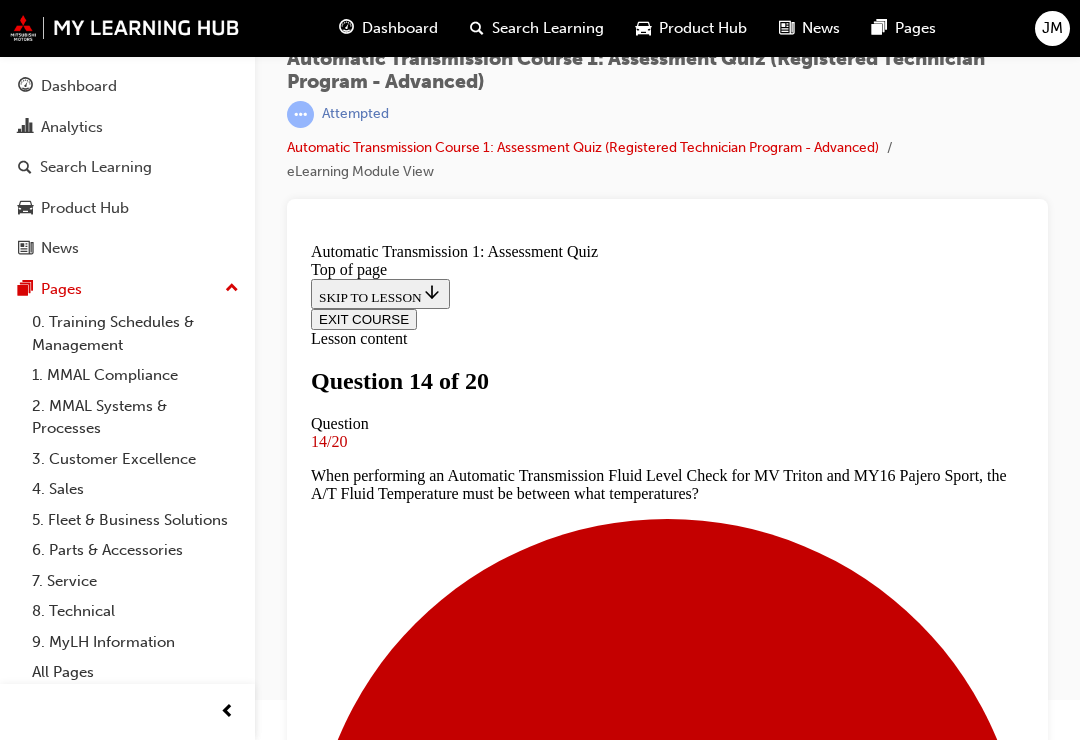 click at bounding box center [667, 6683] 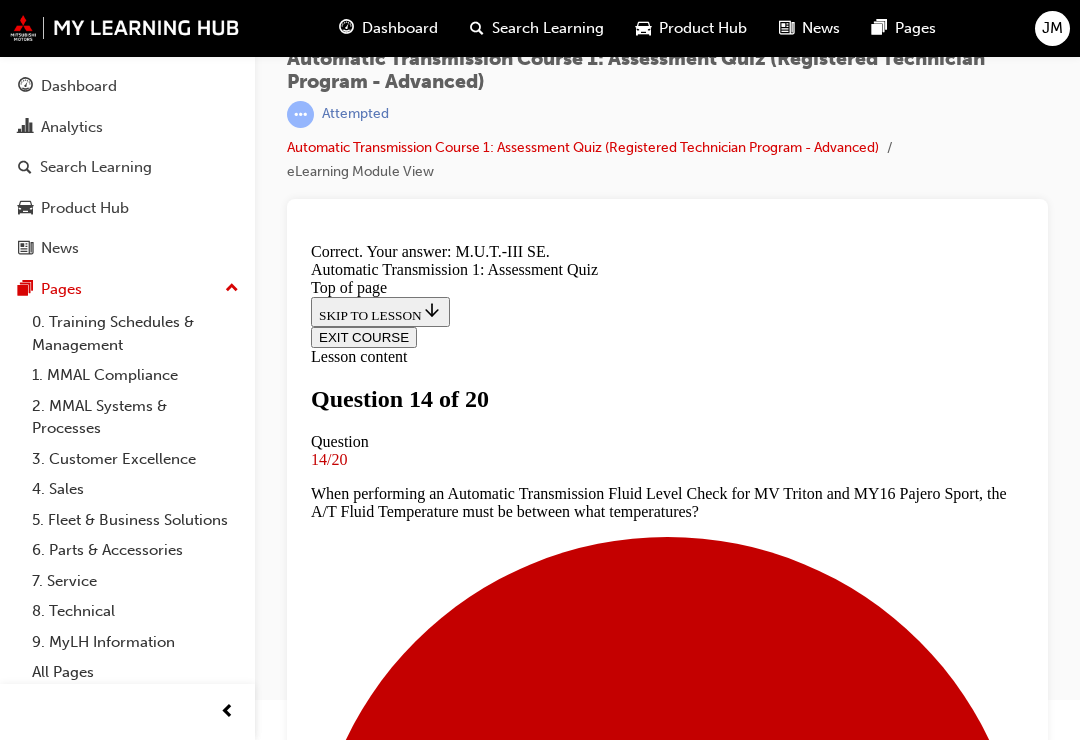 click on "NEXT" at bounding box center (337, 10135) 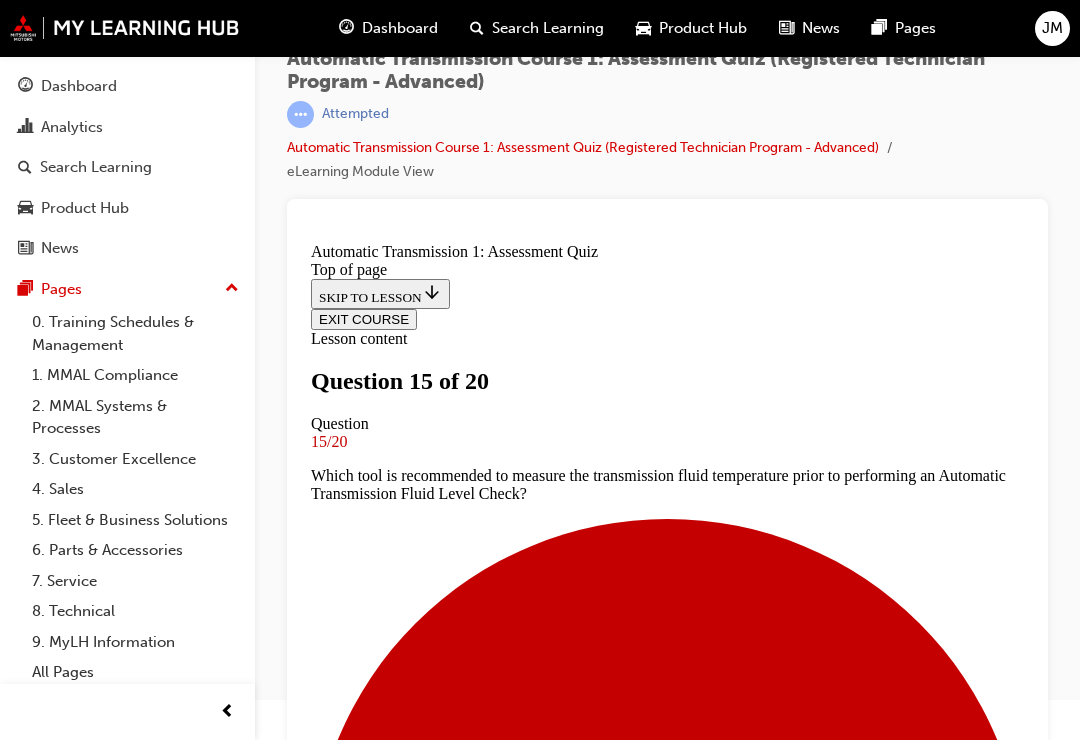 click at bounding box center [667, 8058] 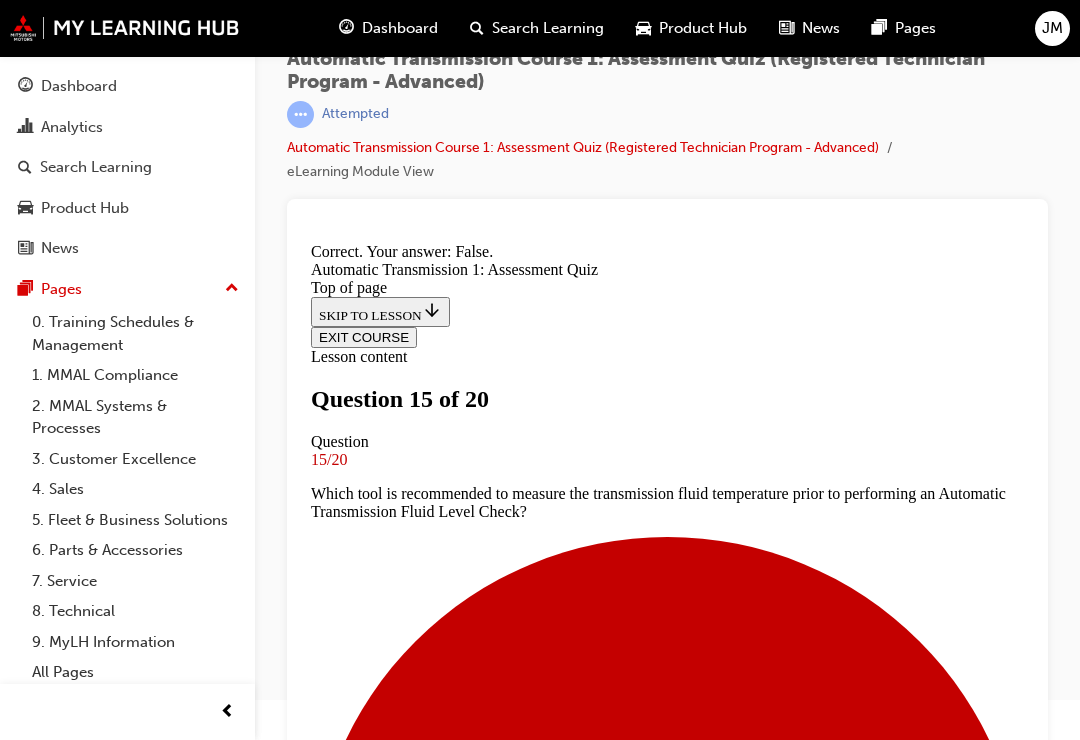 click on "NEXT" at bounding box center [337, 8860] 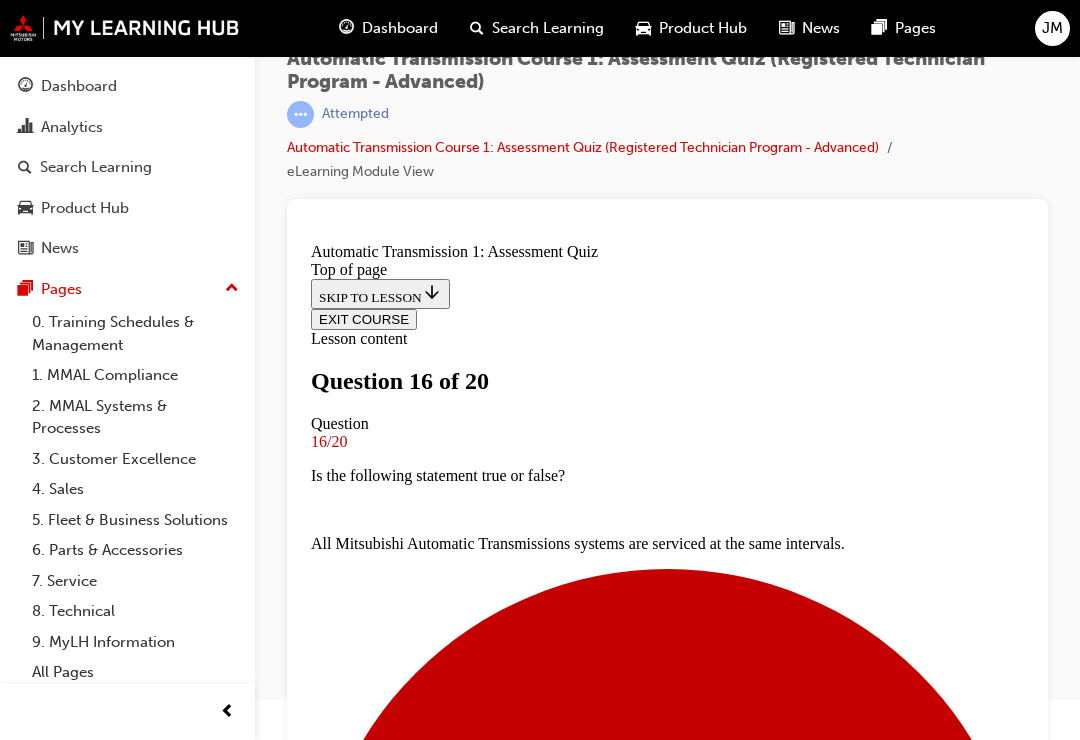 click on "Idle State Line Pressure" at bounding box center [687, 4551] 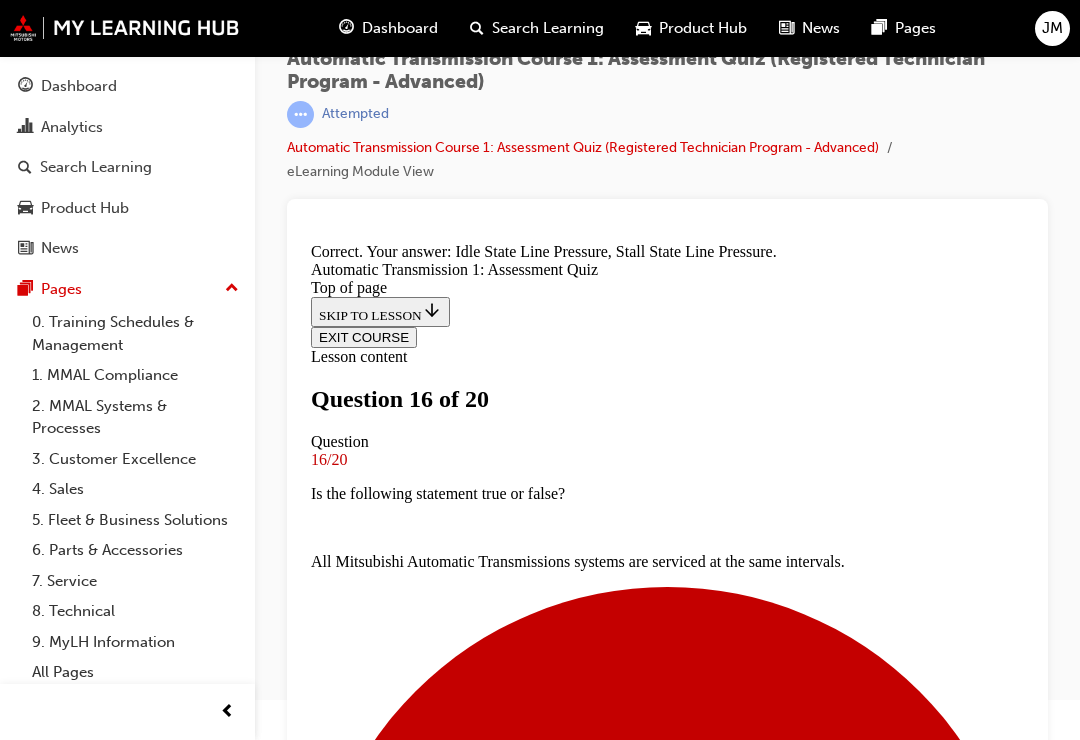 click on "NEXT" at bounding box center [337, 5786] 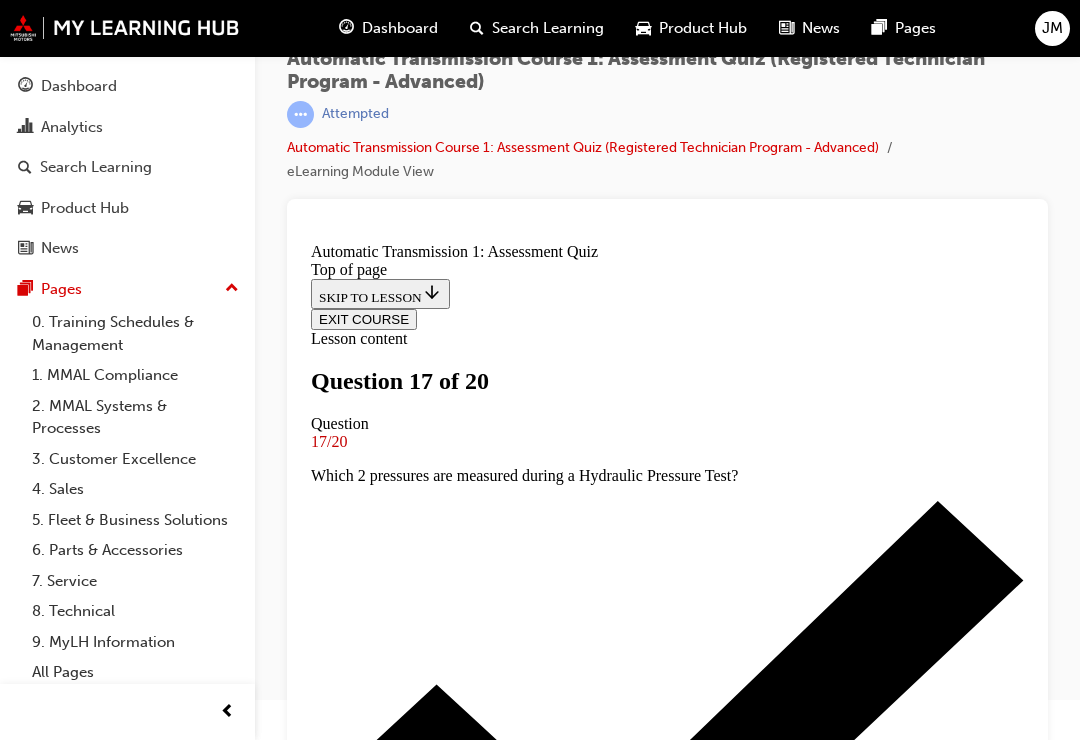 click at bounding box center [667, 4916] 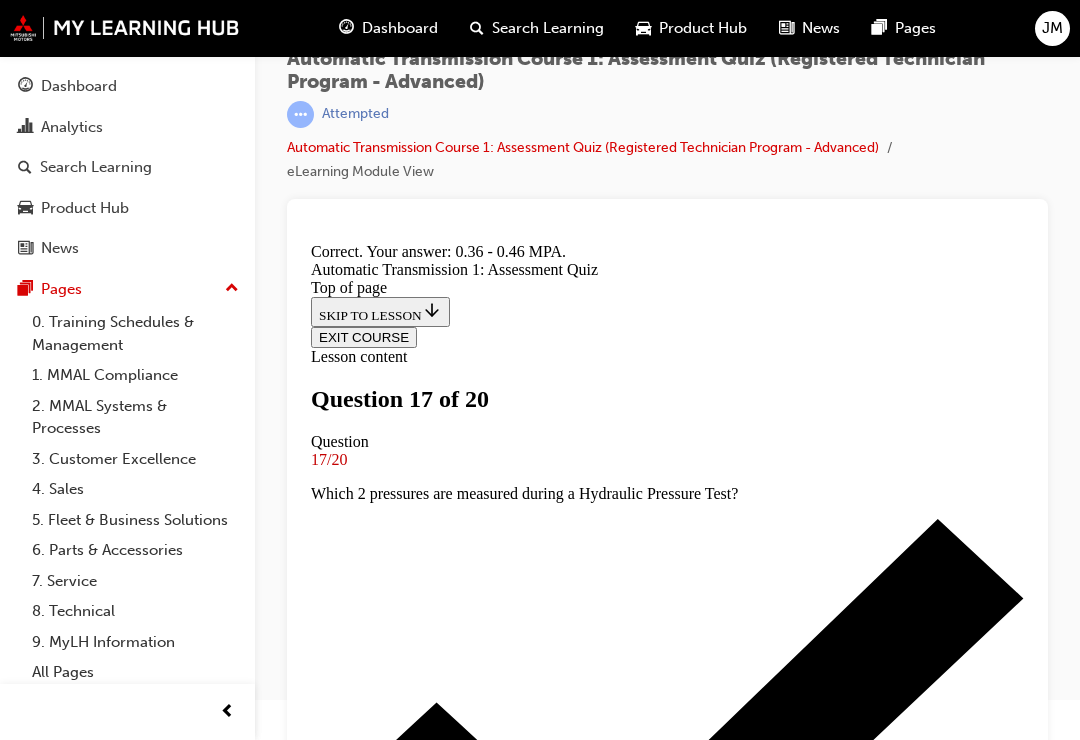 click on "NEXT" at bounding box center (337, 8369) 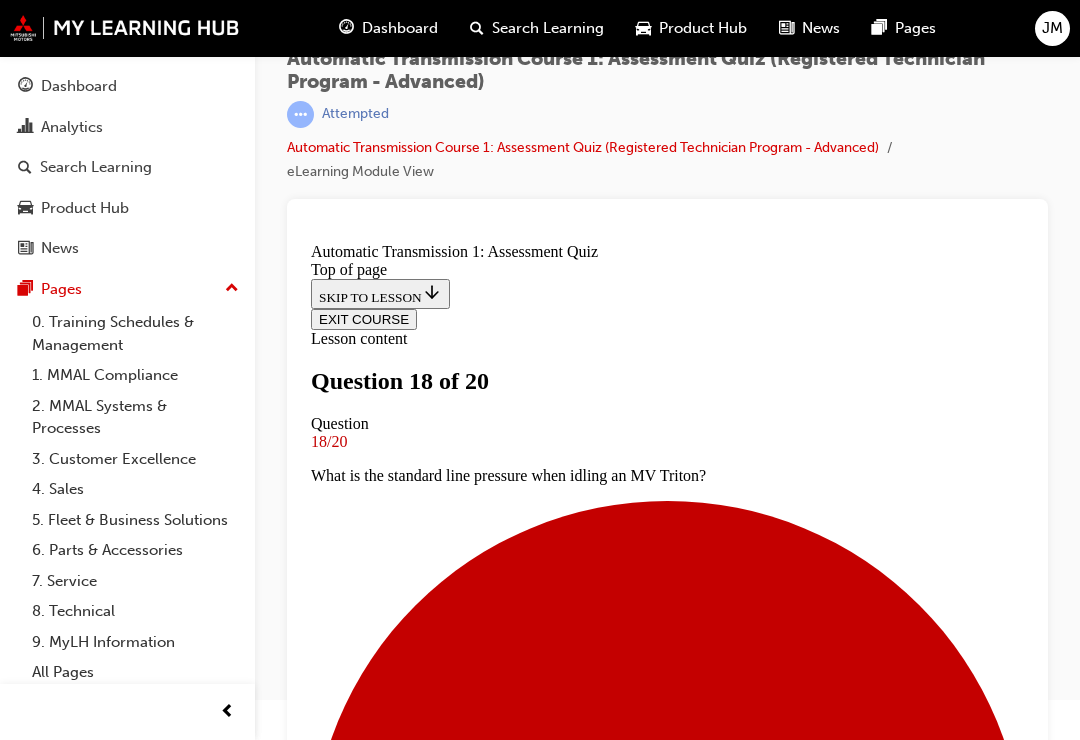 click at bounding box center [667, 7972] 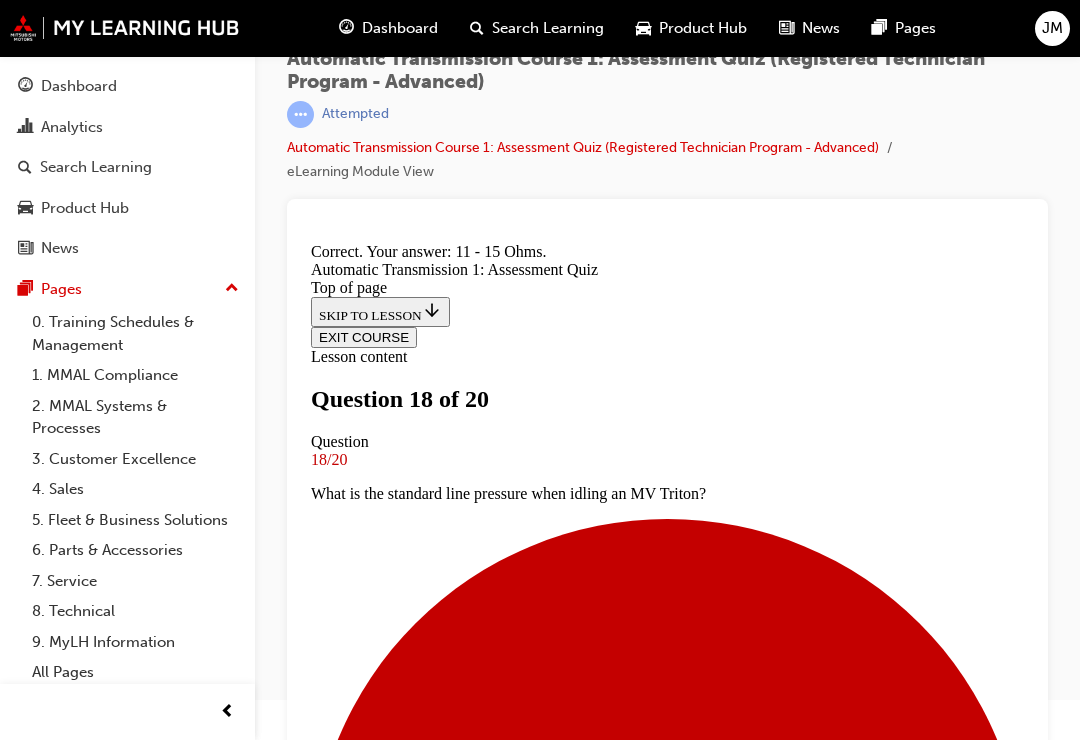 click on "NEXT" at bounding box center [337, 11425] 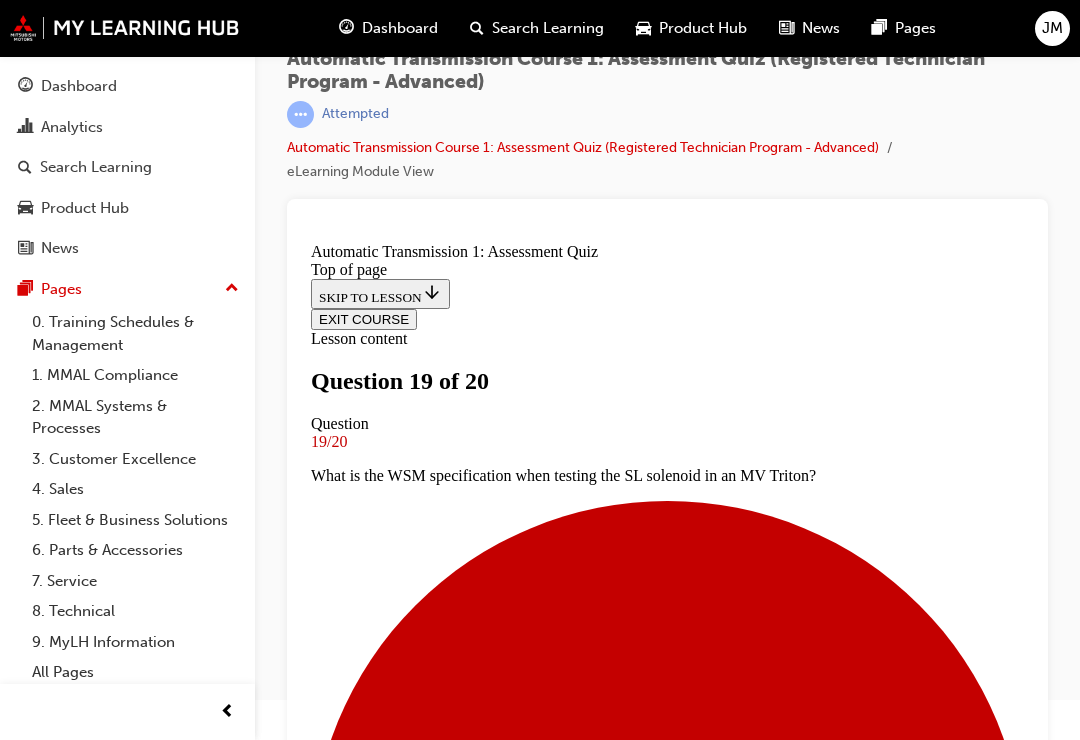 scroll, scrollTop: 257, scrollLeft: 0, axis: vertical 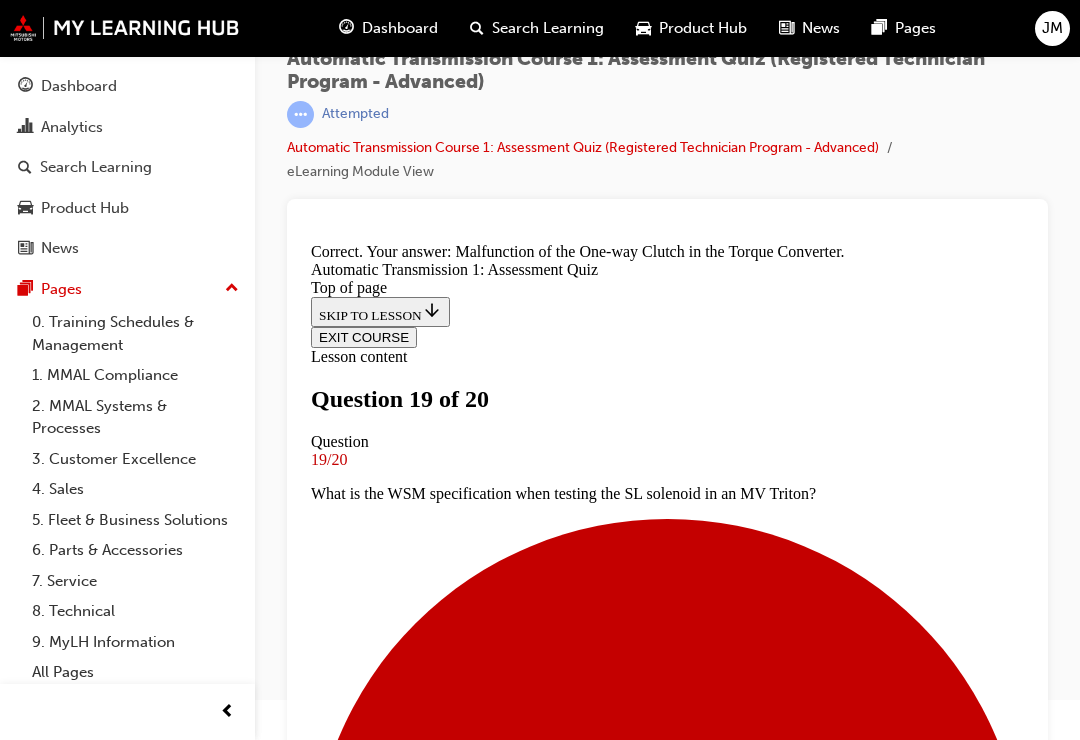 click on "NEXT" at bounding box center [337, 11443] 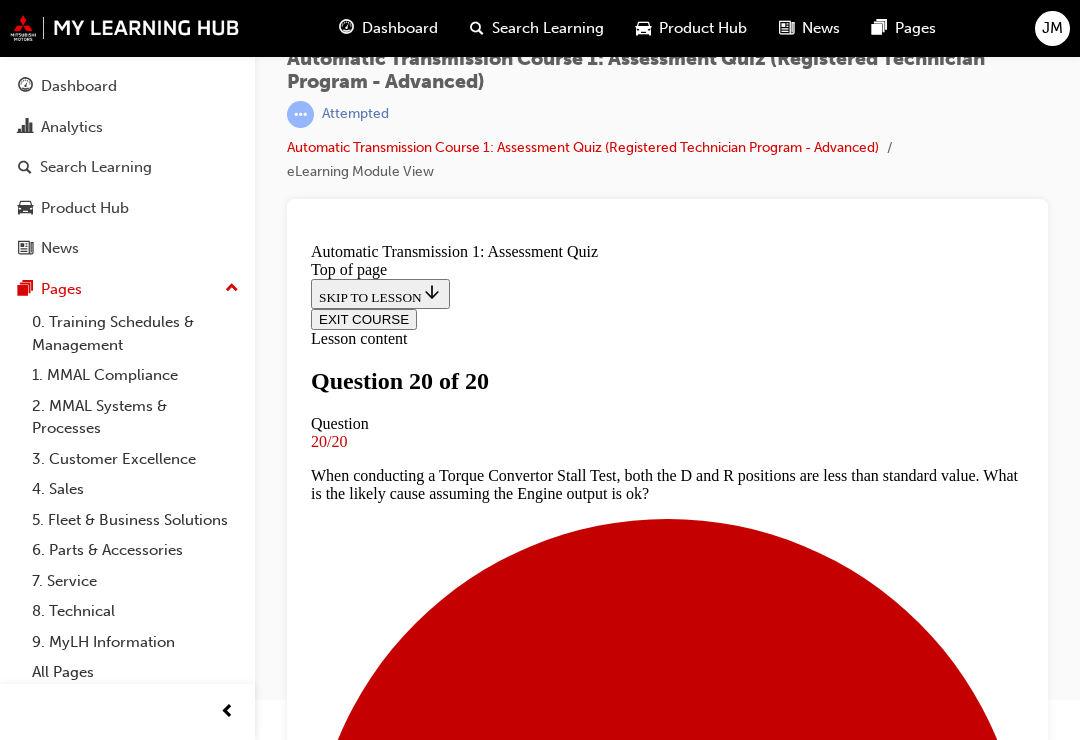 scroll, scrollTop: 3, scrollLeft: 0, axis: vertical 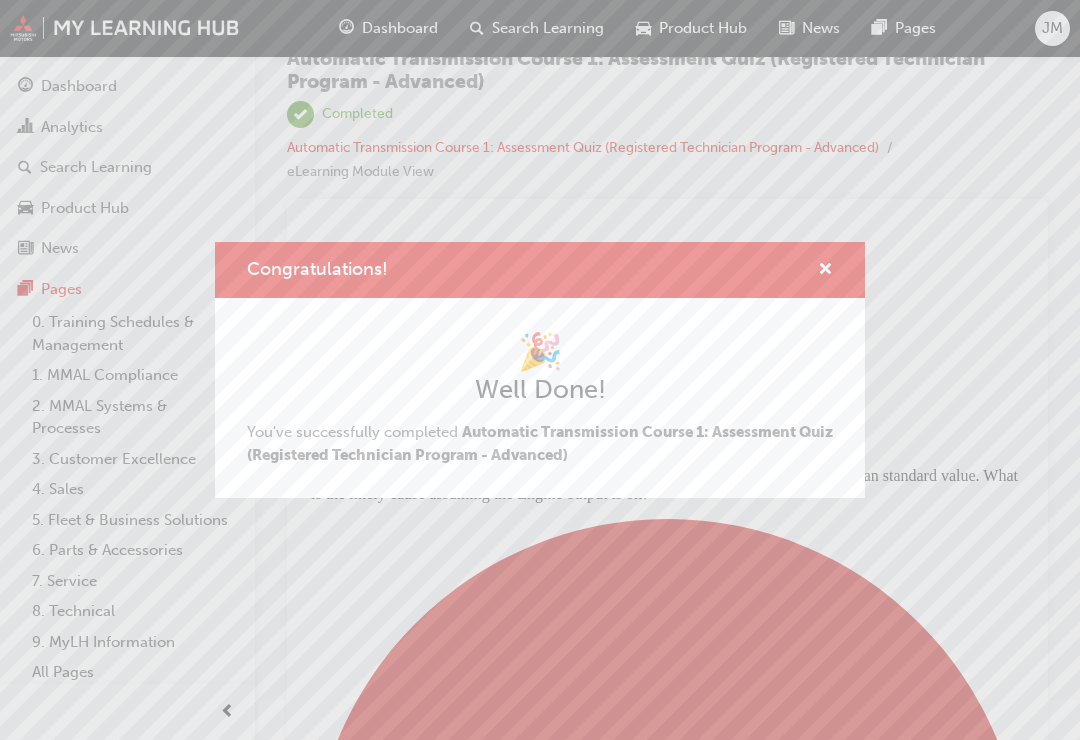 click at bounding box center [825, 271] 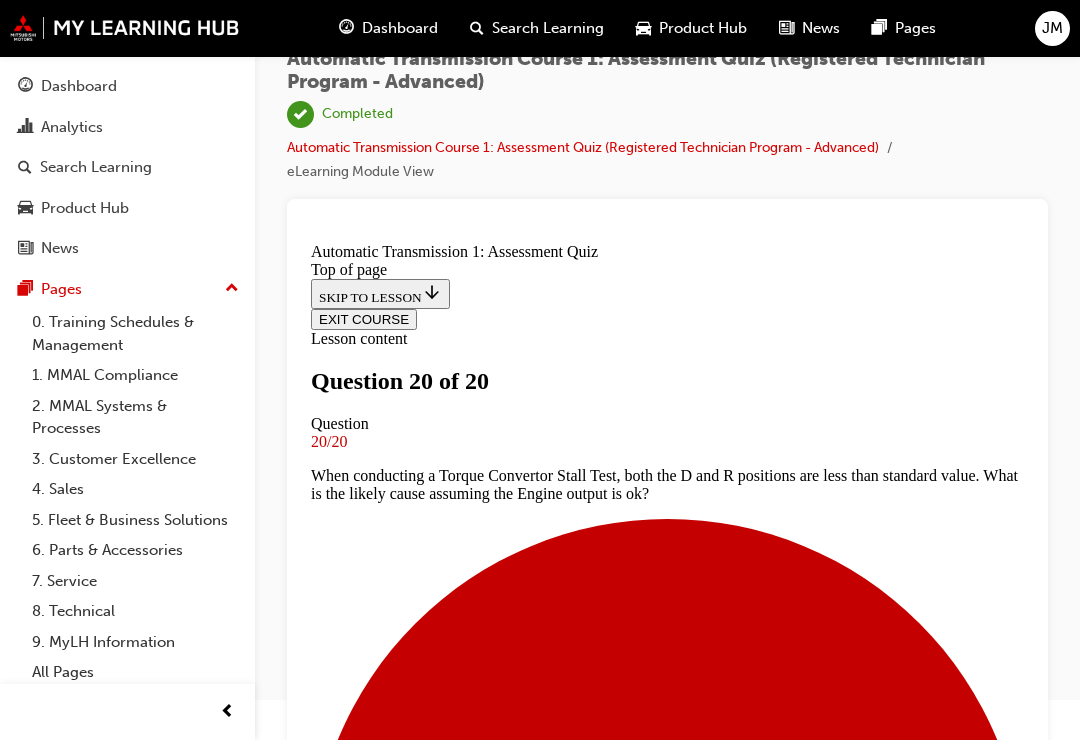 scroll, scrollTop: 375, scrollLeft: 0, axis: vertical 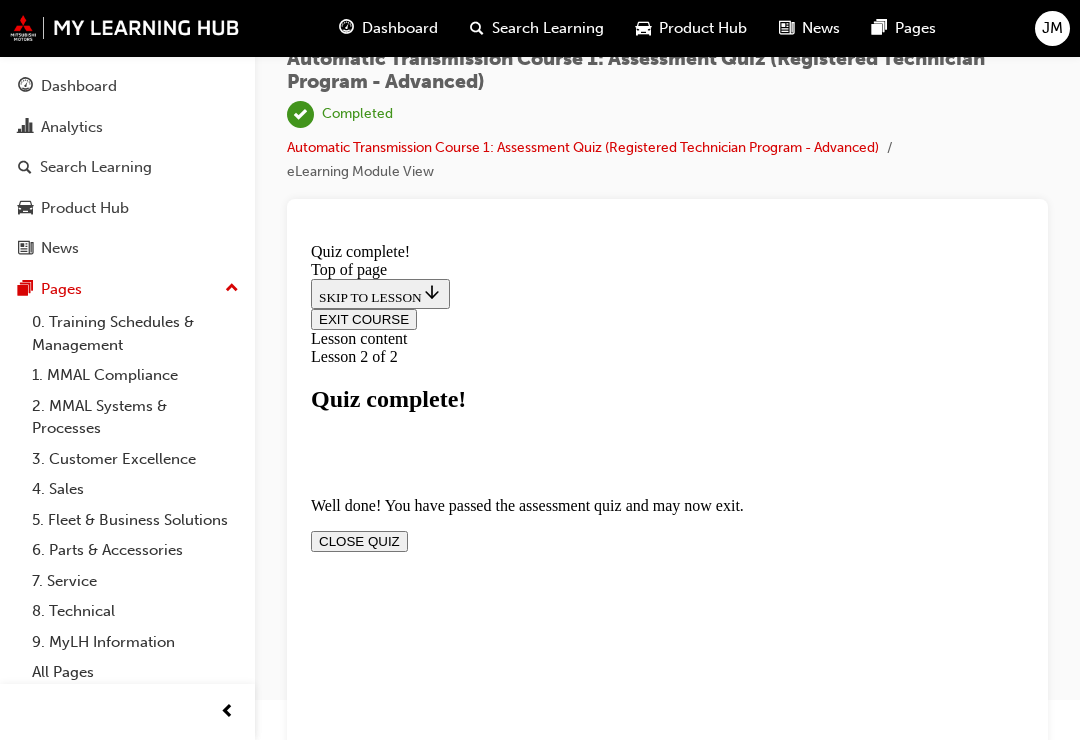 click on "CLOSE QUIZ" at bounding box center [359, 541] 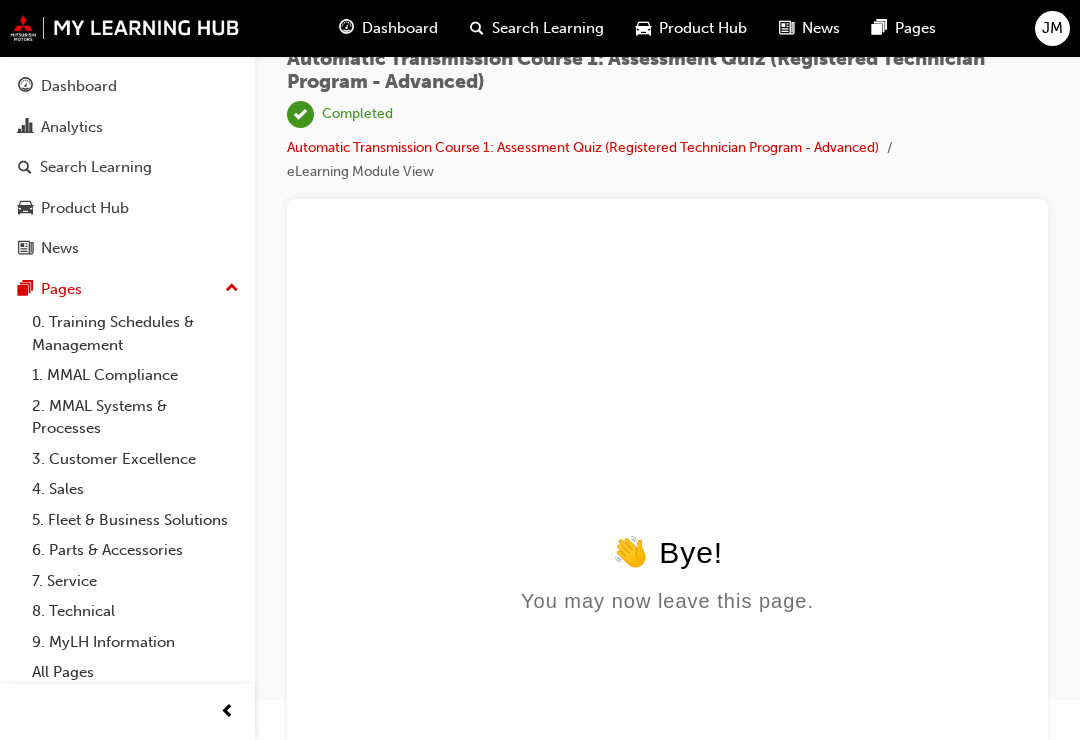 scroll, scrollTop: 0, scrollLeft: 0, axis: both 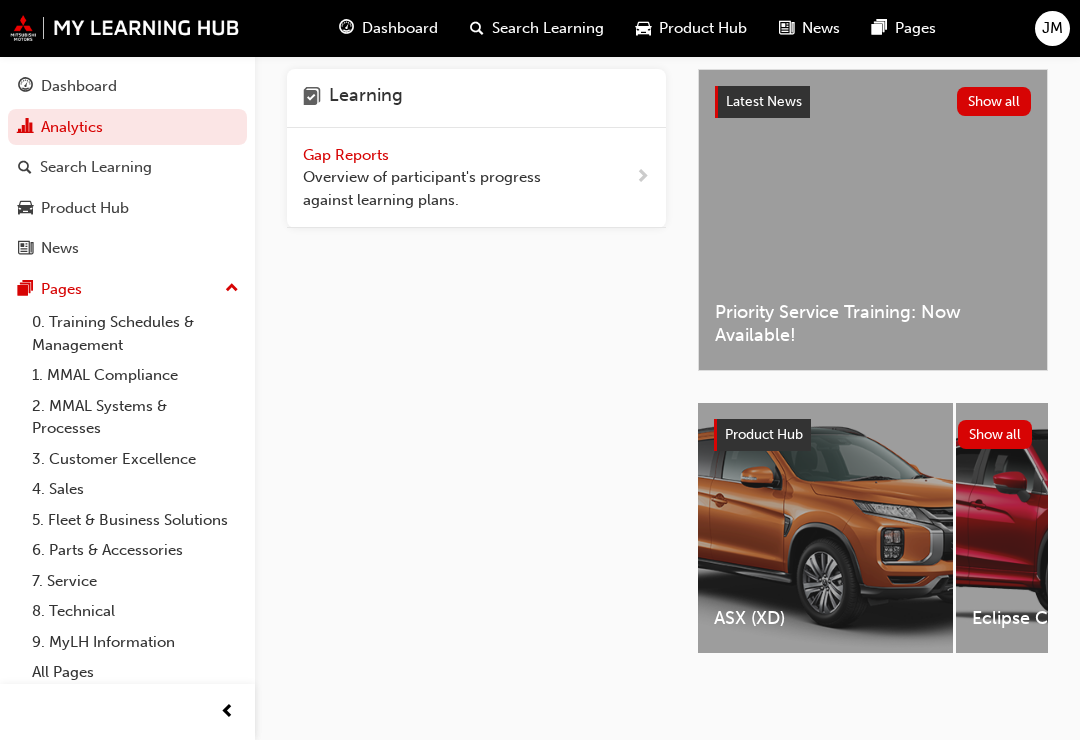 click on "Gap Reports   Overview of participant's progress against learning plans." at bounding box center (476, 178) 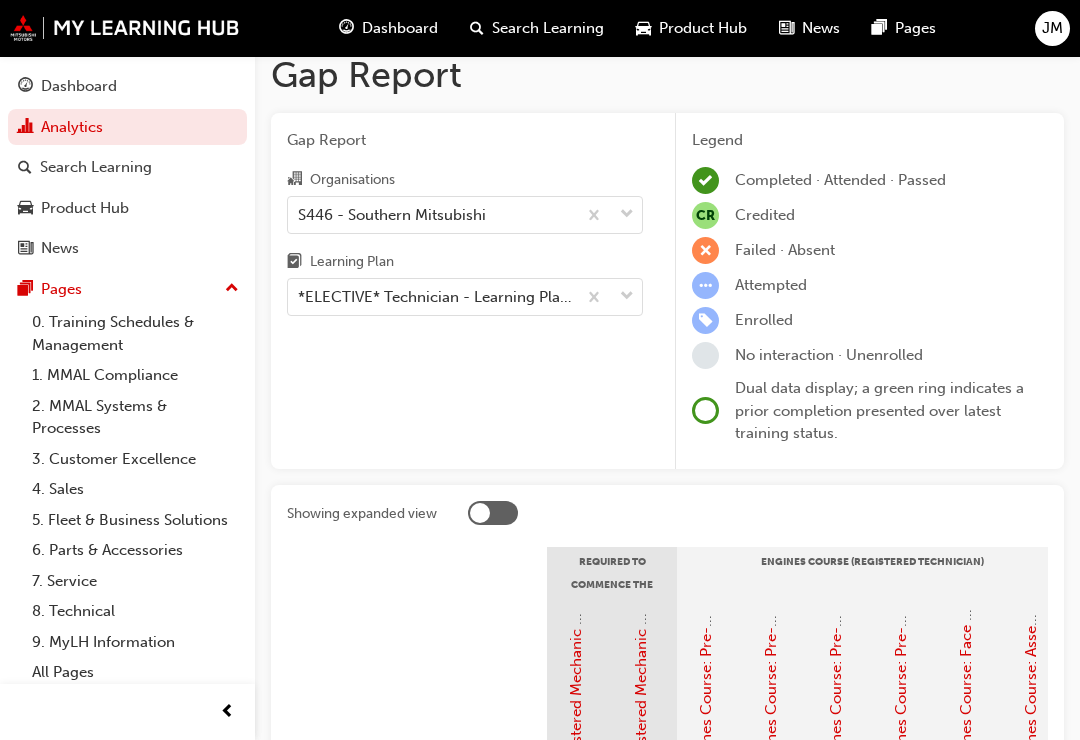 click on "Gap Report Organisations S446 - Southern Mitsubishi Learning Plan *ELECTIVE* Technician - Learning Plan 2: Registered Technician Program - TC_RT_ELP" at bounding box center [465, 291] 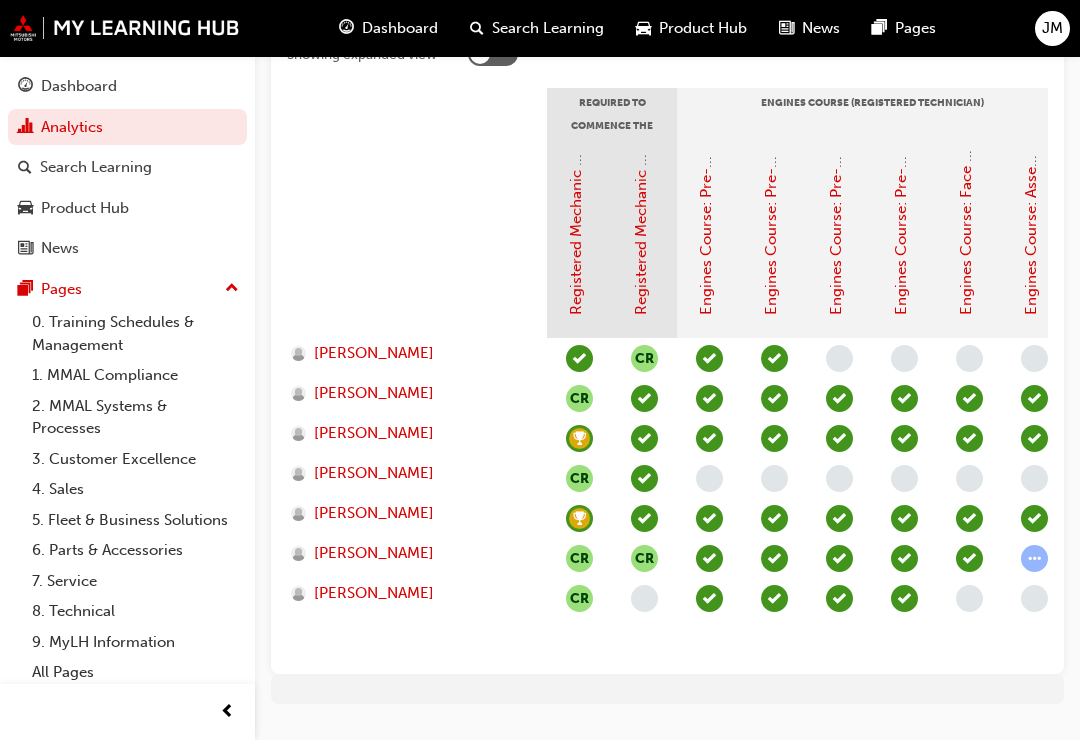 scroll, scrollTop: 477, scrollLeft: 0, axis: vertical 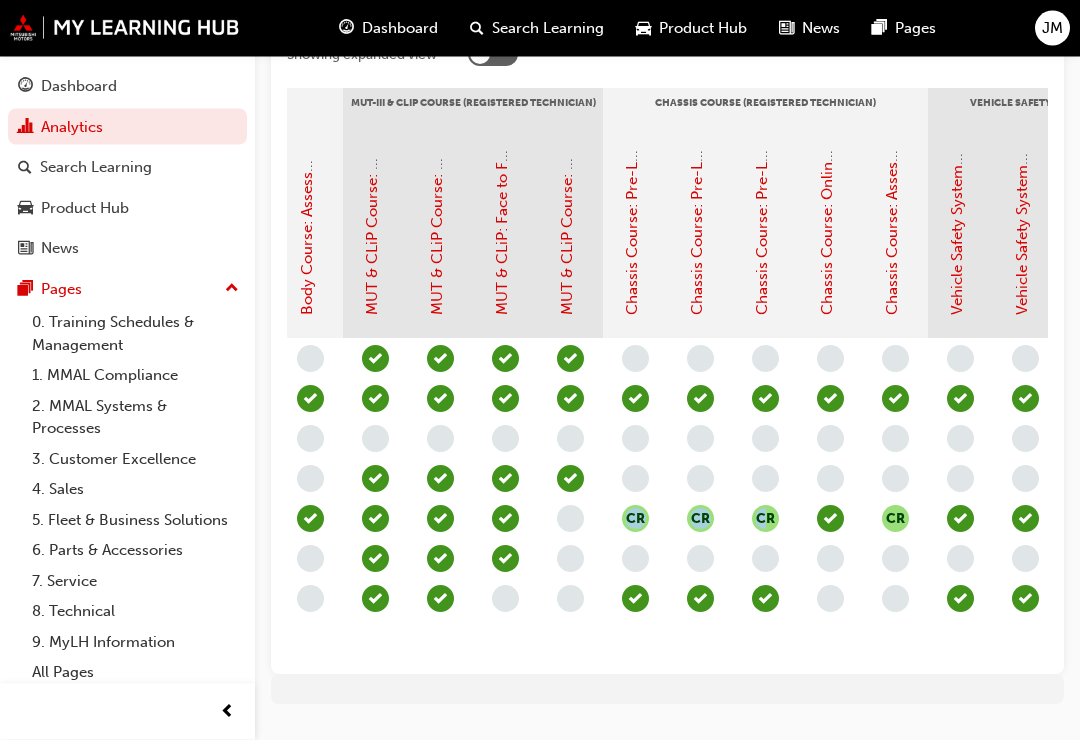 click at bounding box center (765, 559) 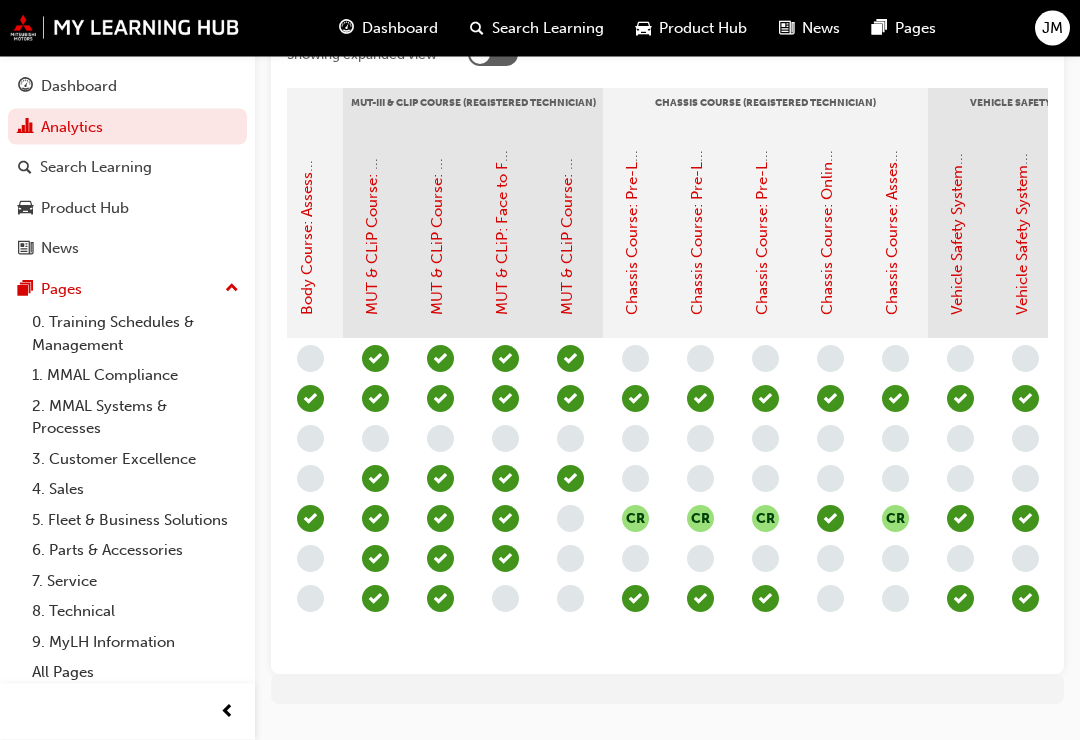 scroll, scrollTop: 478, scrollLeft: 0, axis: vertical 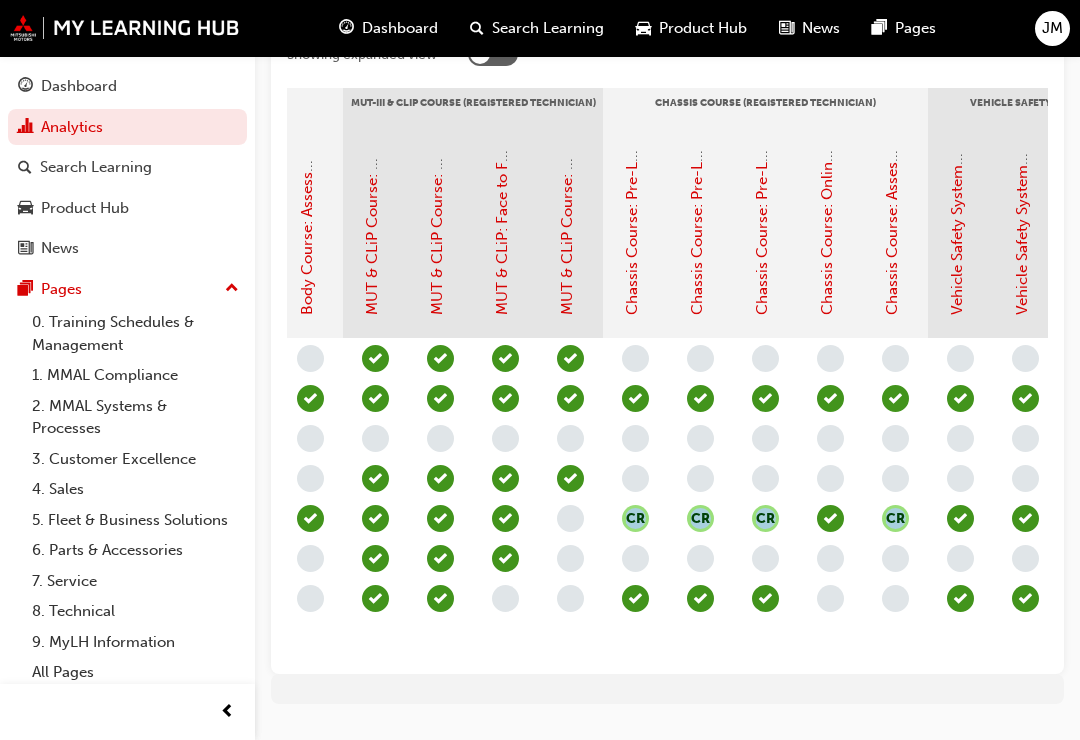 click on "Gap Report Gap Report Organisations S446 - Southern Mitsubishi Learning Plan *ELECTIVE* Technician - Learning Plan 2: Registered Technician Program - TC_RT_ELP Legend Completed · Attended · Passed CR Credited Failed · Absent Attempted Enrolled No interaction · Unenrolled Dual data display; a green ring indicates a prior completion presented over latest training status. Showing expanded view Required to Commence the Registered Technician Program: Engines Course (Registered Technician) Pico Course 1 (Registered Technician) Body Course (Registered Technician) MUT-III & CLIP Course (Registered Technician) Chassis Course (Registered Technician) Vehicle Safety Systems Course (Registered Technician) Manual Transmissions (Registered Technician) 4WD and Driveline Course (Registered Technician) Automatic Transmission (Registered Technician) Registered Technician Final Assessment Registered Technician Level Status Registered Mechanic Qualification Status Registered Mechanic Advanced - Complete [PERSON_NAME] CR" at bounding box center [667, 157] 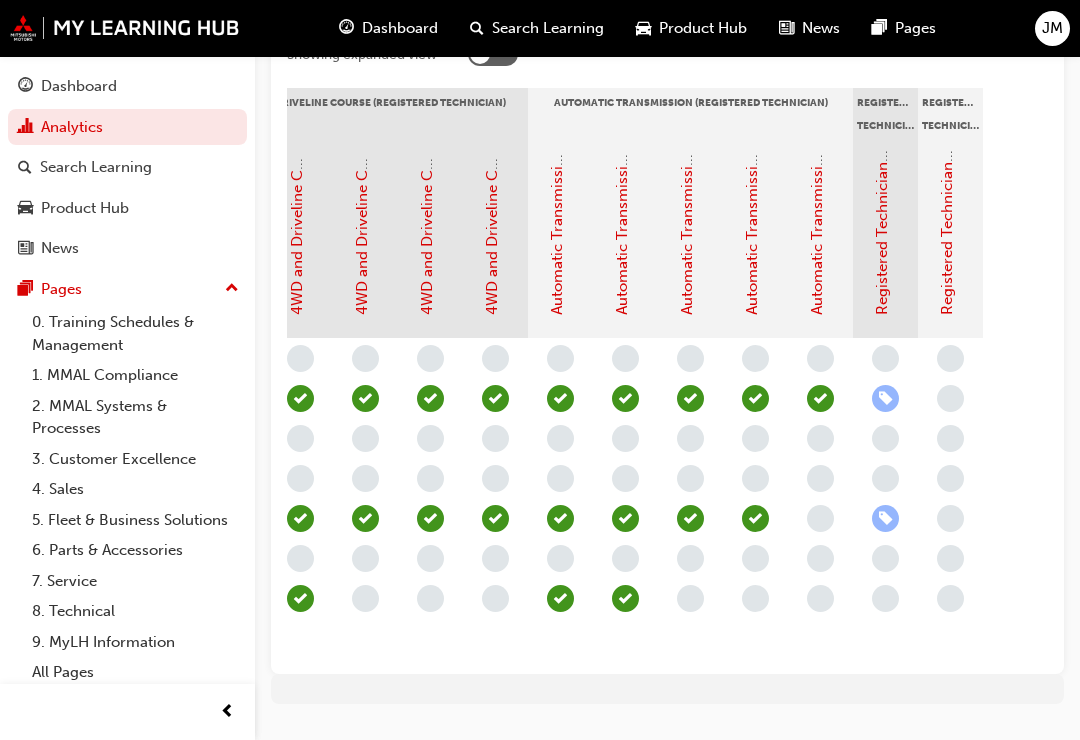 scroll, scrollTop: 0, scrollLeft: 2554, axis: horizontal 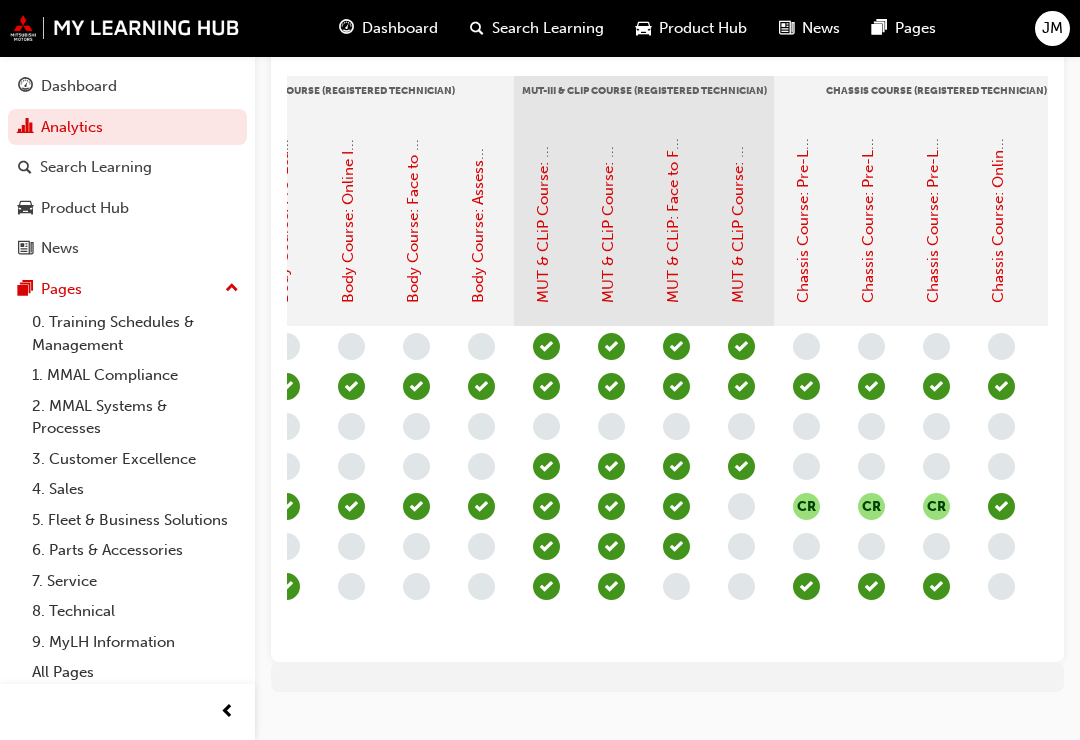 click on "MUT & CLiP Course: Assessment Quiz (Registered Technician Program - Advanced)" at bounding box center (738, 12) 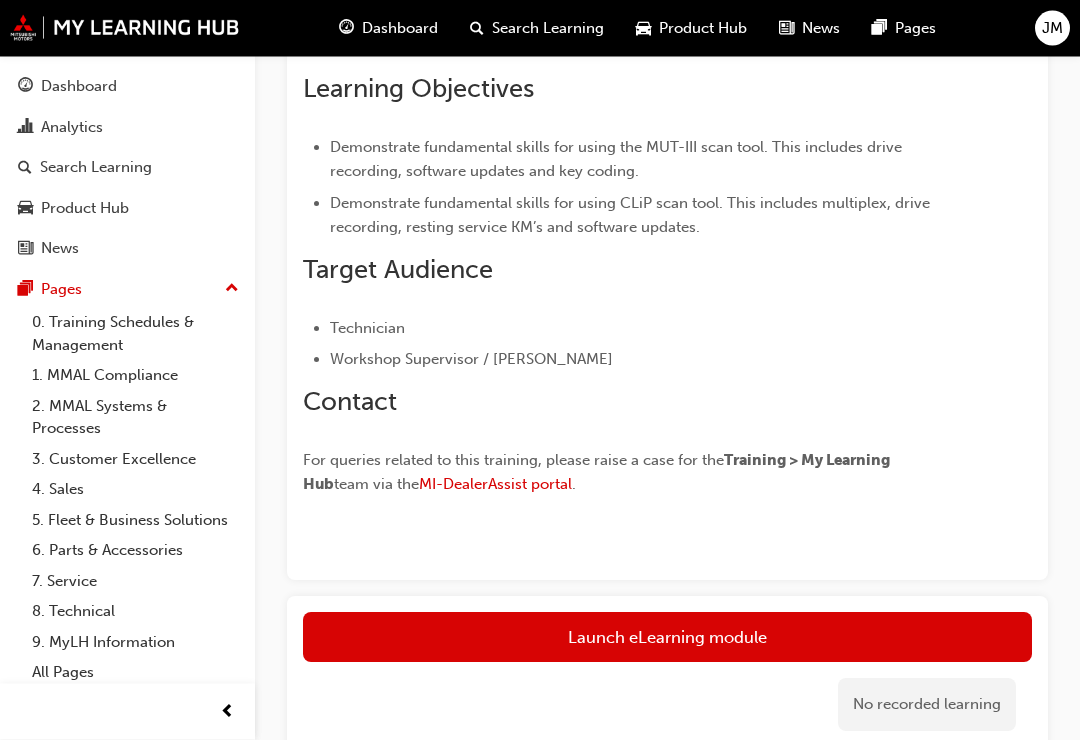 scroll, scrollTop: 605, scrollLeft: 0, axis: vertical 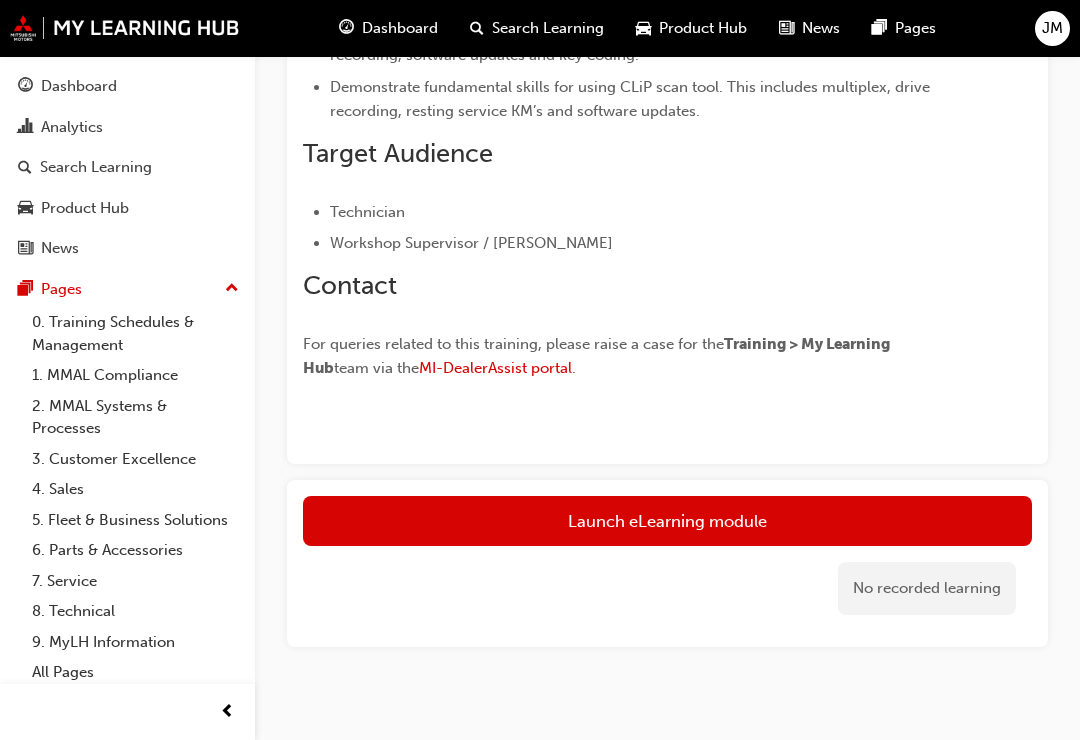 click on "Launch eLearning module" at bounding box center [667, 521] 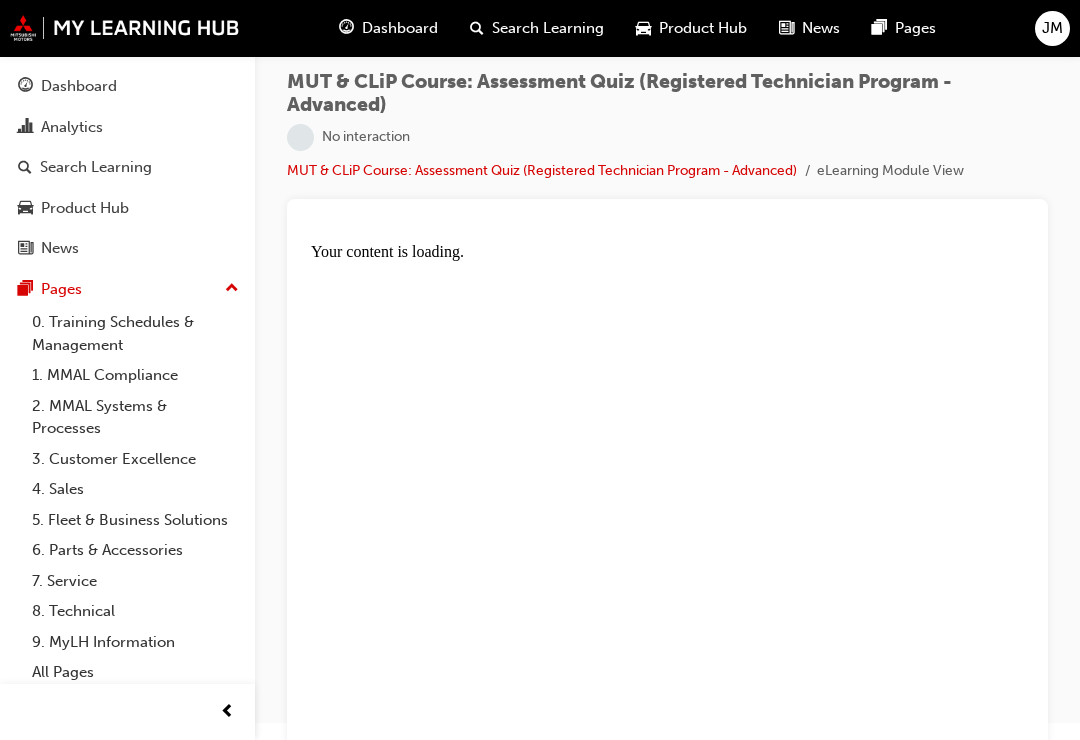 scroll, scrollTop: 0, scrollLeft: 0, axis: both 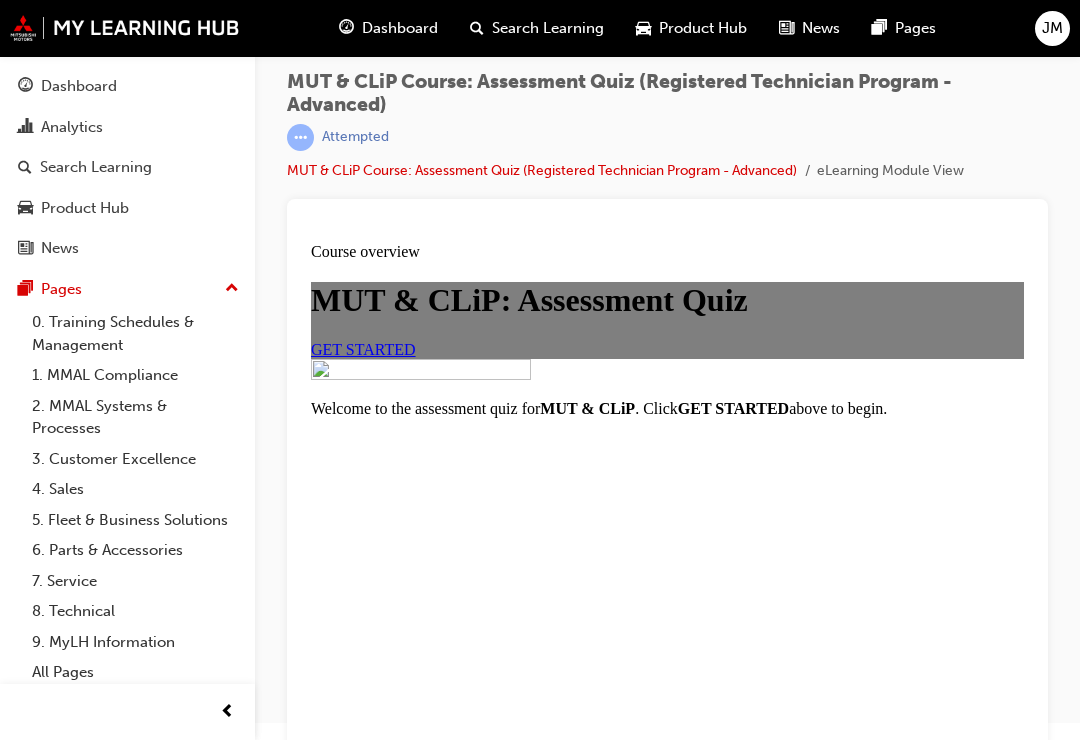 click on "GET STARTED" at bounding box center [363, 348] 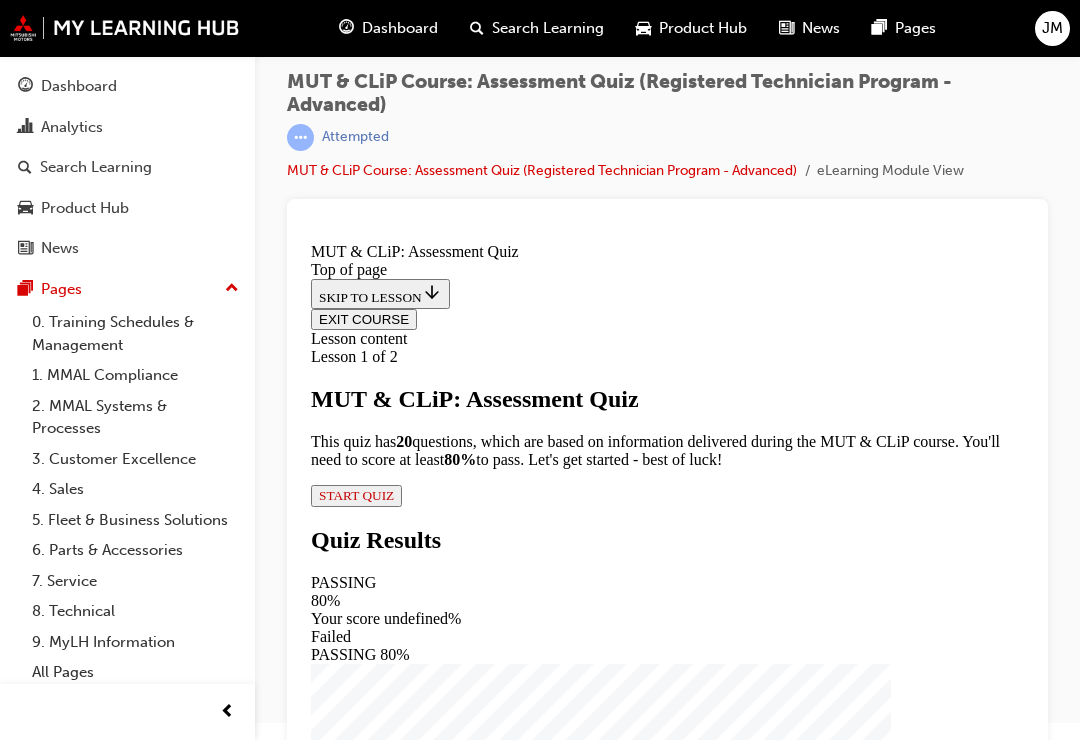 click on "START QUIZ" at bounding box center (356, 494) 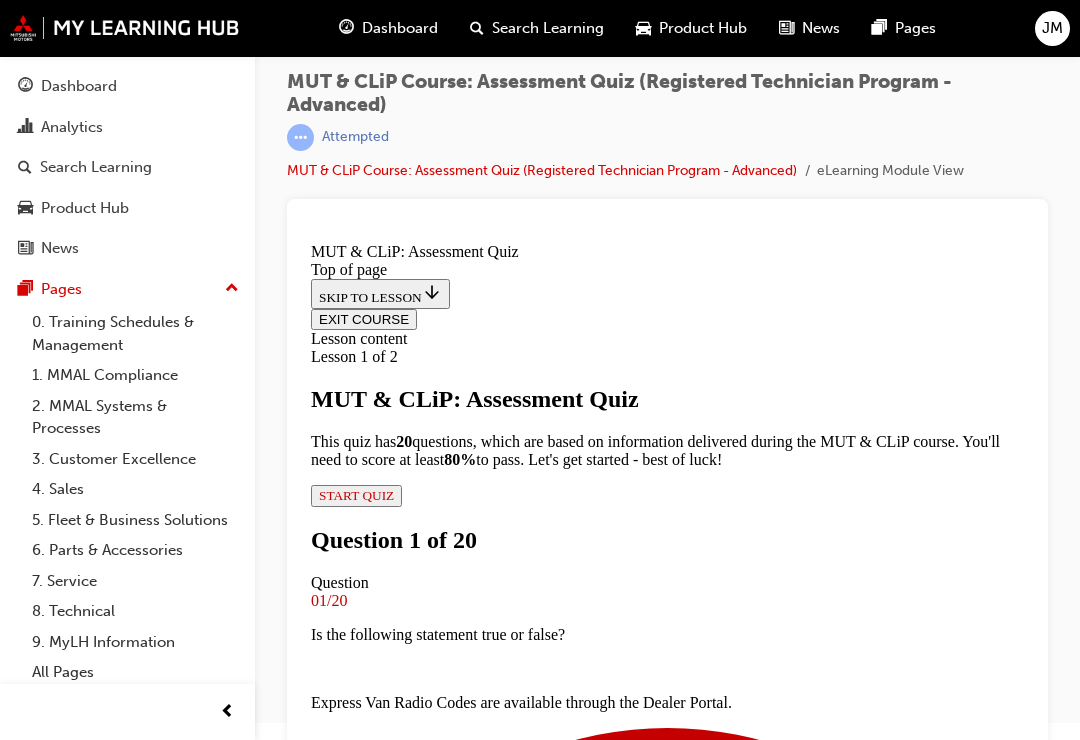 scroll, scrollTop: 132, scrollLeft: 0, axis: vertical 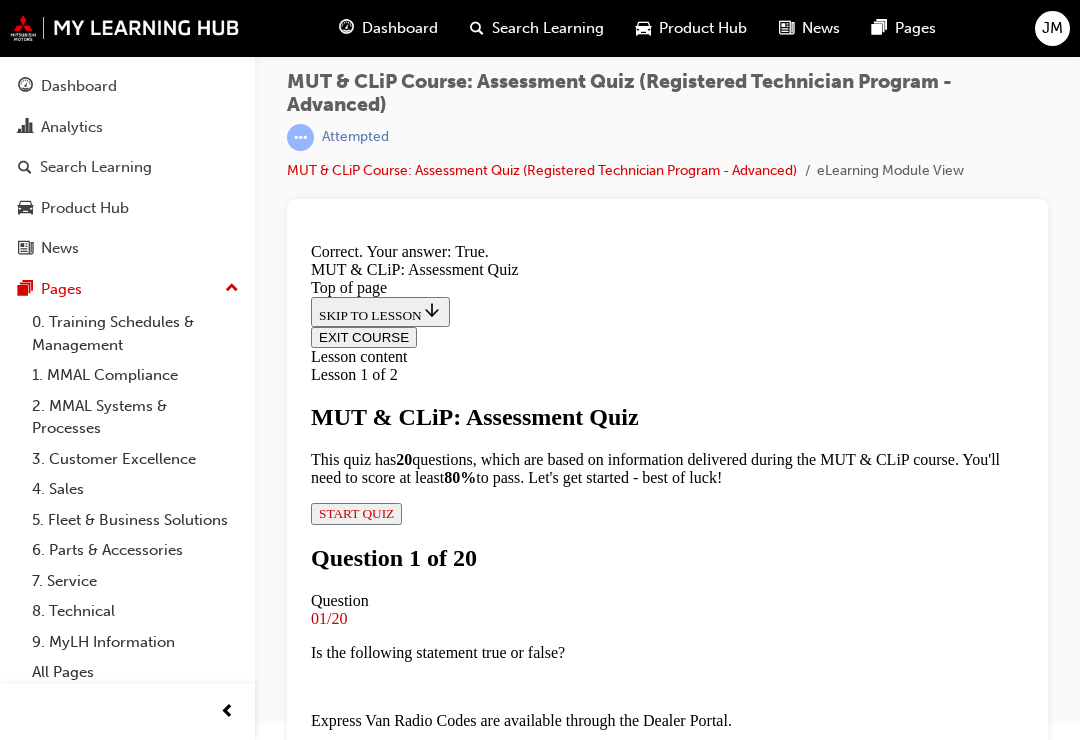 click on "NEXT" at bounding box center (667, 3465) 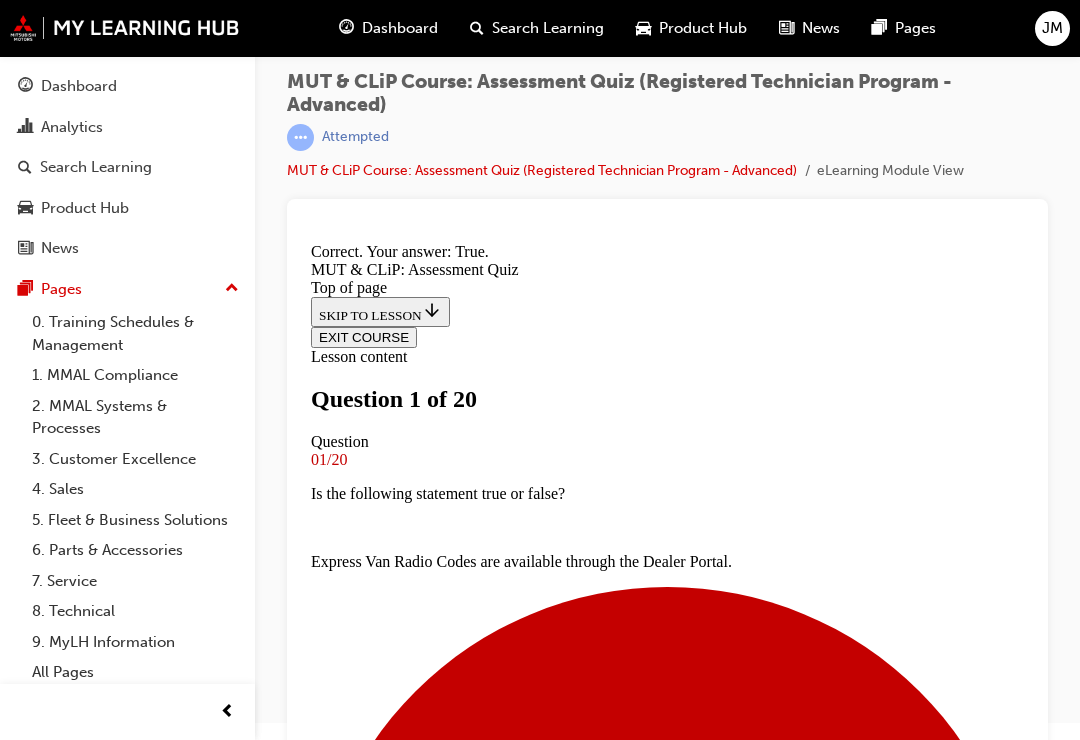 scroll, scrollTop: 233, scrollLeft: 0, axis: vertical 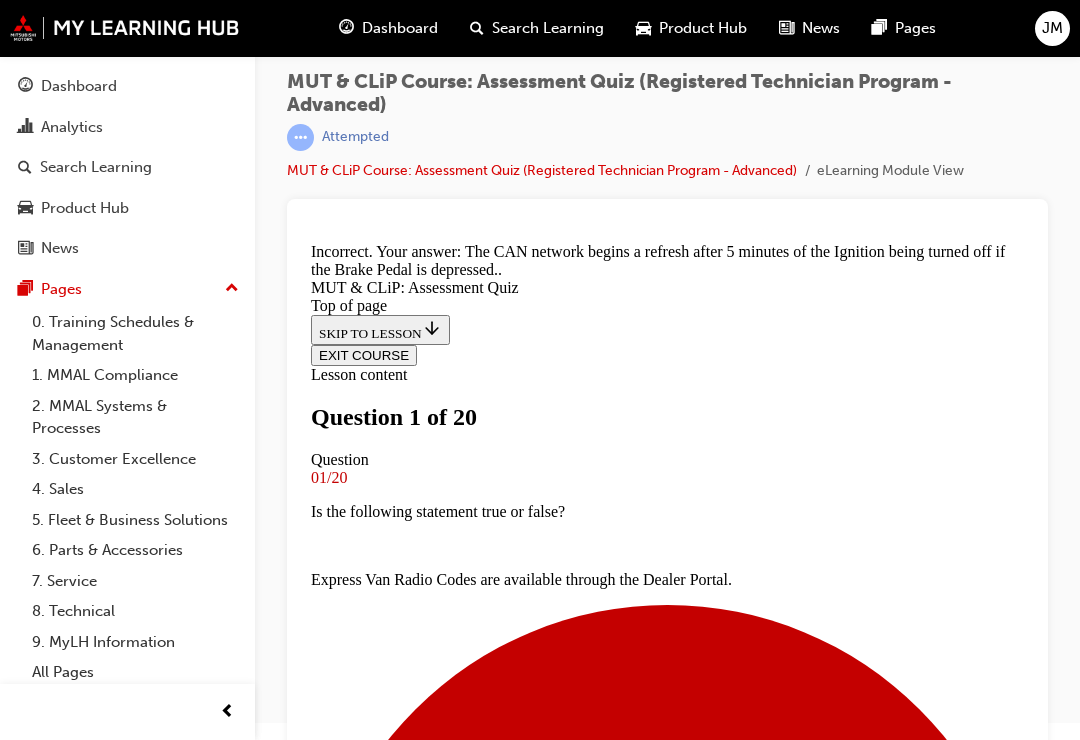 click on "NEXT" at bounding box center (337, 8841) 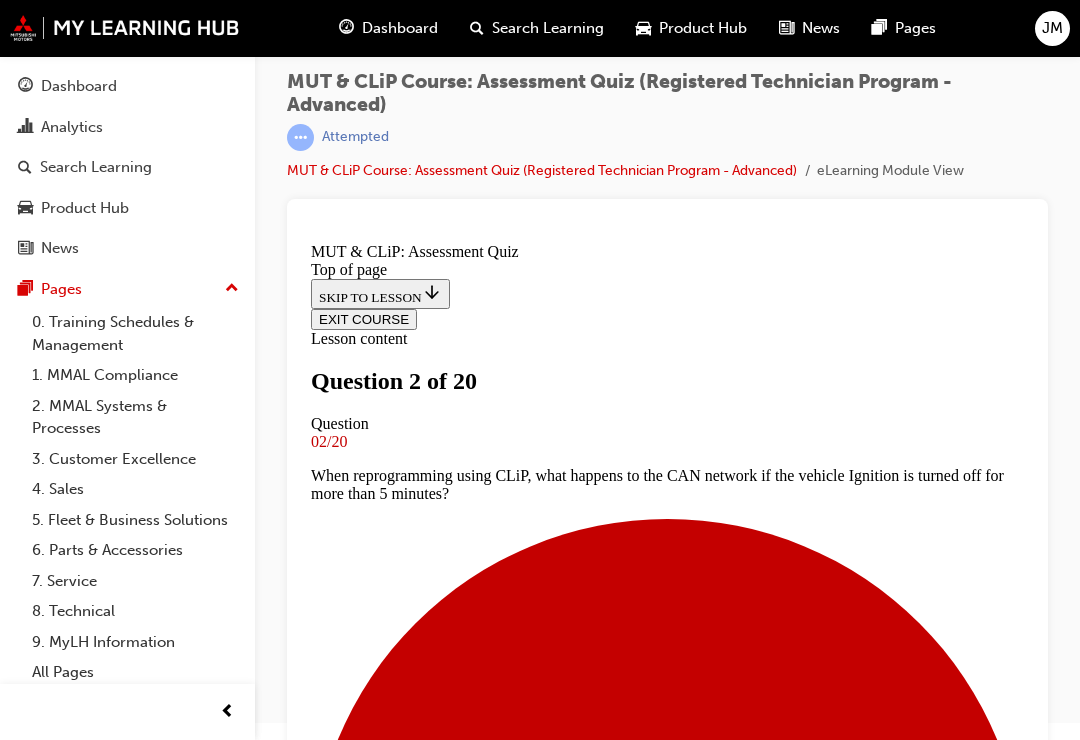 scroll, scrollTop: 153, scrollLeft: 0, axis: vertical 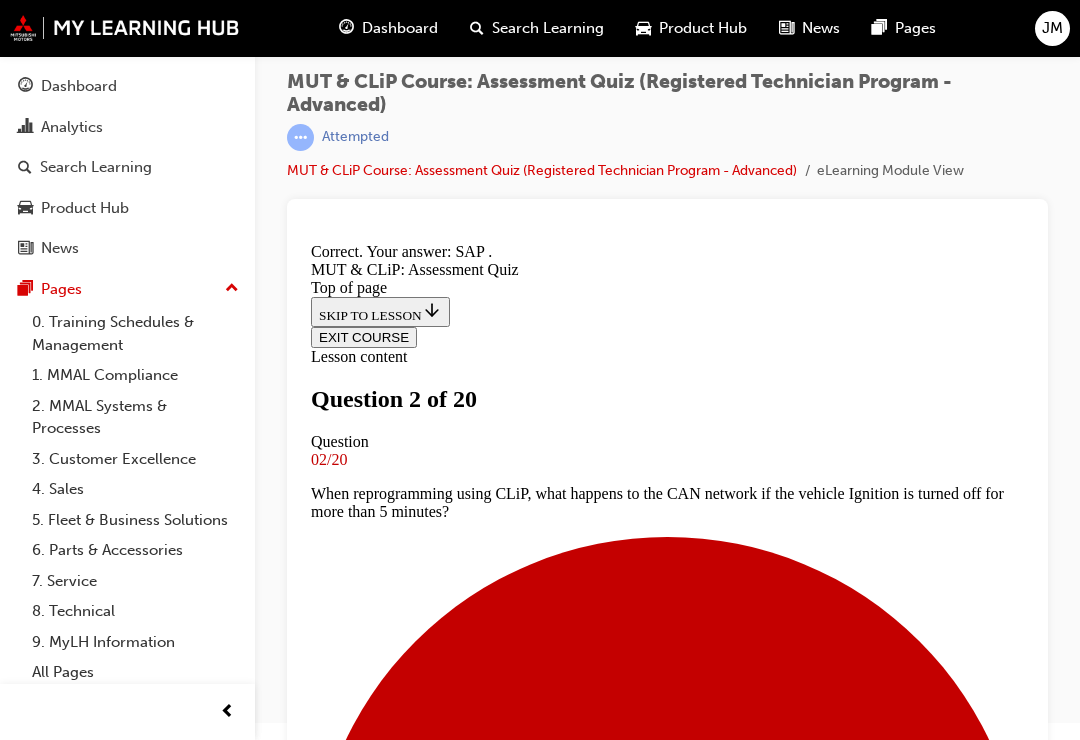click on "NEXT" at bounding box center [337, 11406] 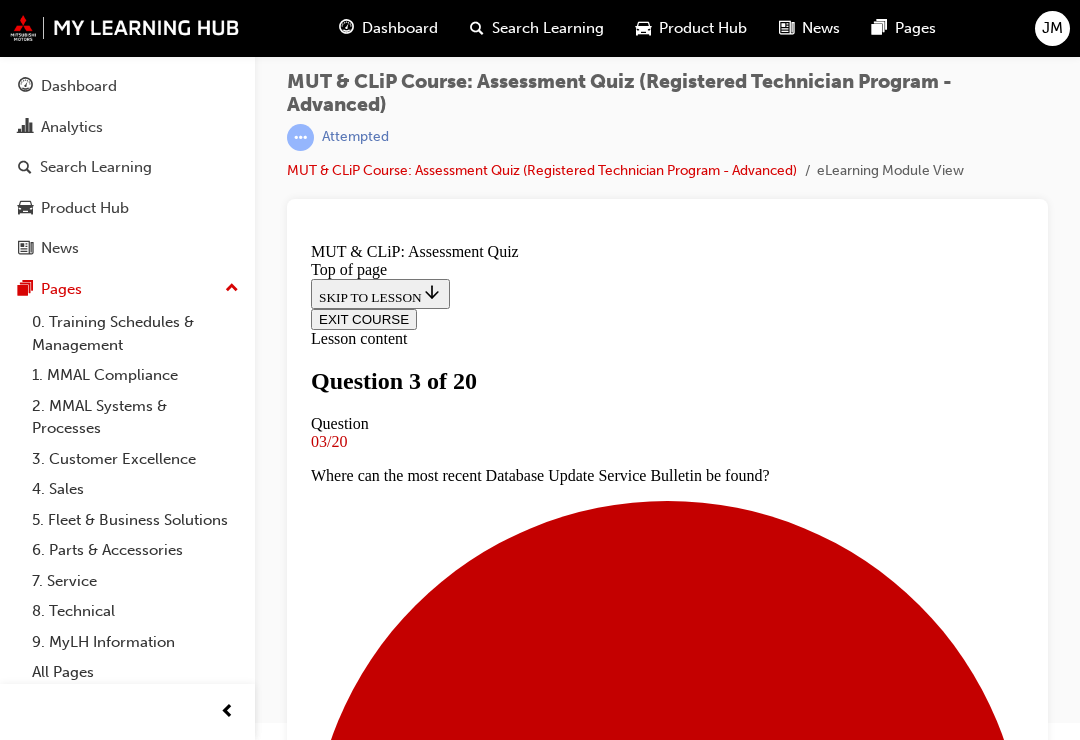scroll, scrollTop: 257, scrollLeft: 0, axis: vertical 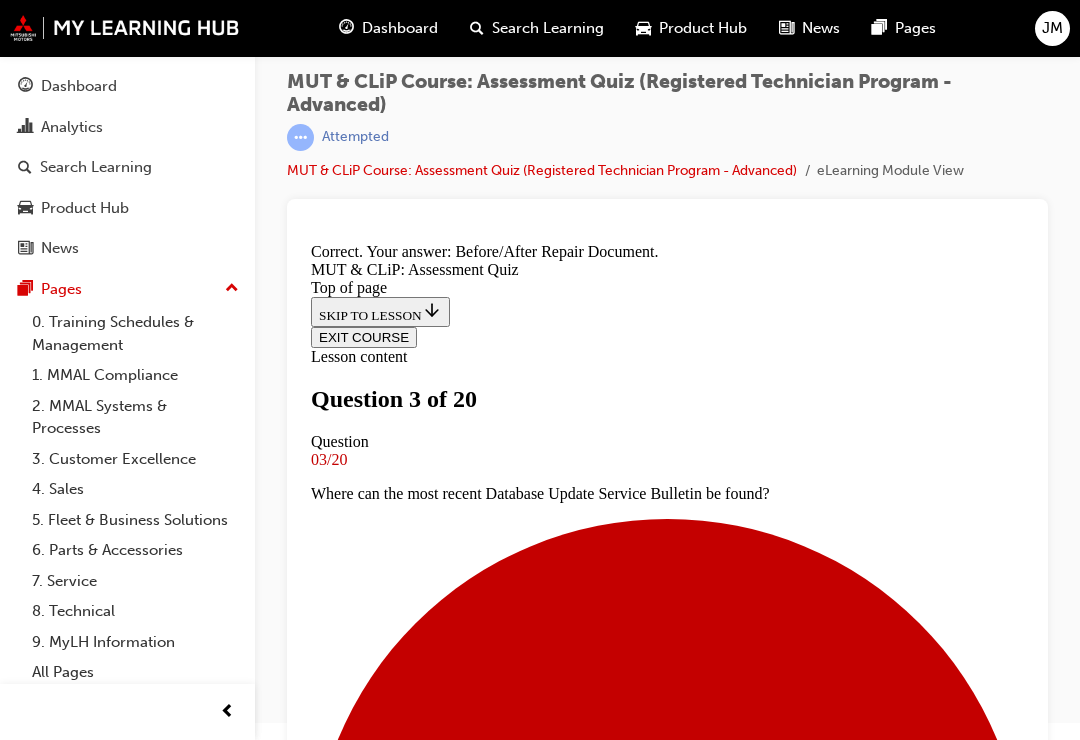 click on "NEXT" at bounding box center (337, 11442) 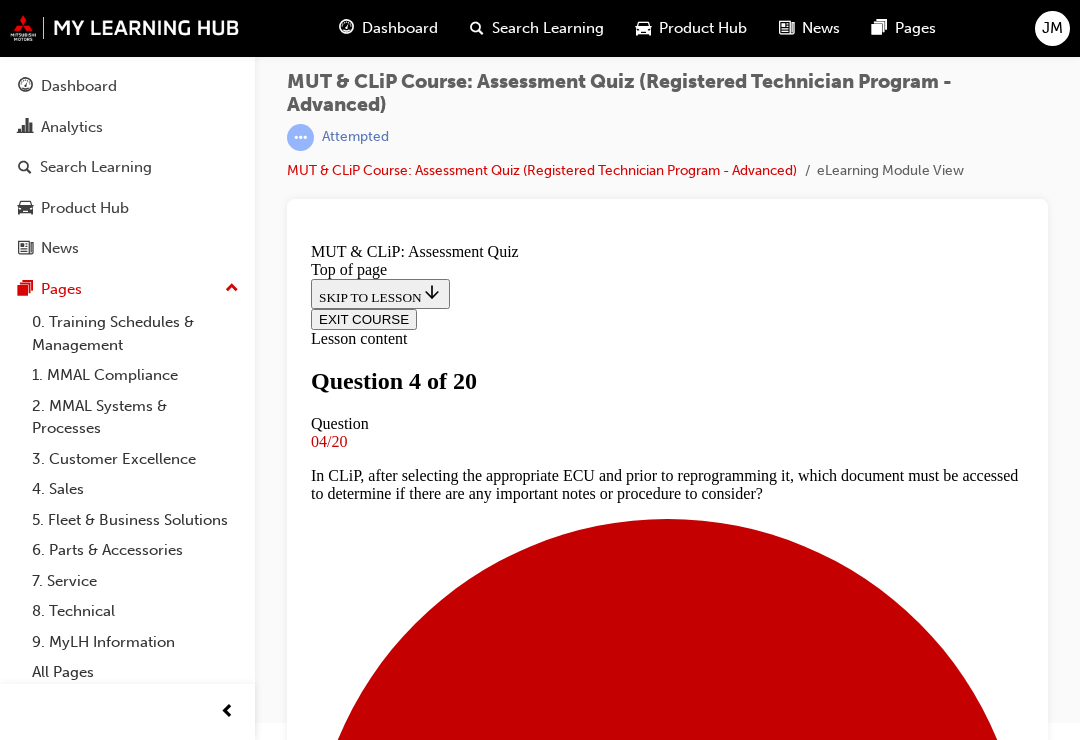 scroll, scrollTop: 132, scrollLeft: 0, axis: vertical 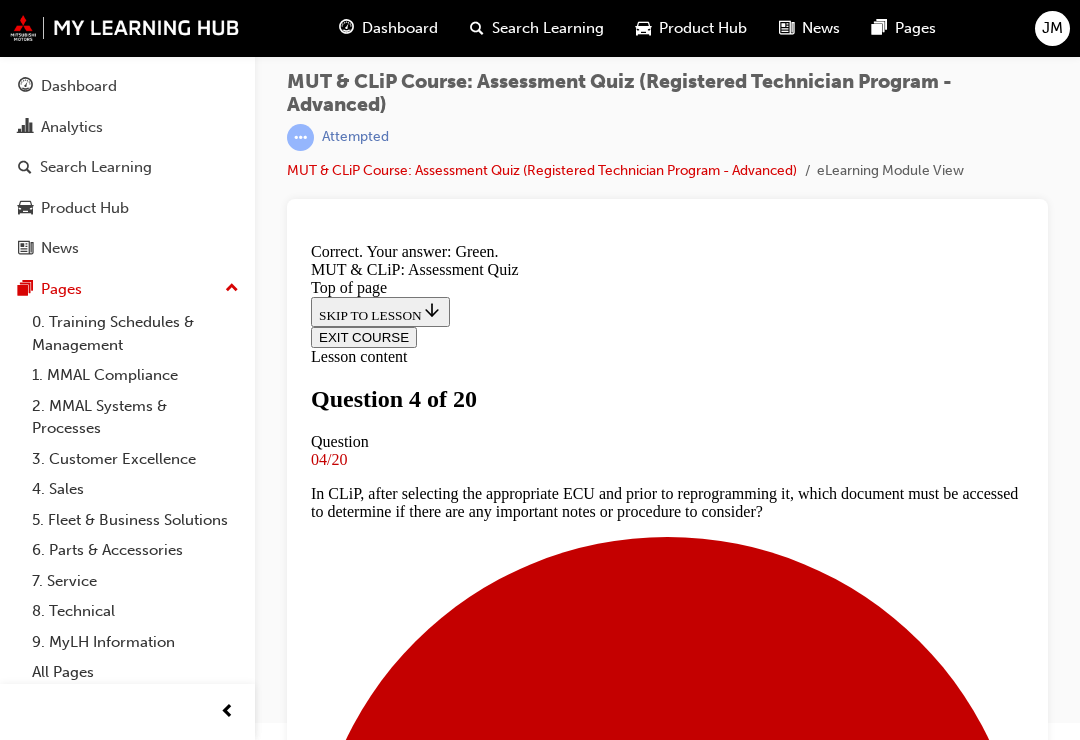 click on "NEXT" at bounding box center (337, 11442) 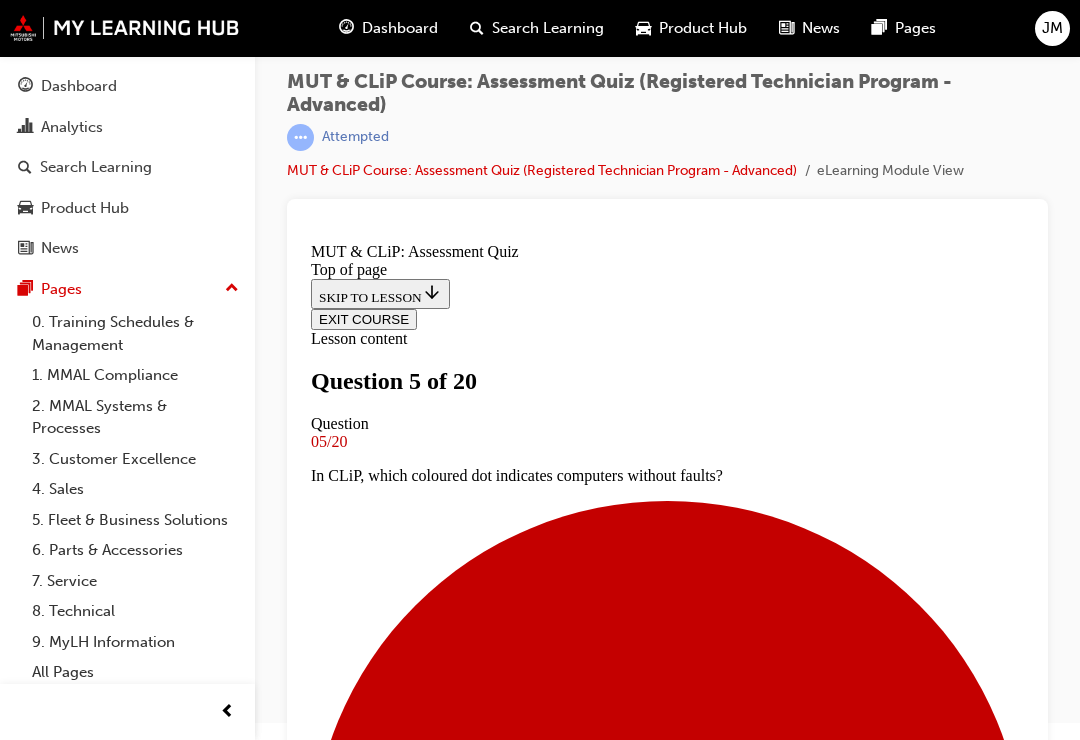 scroll, scrollTop: 121, scrollLeft: 0, axis: vertical 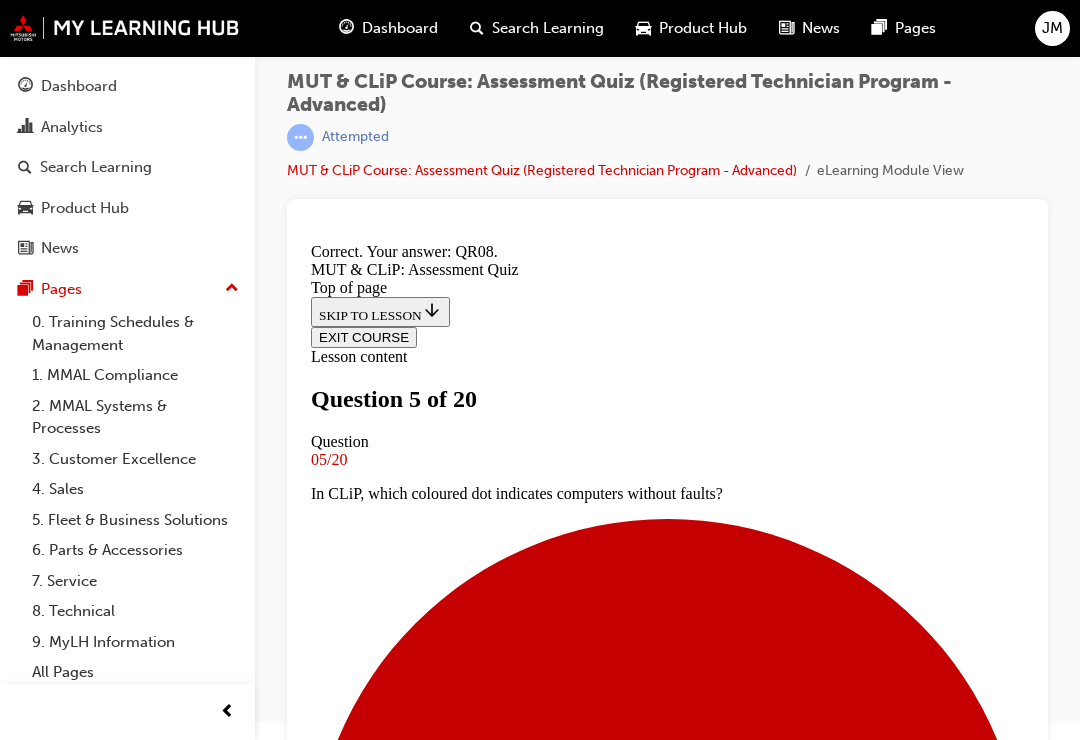 click on "NEXT" at bounding box center [337, 11424] 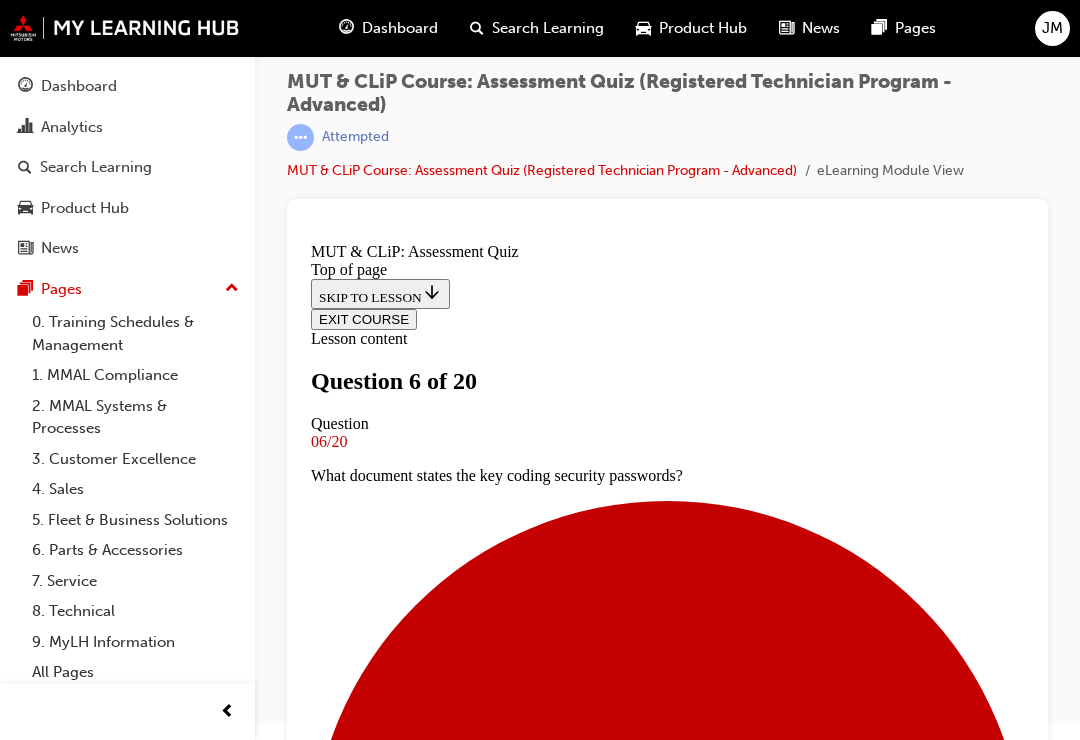 scroll, scrollTop: 214, scrollLeft: 0, axis: vertical 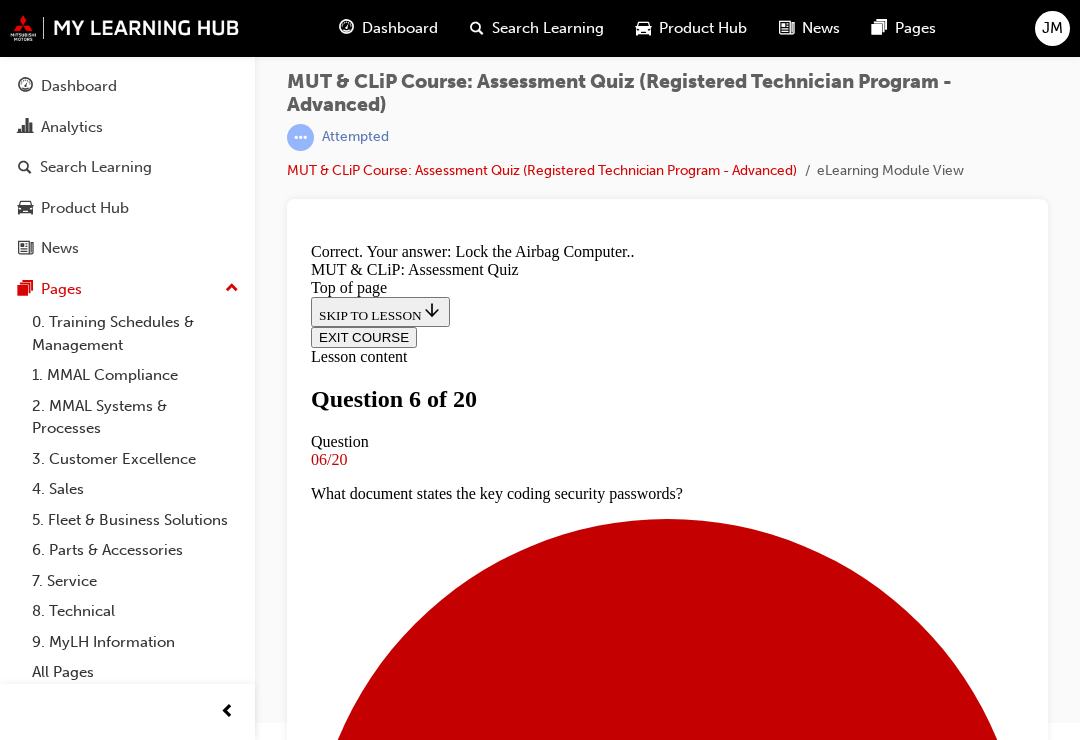 click on "NEXT" at bounding box center [337, 11442] 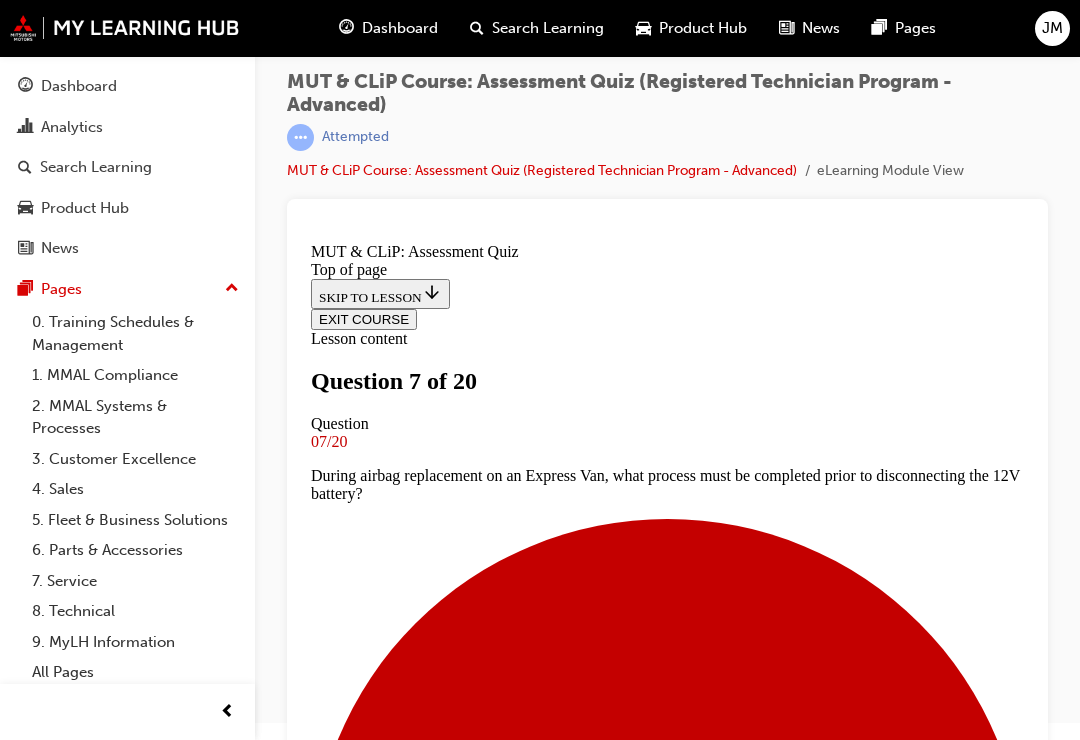 click at bounding box center [667, 6700] 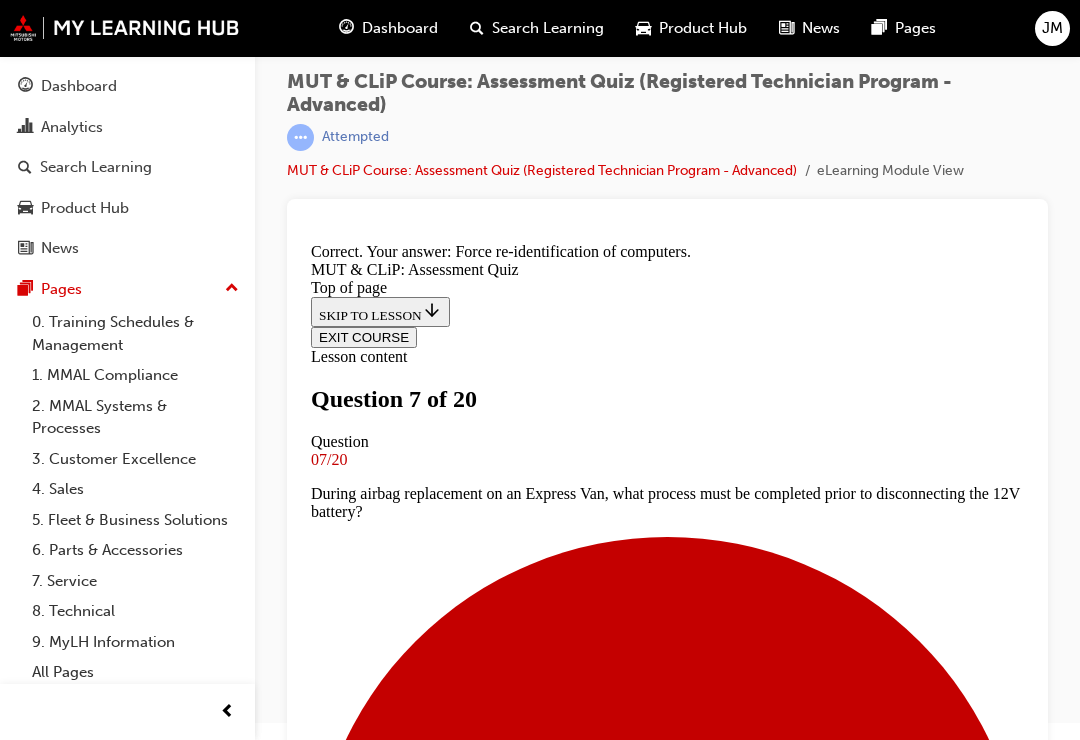 click on "NEXT" at bounding box center (337, 11460) 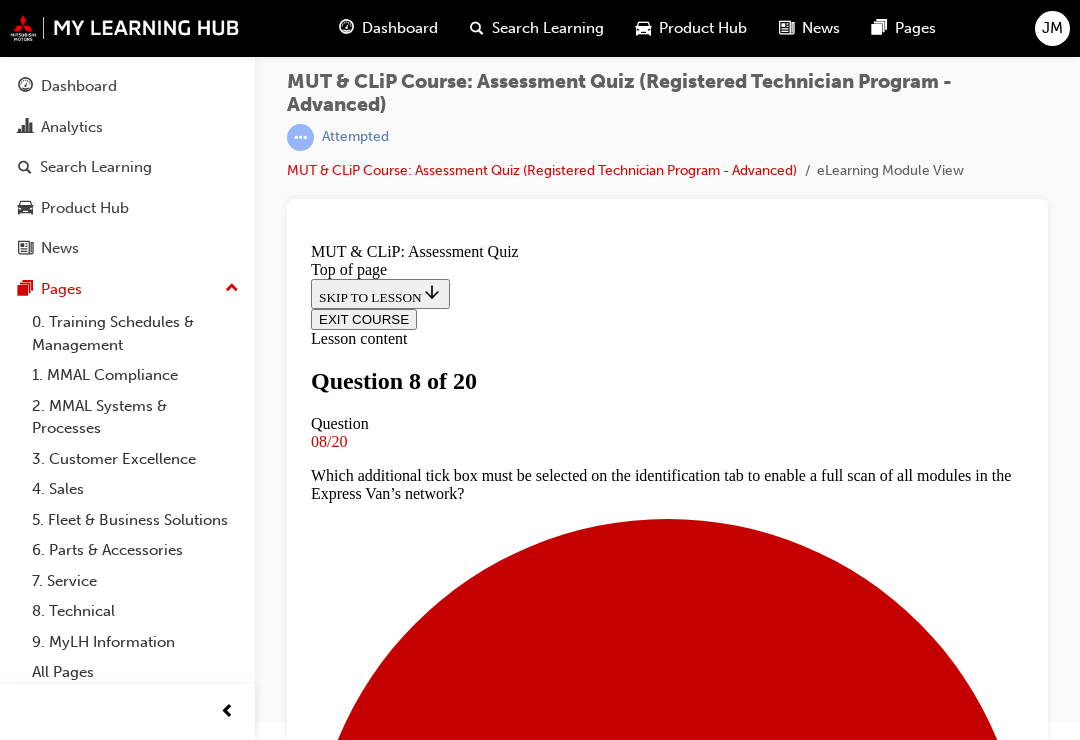 click on "True" at bounding box center (667, 7403) 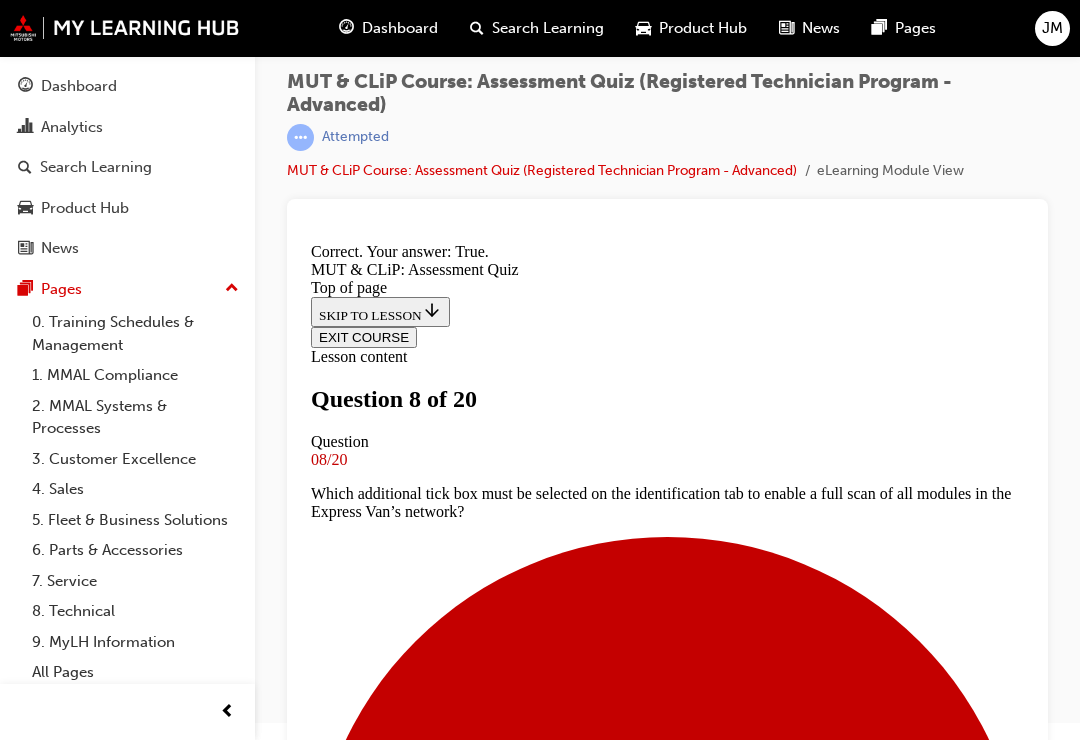 scroll, scrollTop: 266, scrollLeft: 0, axis: vertical 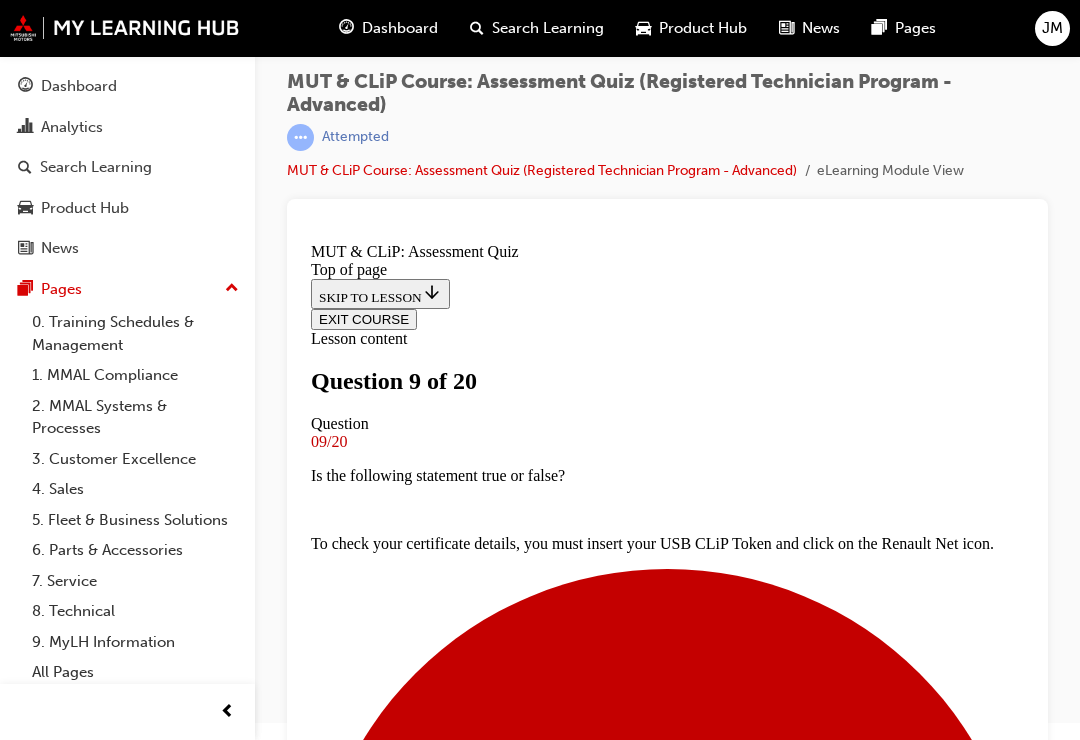 click at bounding box center [667, 6696] 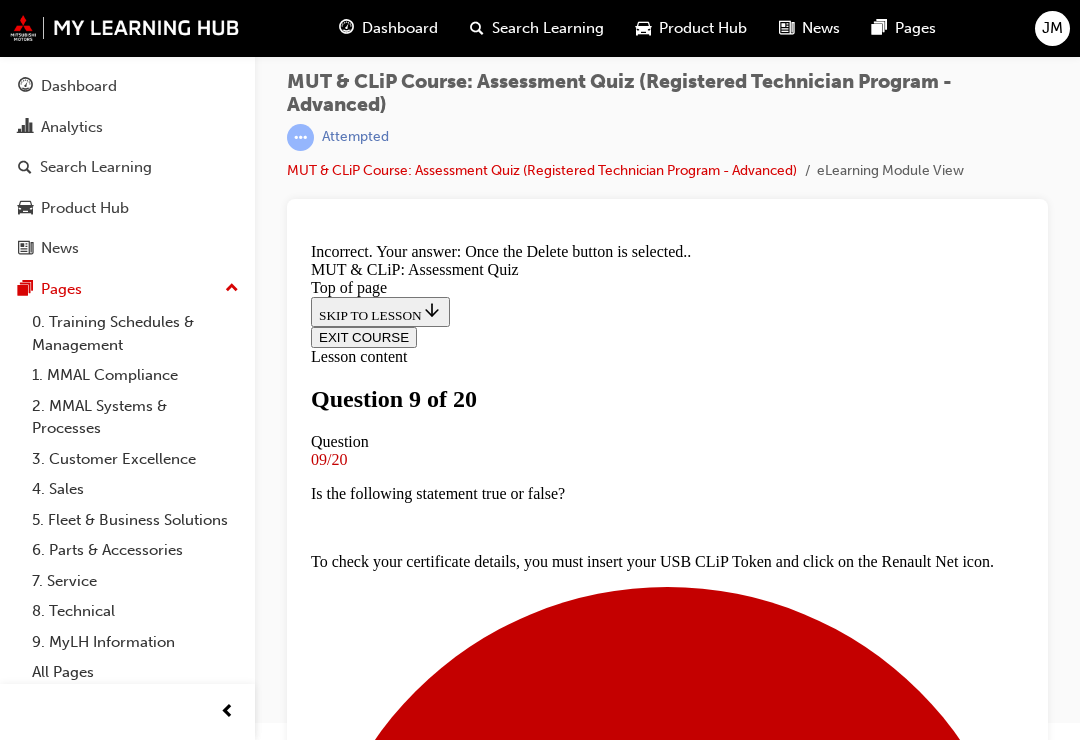 click on "NEXT" at bounding box center [337, 8787] 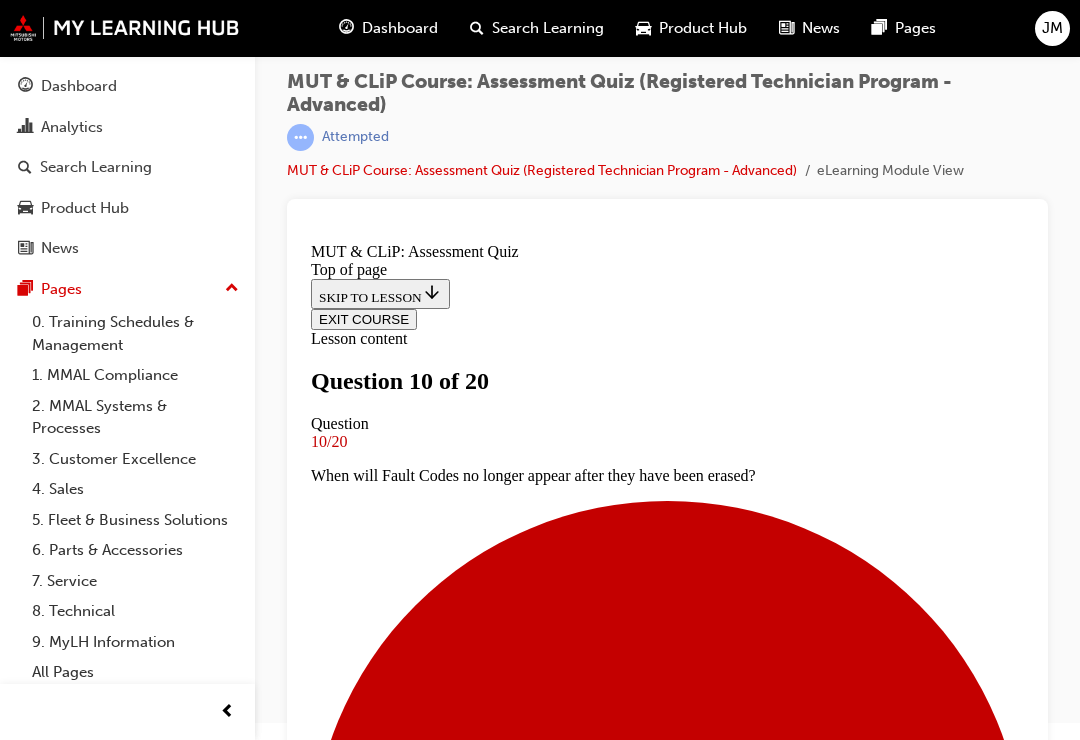click at bounding box center (667, 6678) 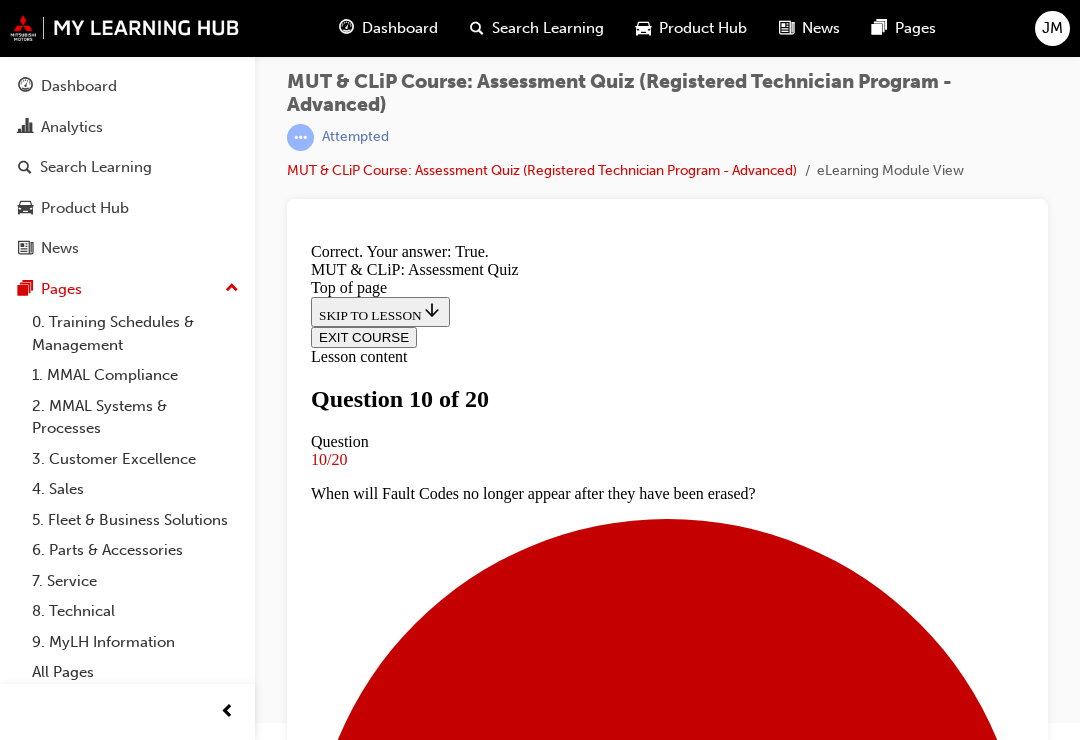 click on "NEXT" at bounding box center (337, 8787) 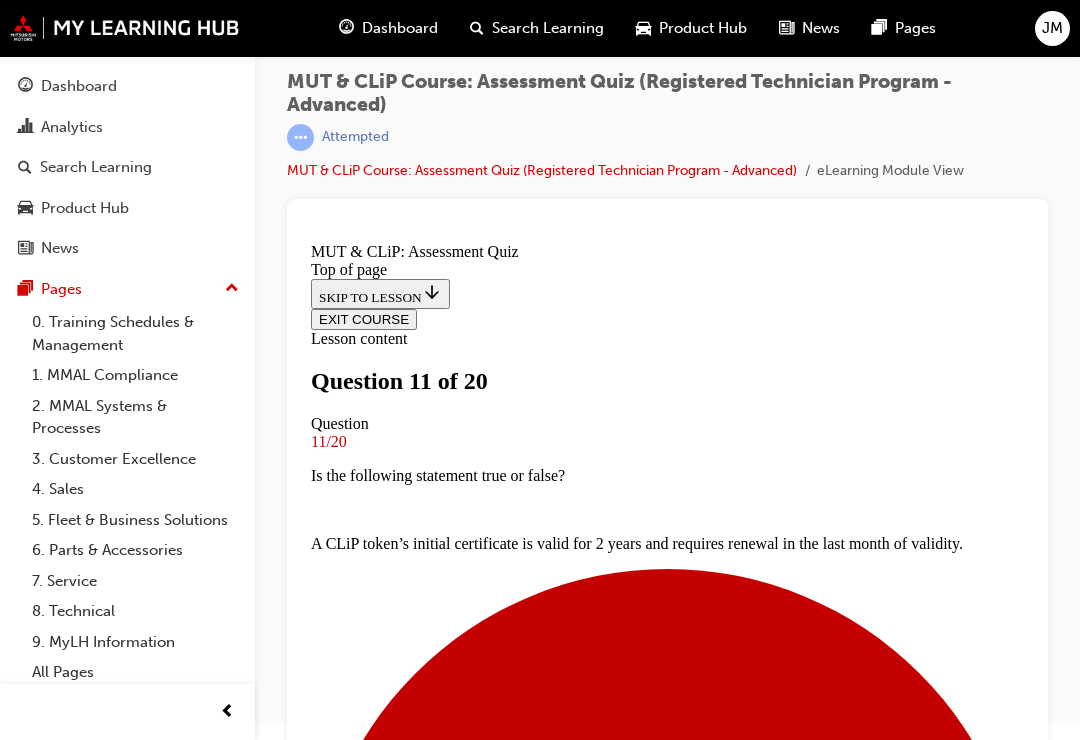 click on "It allows Technicians to see previous faults that can be used for reference." at bounding box center [667, 7349] 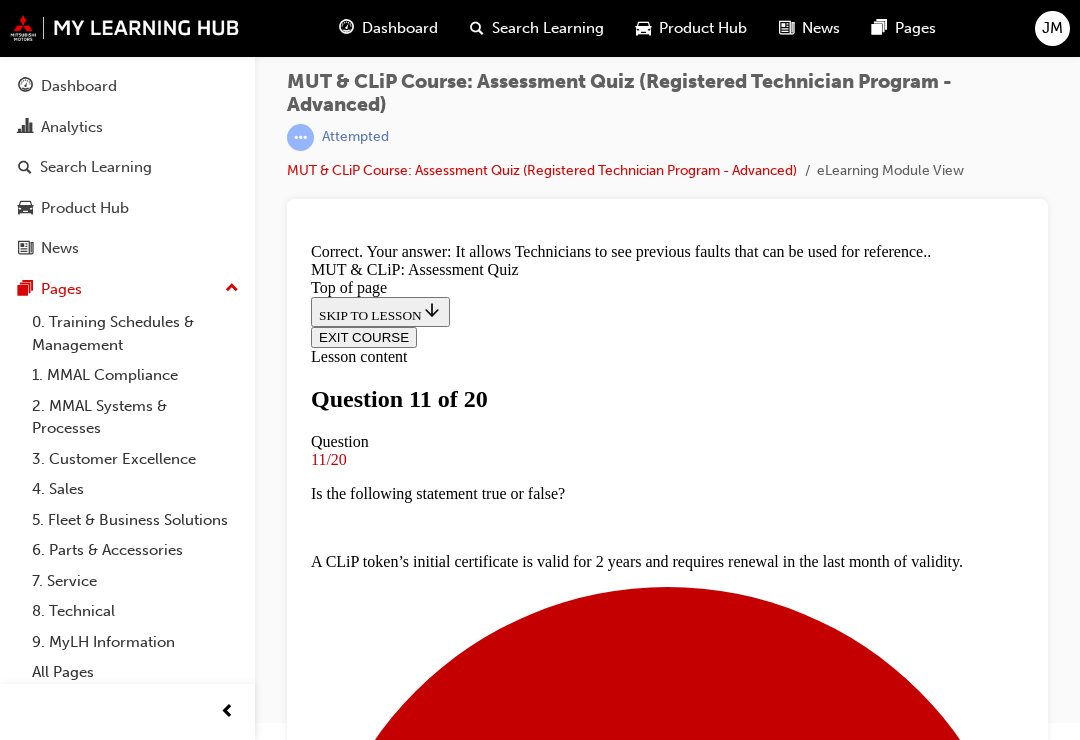 click on "NEXT" at bounding box center [337, 8841] 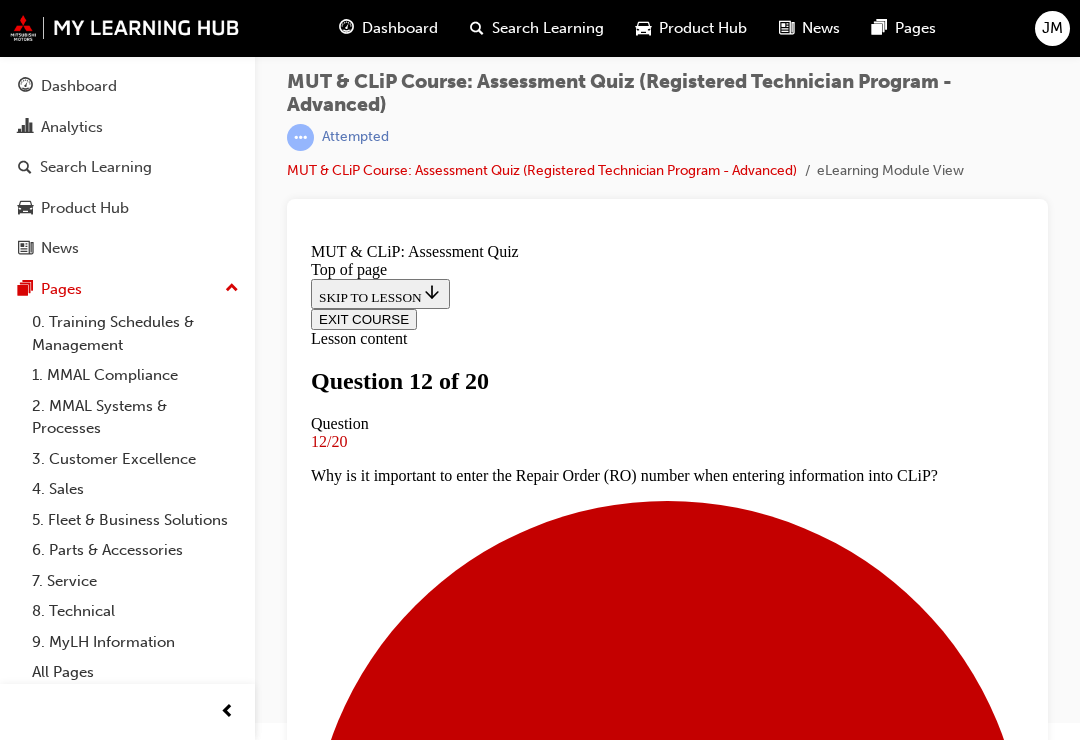 scroll, scrollTop: 112, scrollLeft: 0, axis: vertical 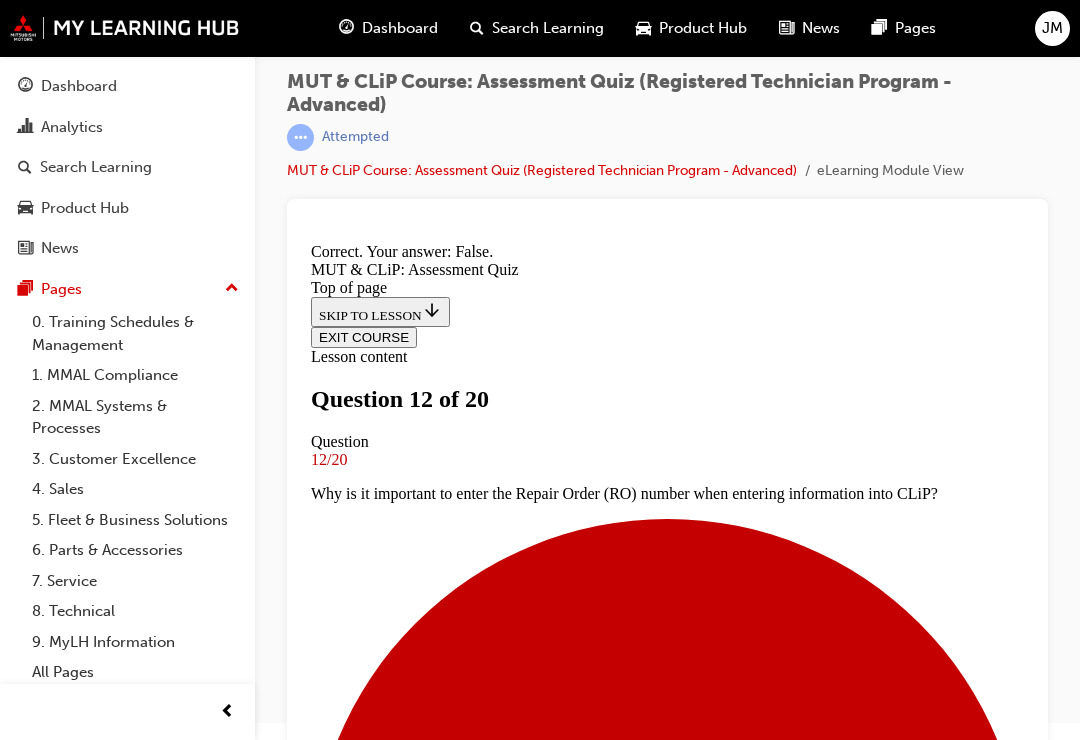 click on "NEXT" at bounding box center [337, 8841] 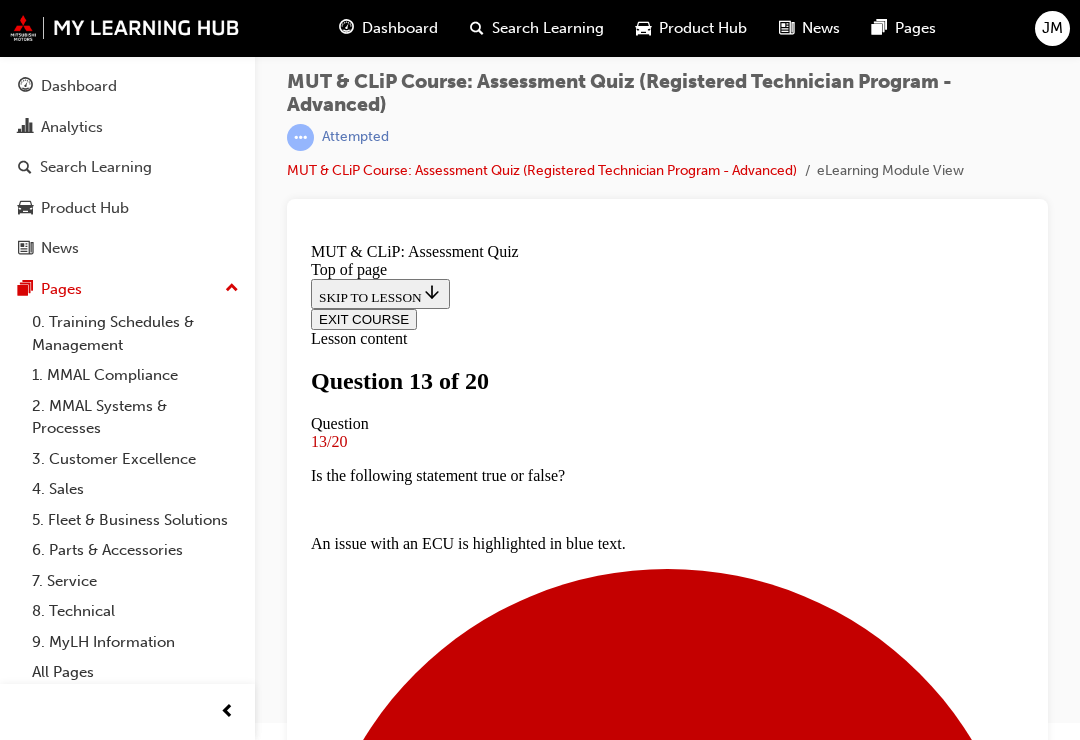scroll, scrollTop: 122, scrollLeft: 0, axis: vertical 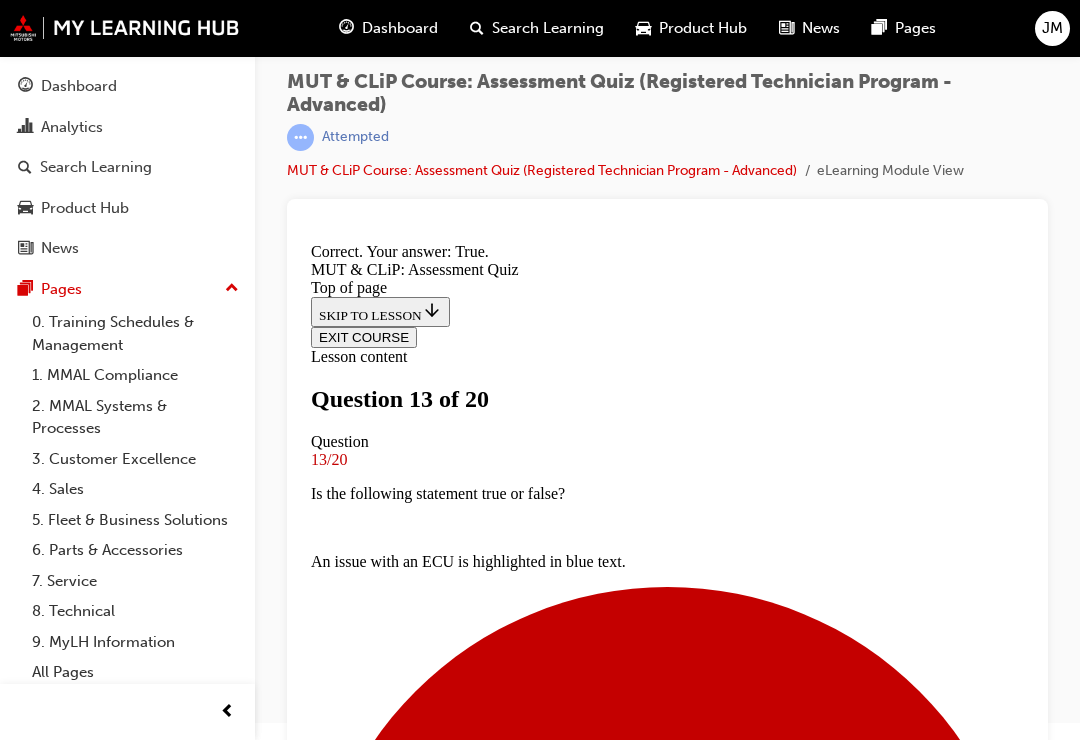 click on "NEXT" at bounding box center [337, 6276] 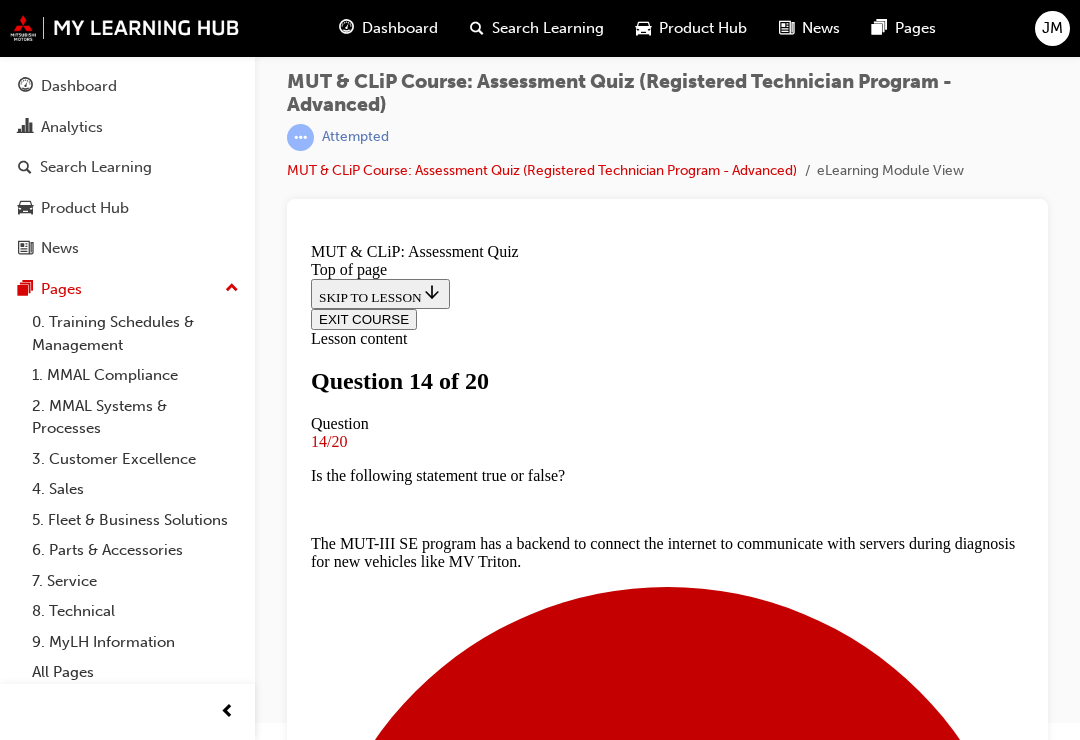 scroll, scrollTop: 375, scrollLeft: 0, axis: vertical 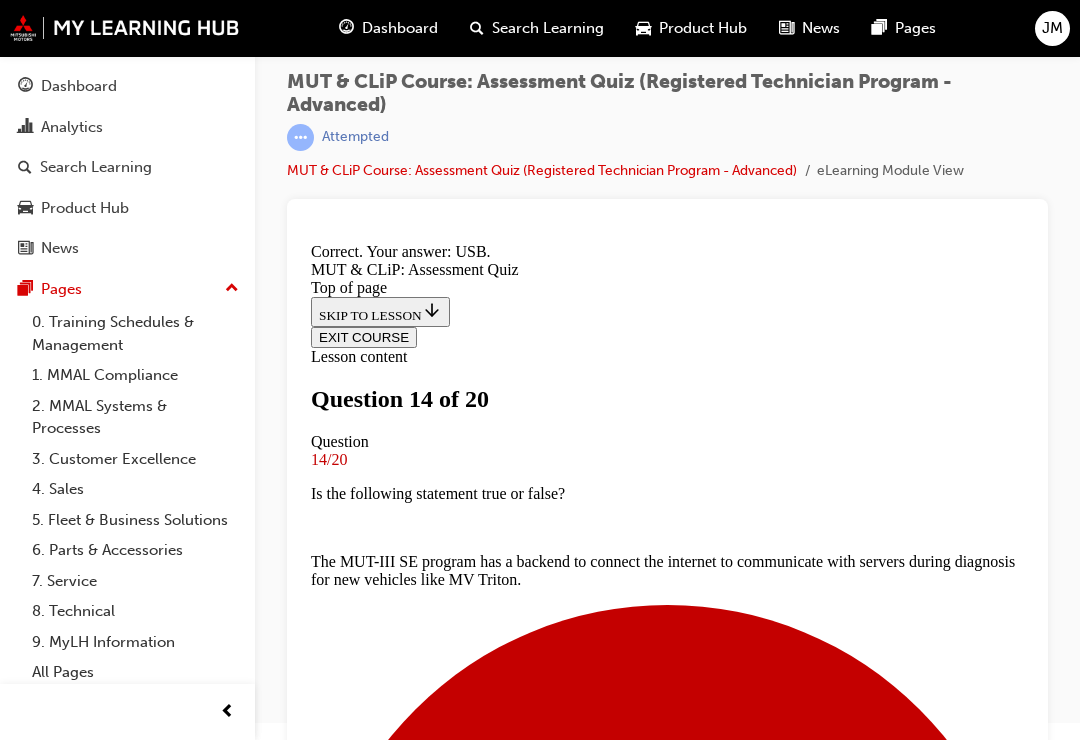 click on "NEXT" at bounding box center (337, 8859) 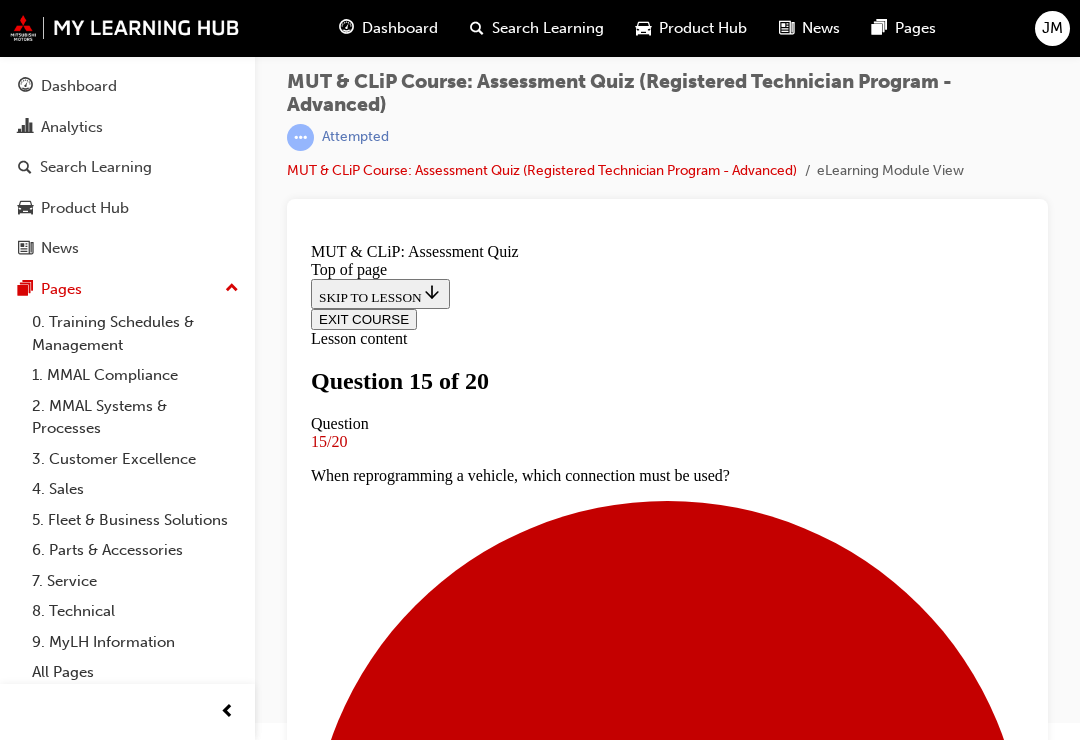 scroll, scrollTop: 296, scrollLeft: 0, axis: vertical 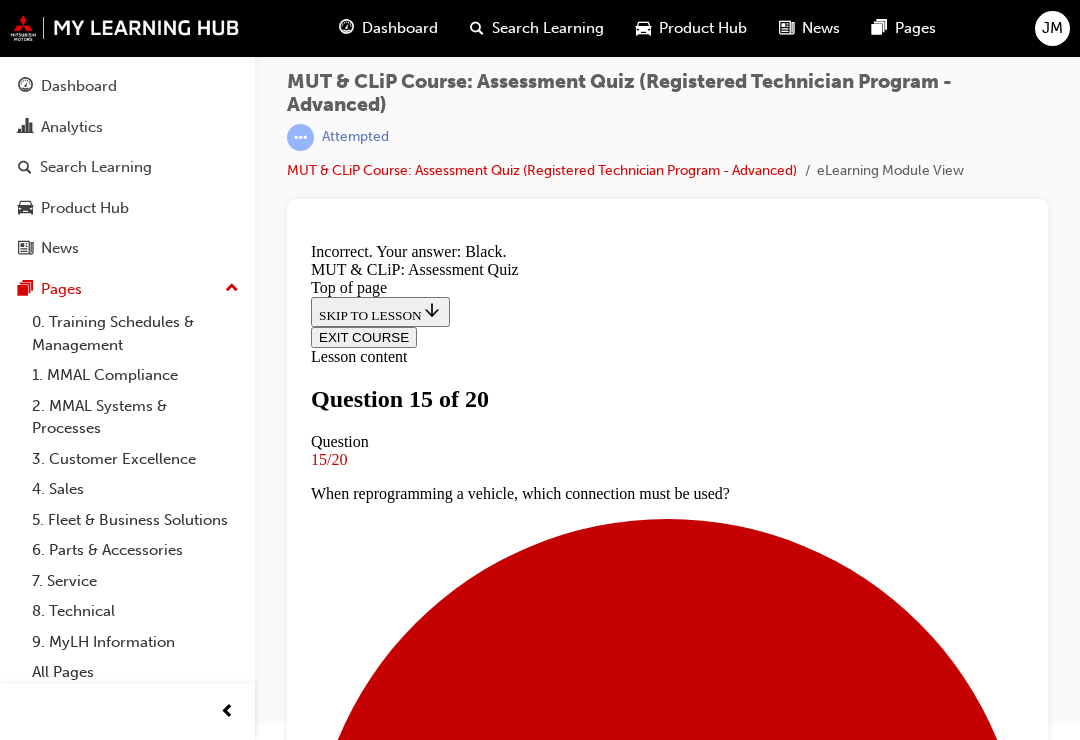 click on "NEXT" at bounding box center (337, 10062) 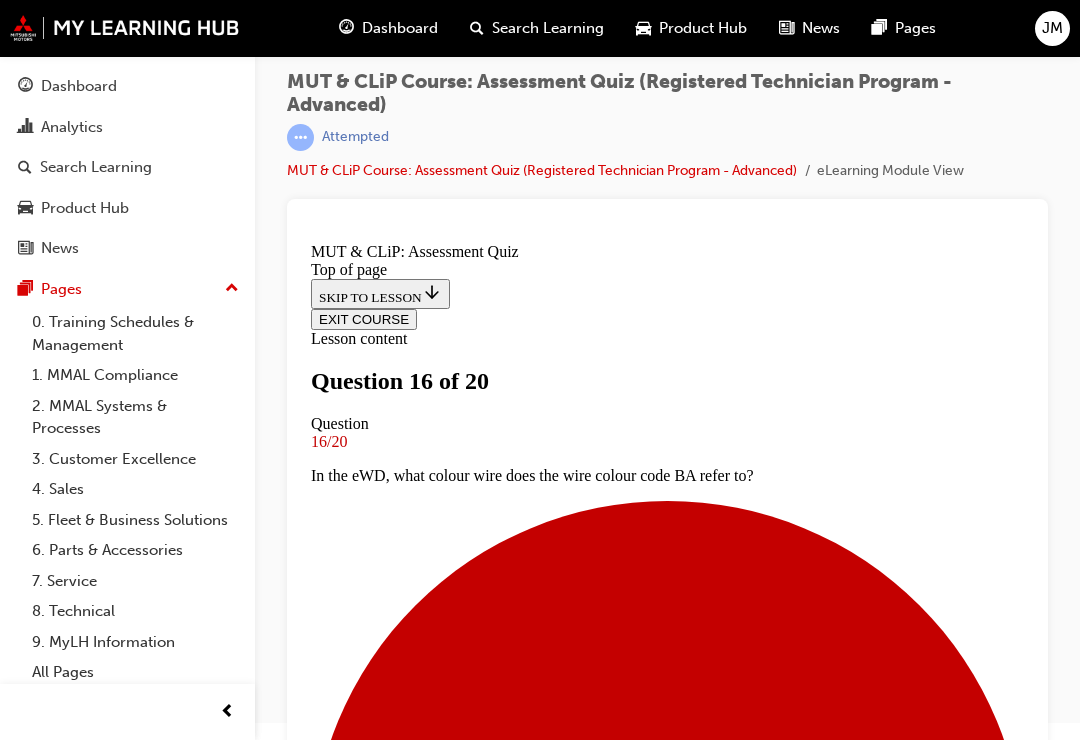 scroll, scrollTop: 328, scrollLeft: 0, axis: vertical 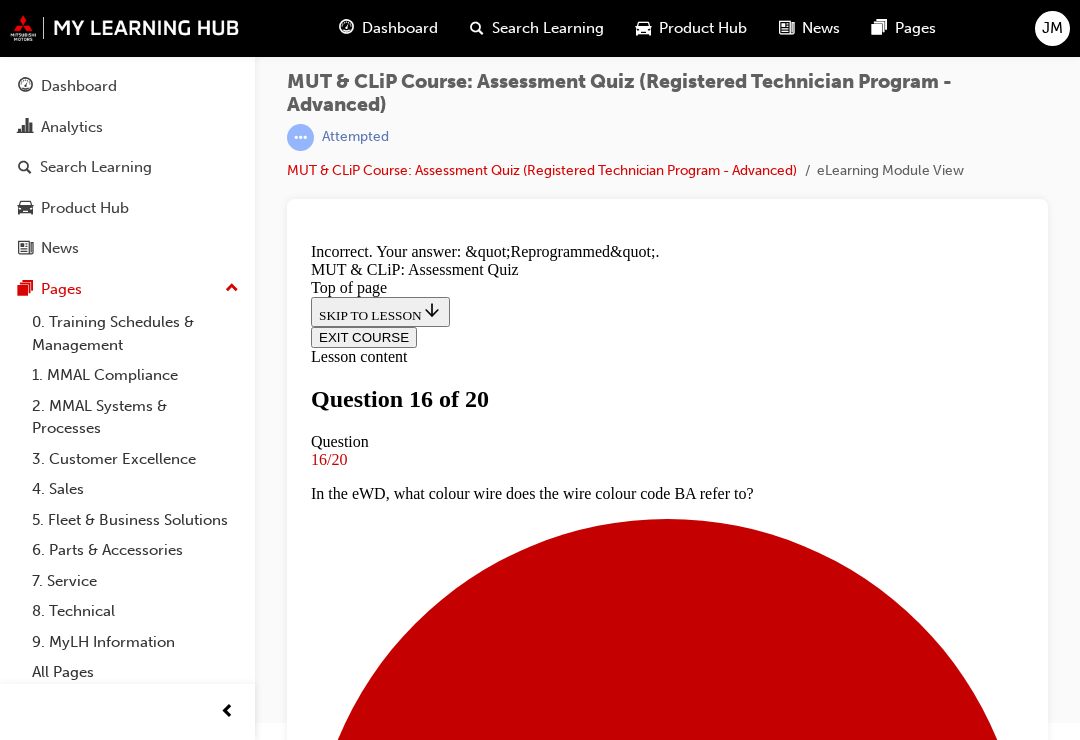 click on "NEXT" at bounding box center (337, 10008) 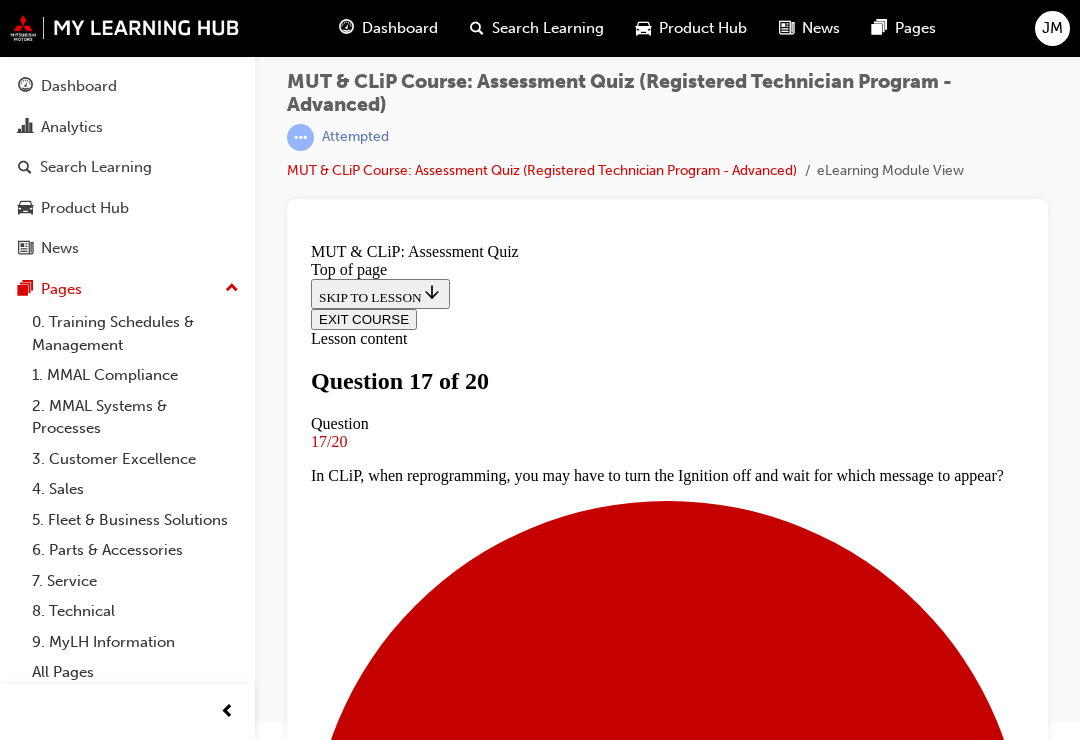 scroll, scrollTop: 342, scrollLeft: 0, axis: vertical 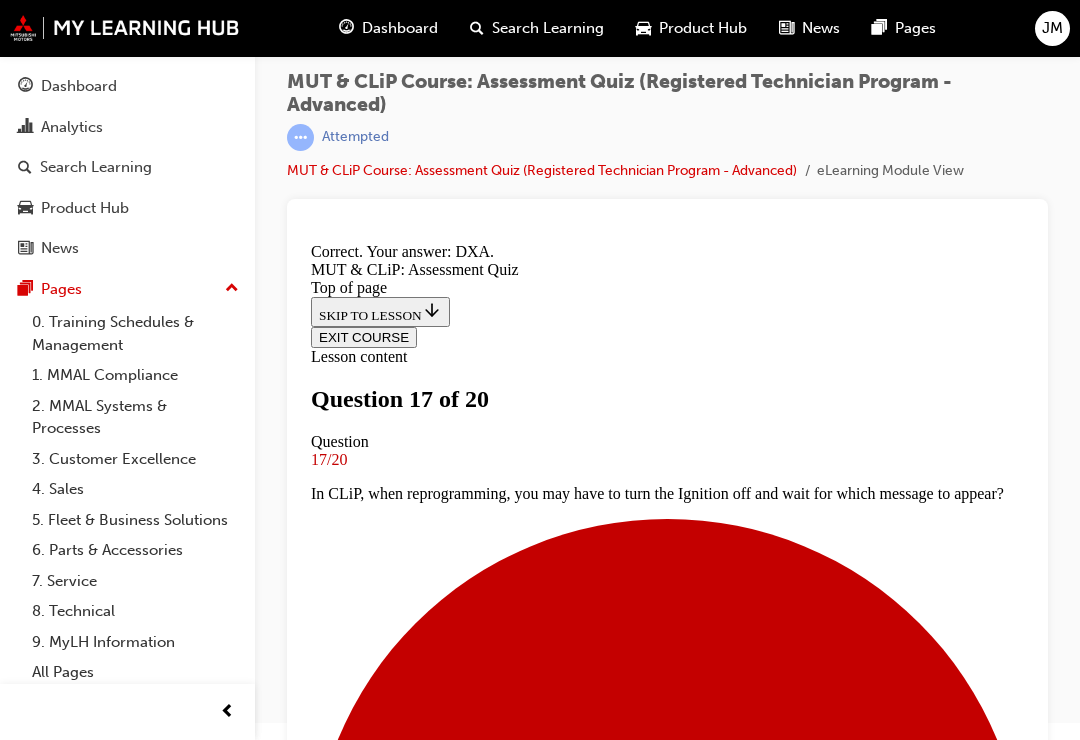 click on "NEXT" at bounding box center [337, 11370] 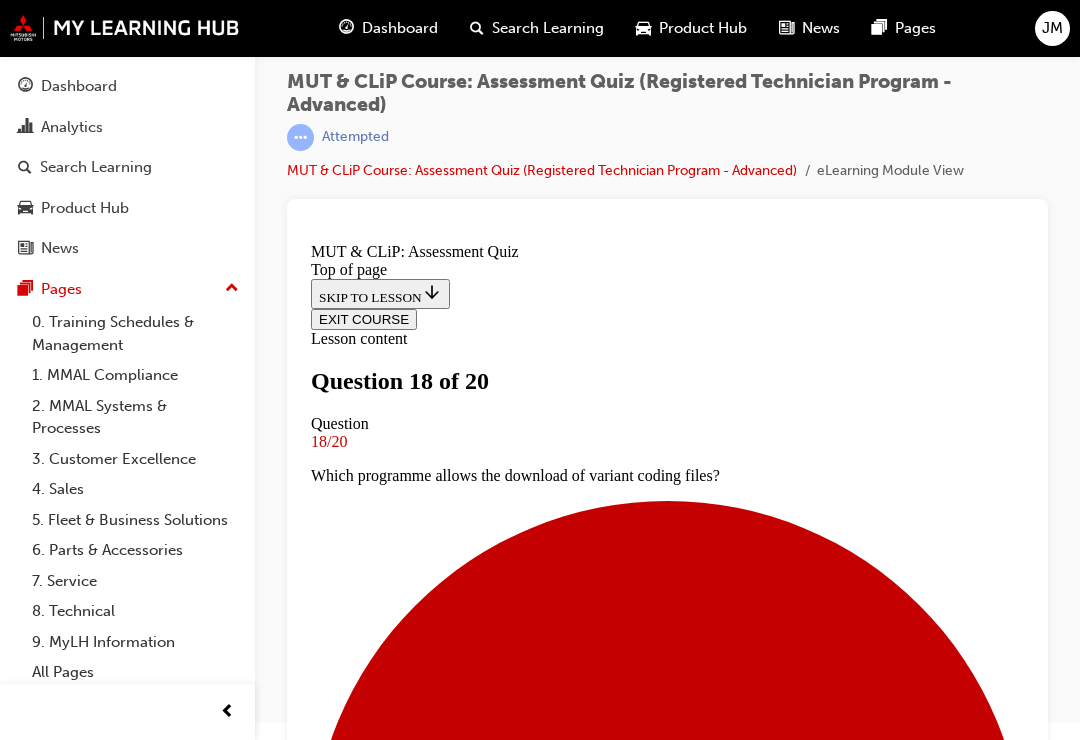 scroll, scrollTop: 124, scrollLeft: 0, axis: vertical 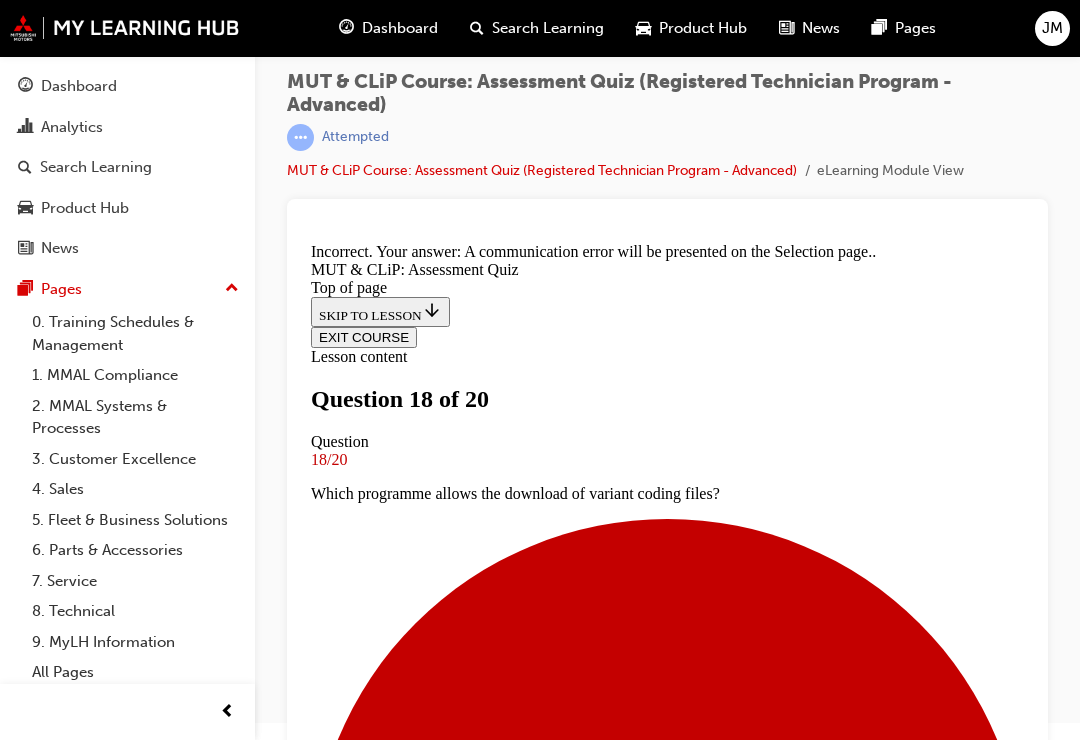 click on "NEXT" at bounding box center [337, 10062] 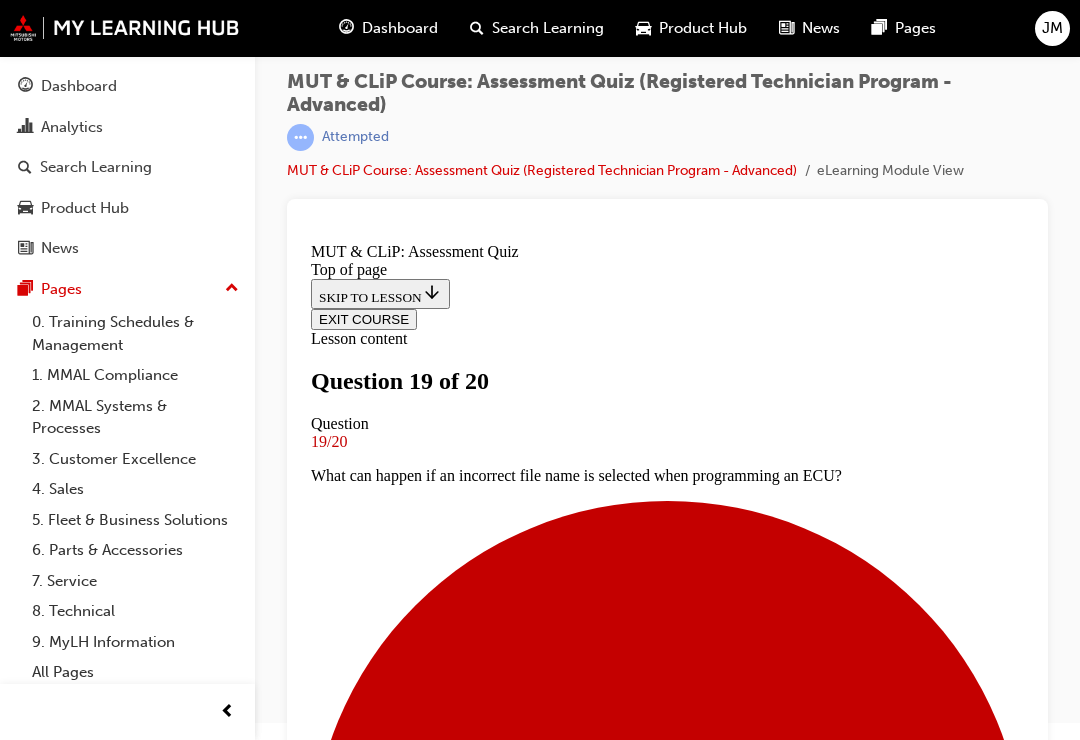 click on "Diagnosis" at bounding box center (667, 5956) 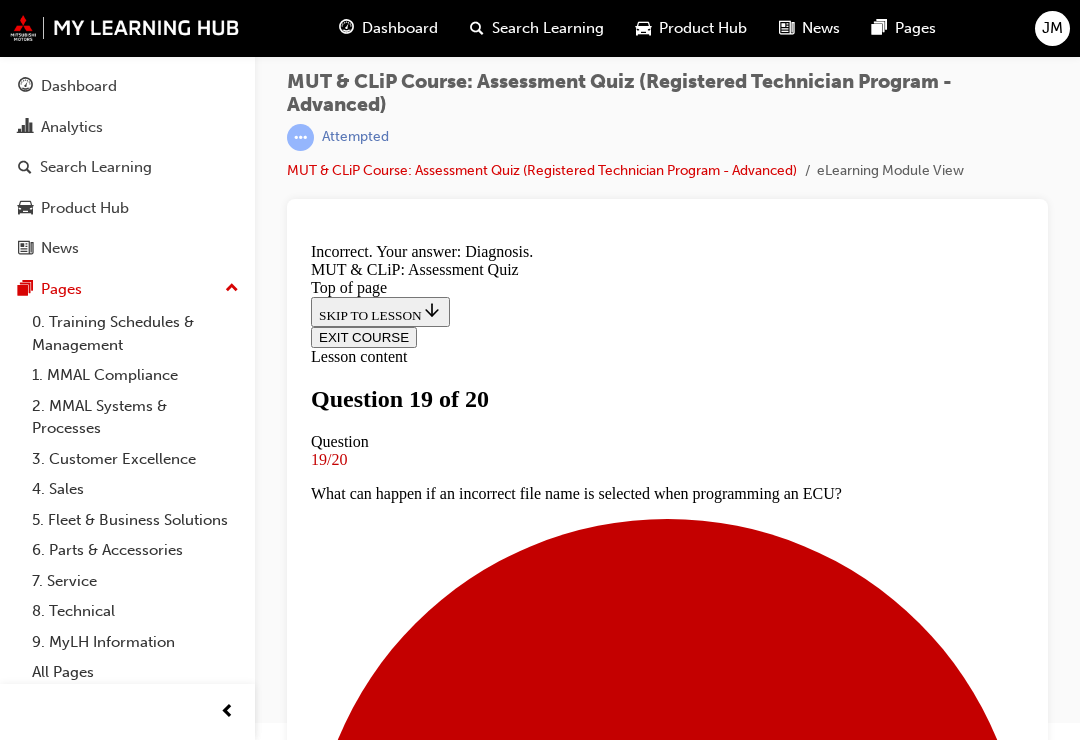 click on "NEXT" at bounding box center (337, 10008) 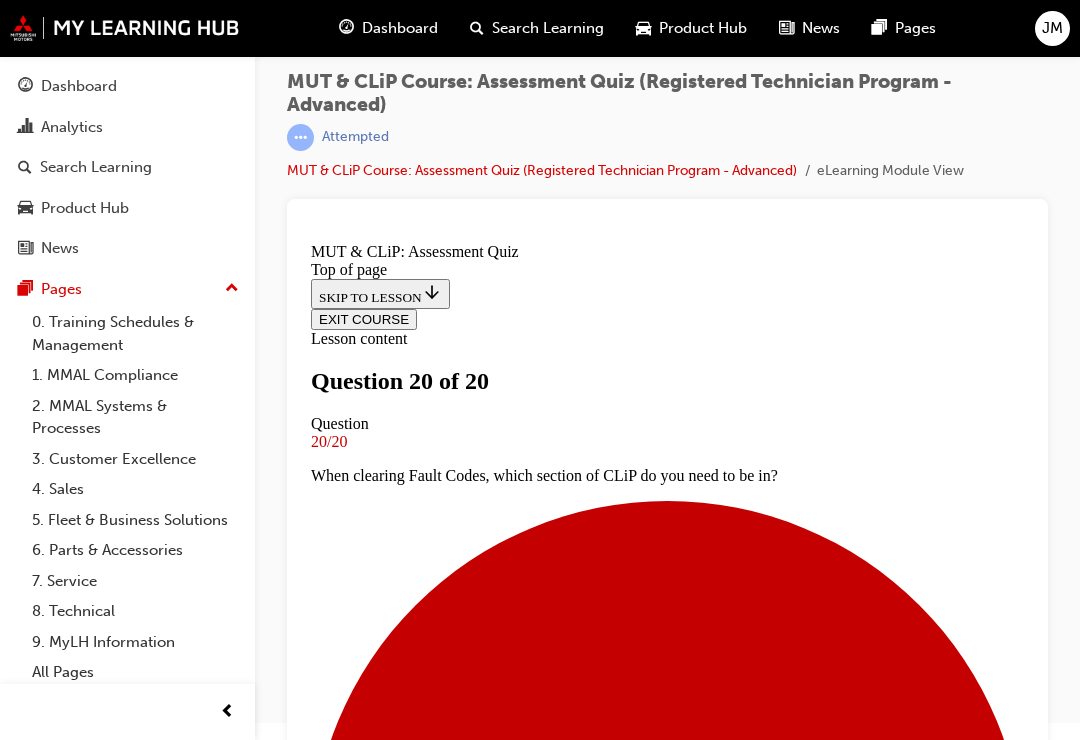click on "Must pass "MUT & CLiP: Assessment Quiz" before continuing" at bounding box center [667, 6808] 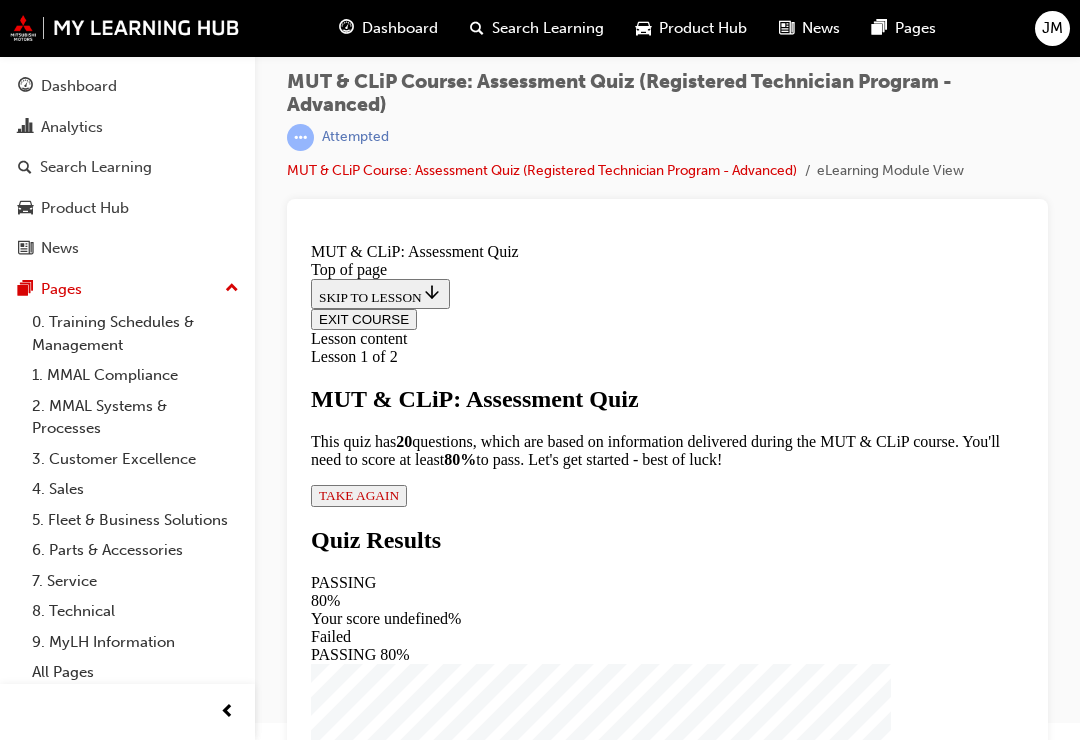 click on "Lesson 1 of 2 MUT & CLiP: Assessment Quiz This quiz has  2 0  questions, which are based on information delivered during the MUT & CLiP course. You'll need to score at least  80%  to pass. Let's get started - best of luck! TAKE AGAIN" at bounding box center (667, 426) 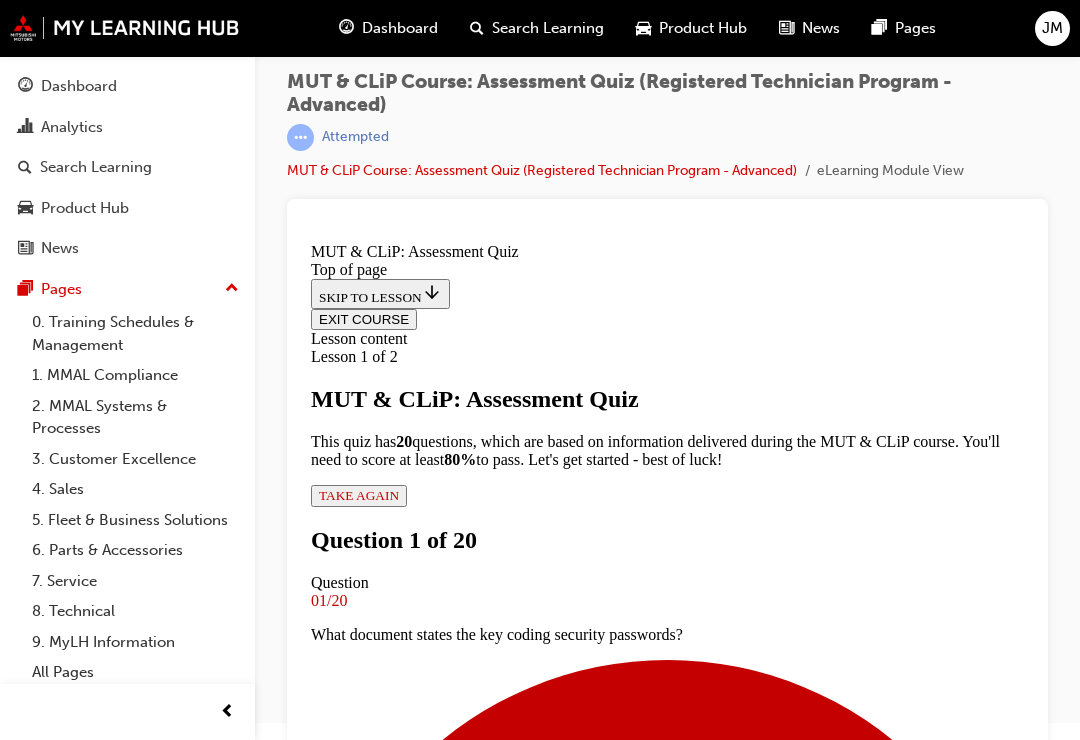 click at bounding box center (667, 1288) 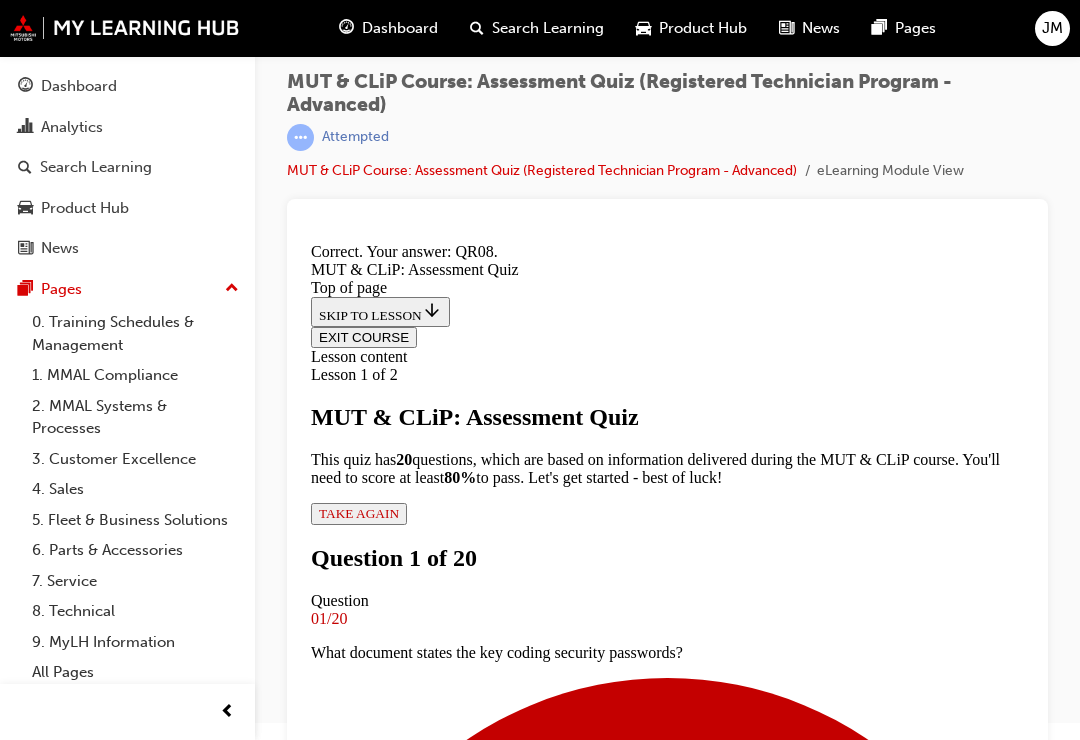 click on "NEXT" at bounding box center [337, 6048] 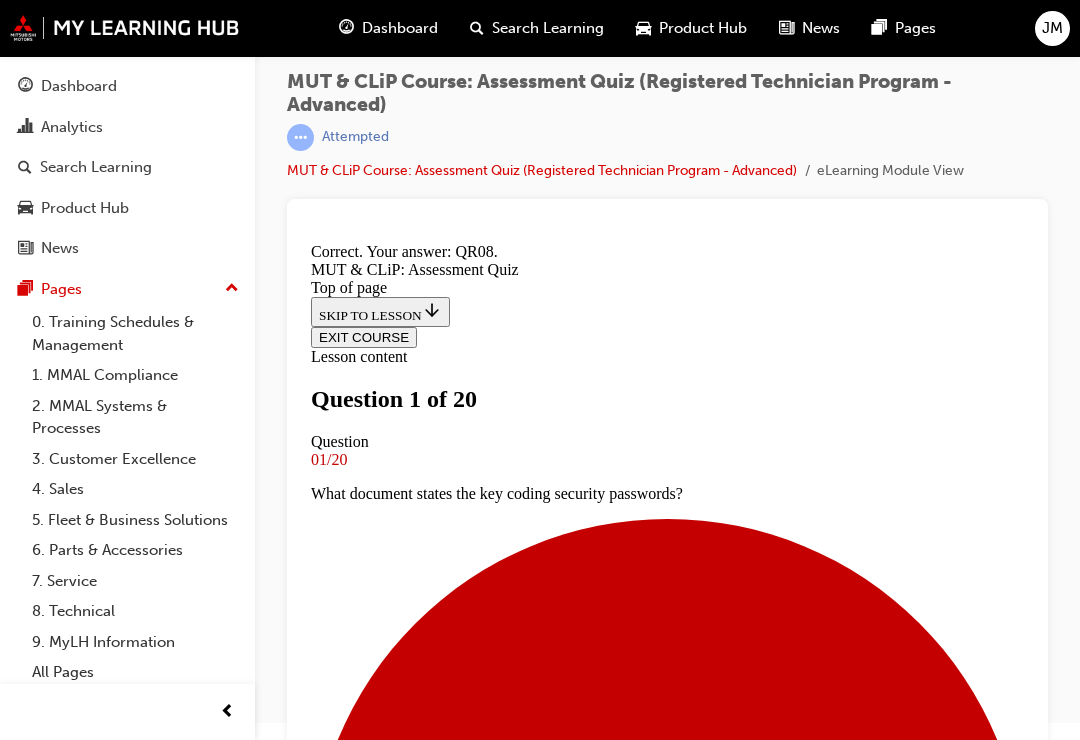 click at bounding box center (667, 7989) 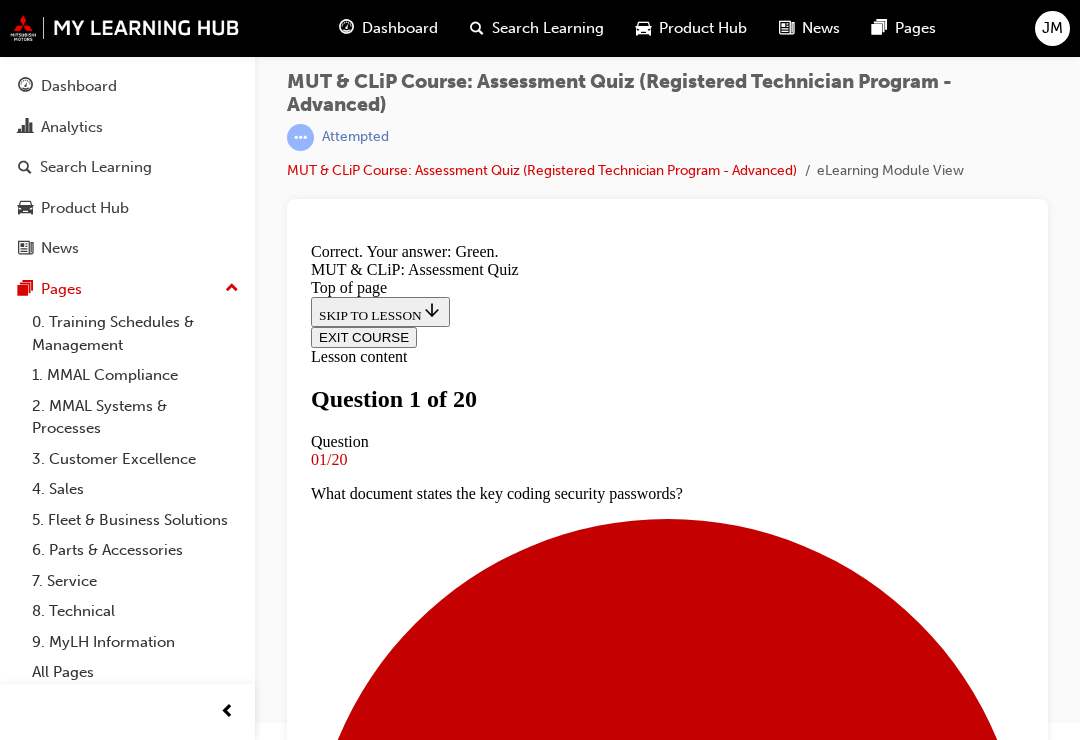 click on "NEXT" at bounding box center (667, 11424) 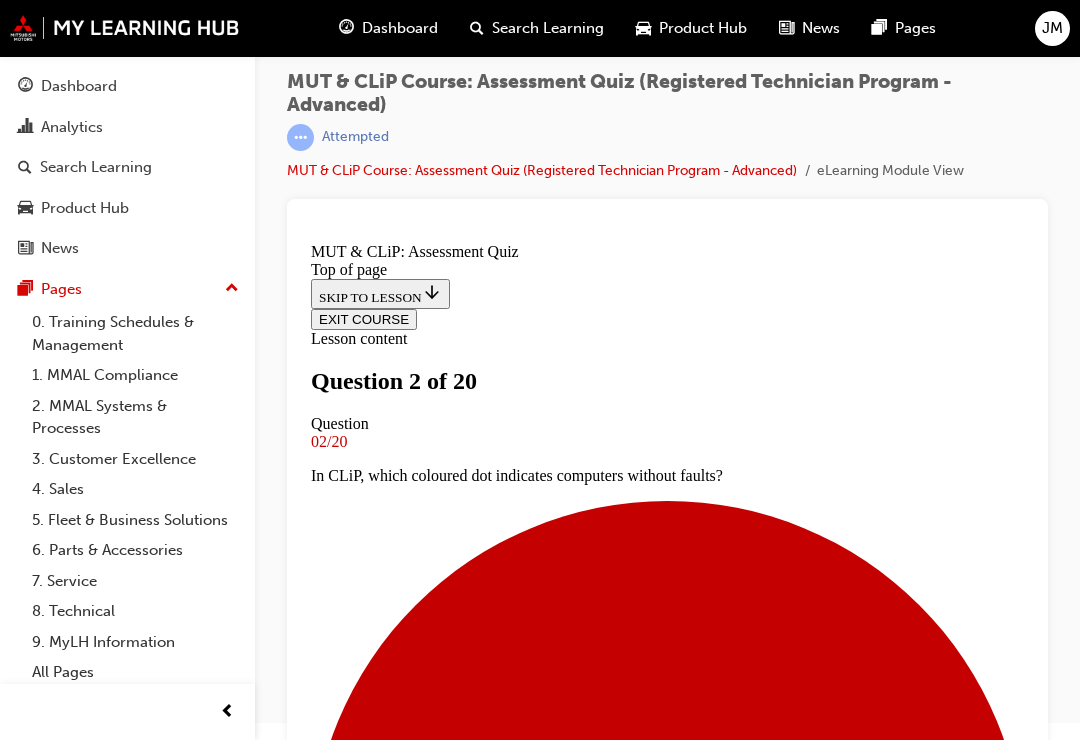 click at bounding box center (667, 6732) 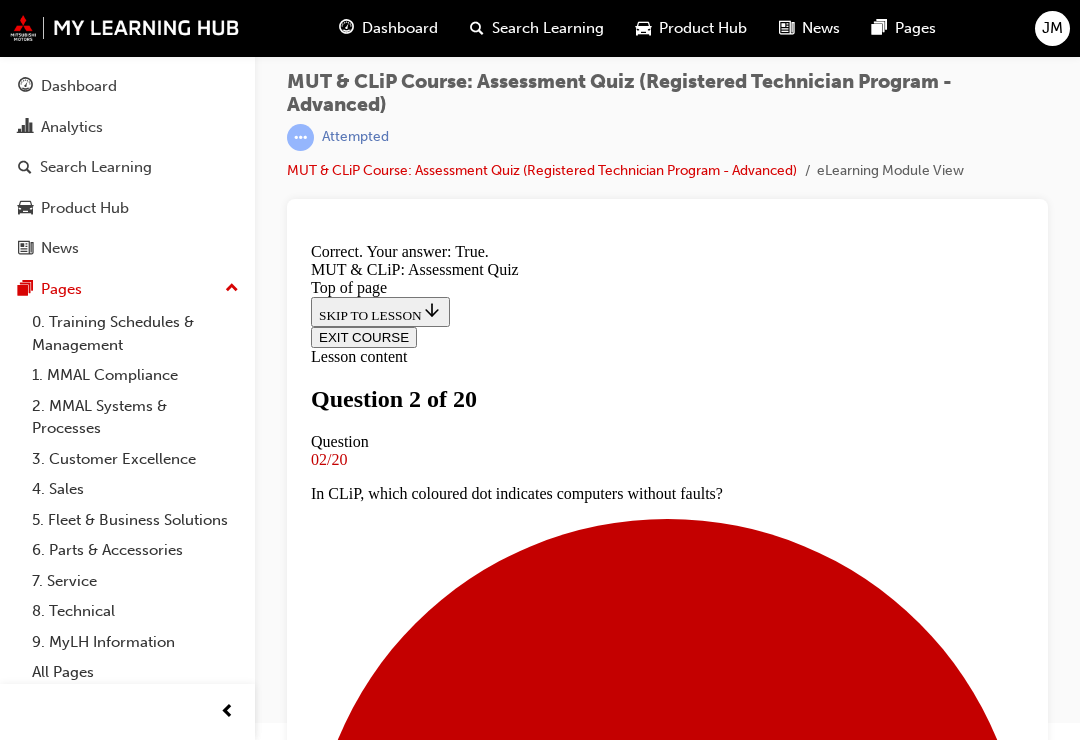 click on "NEXT" at bounding box center (337, 8841) 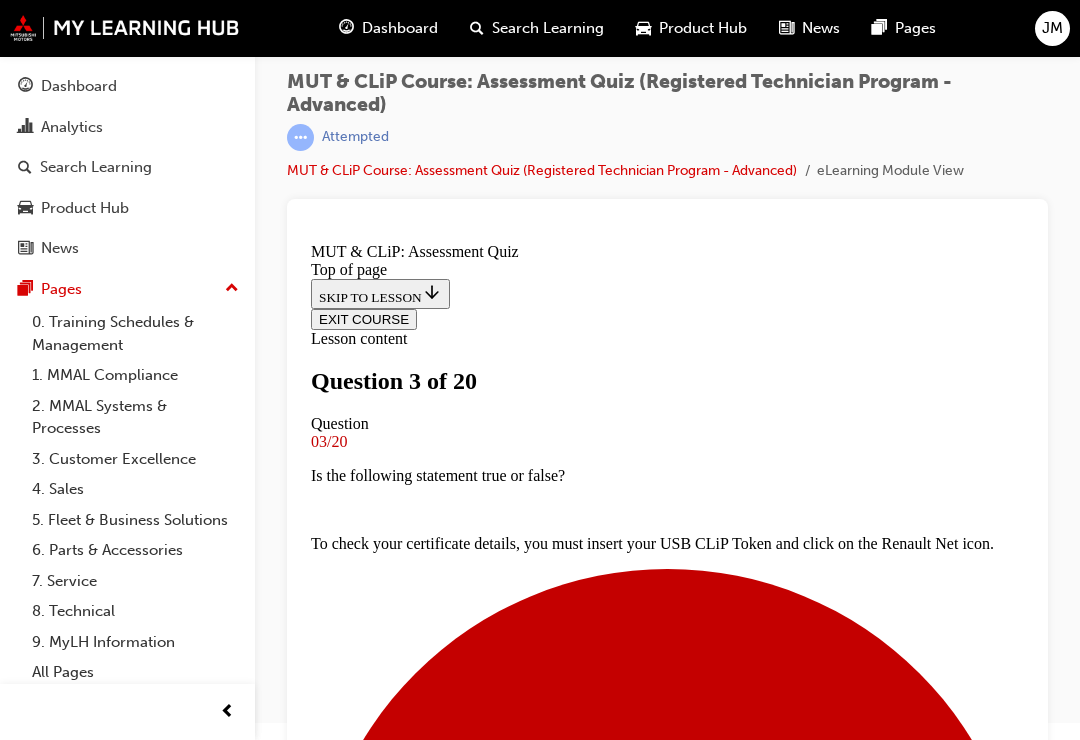 click on "Repair" at bounding box center (667, 7349) 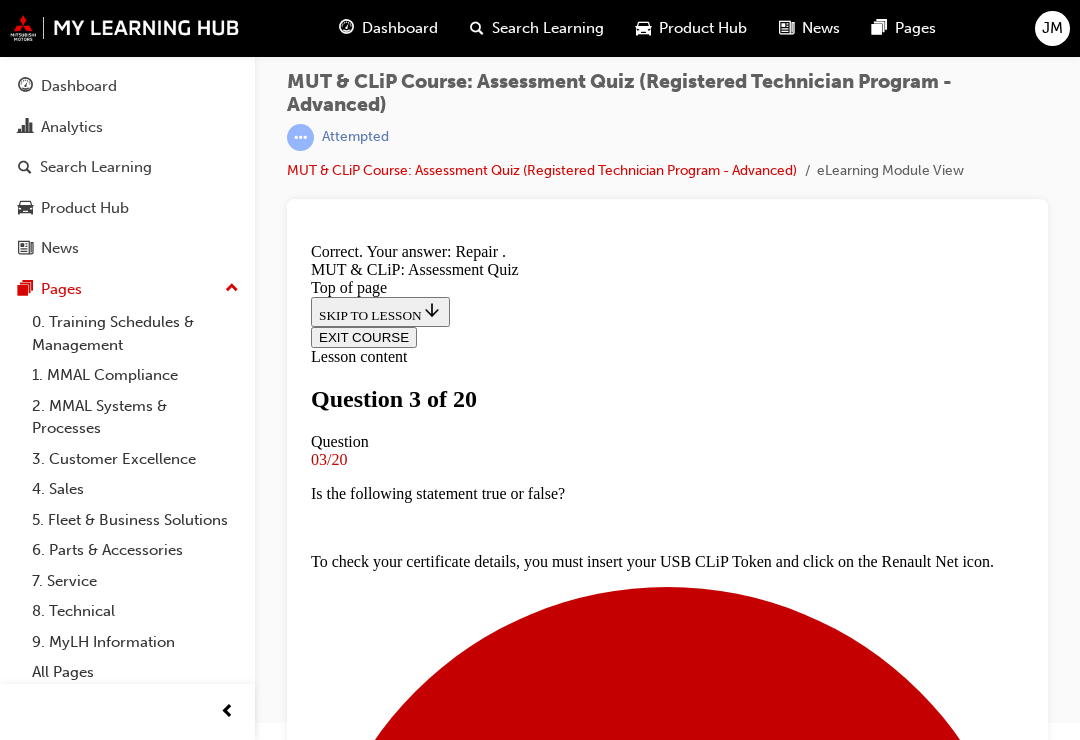 click on "NEXT" at bounding box center (337, 8841) 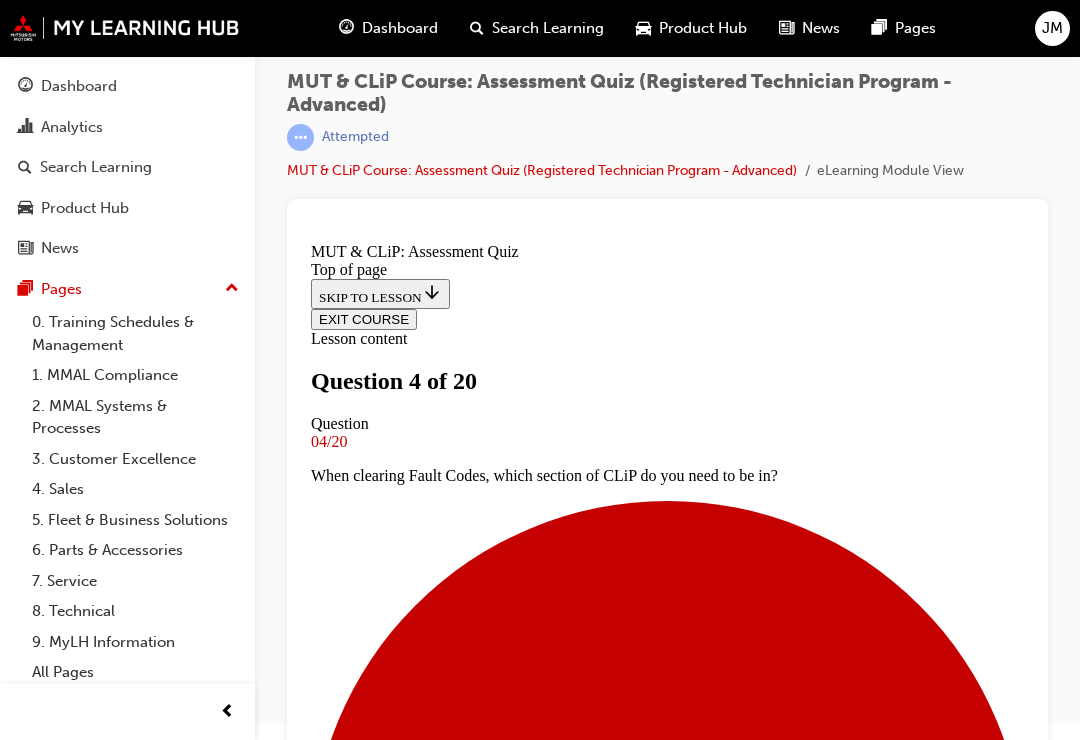 click on ""Reprogrammed"" at bounding box center (667, 11240) 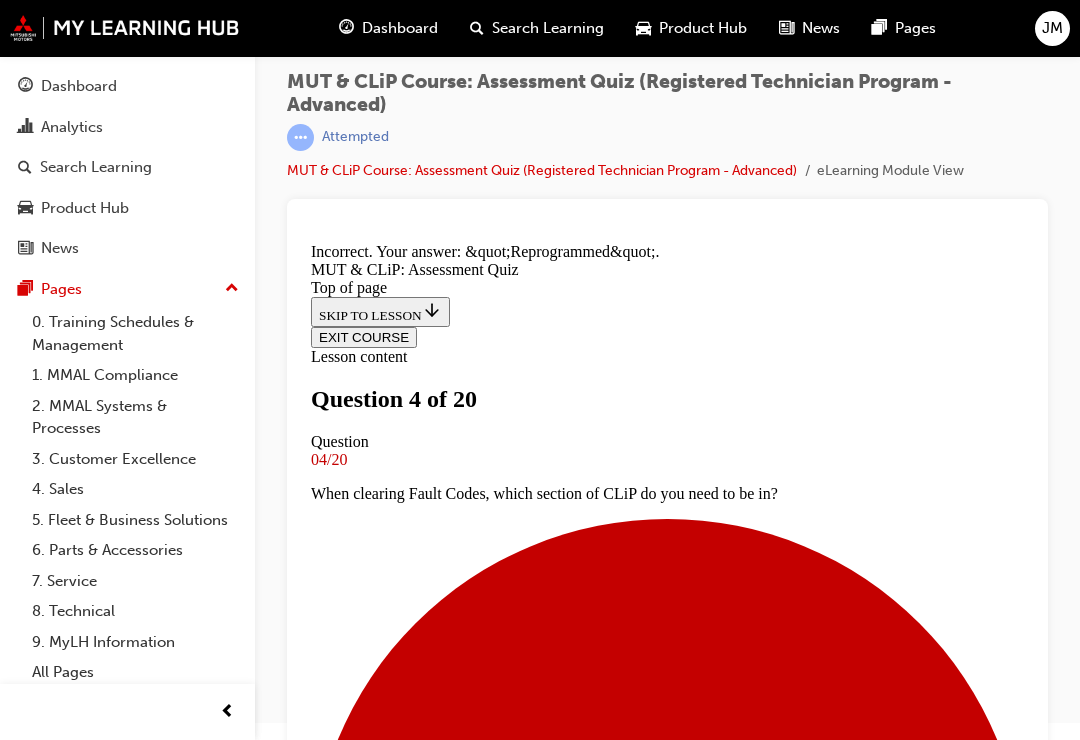 click on "NEXT" at bounding box center [337, 11370] 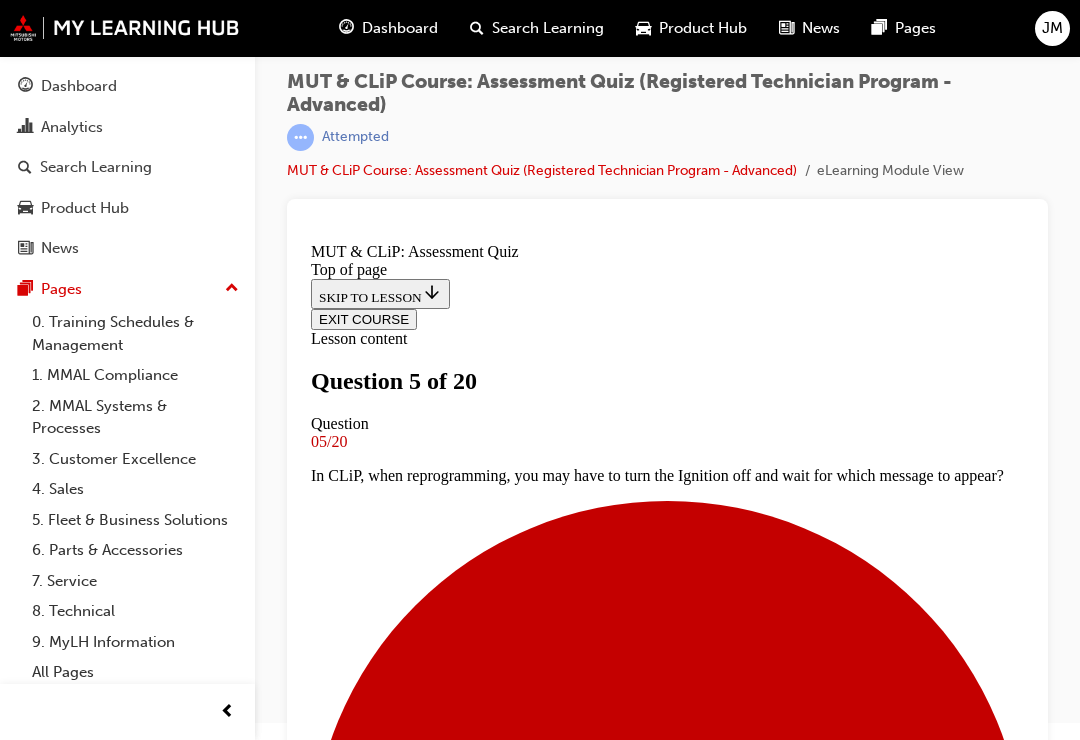 click at bounding box center [667, 9243] 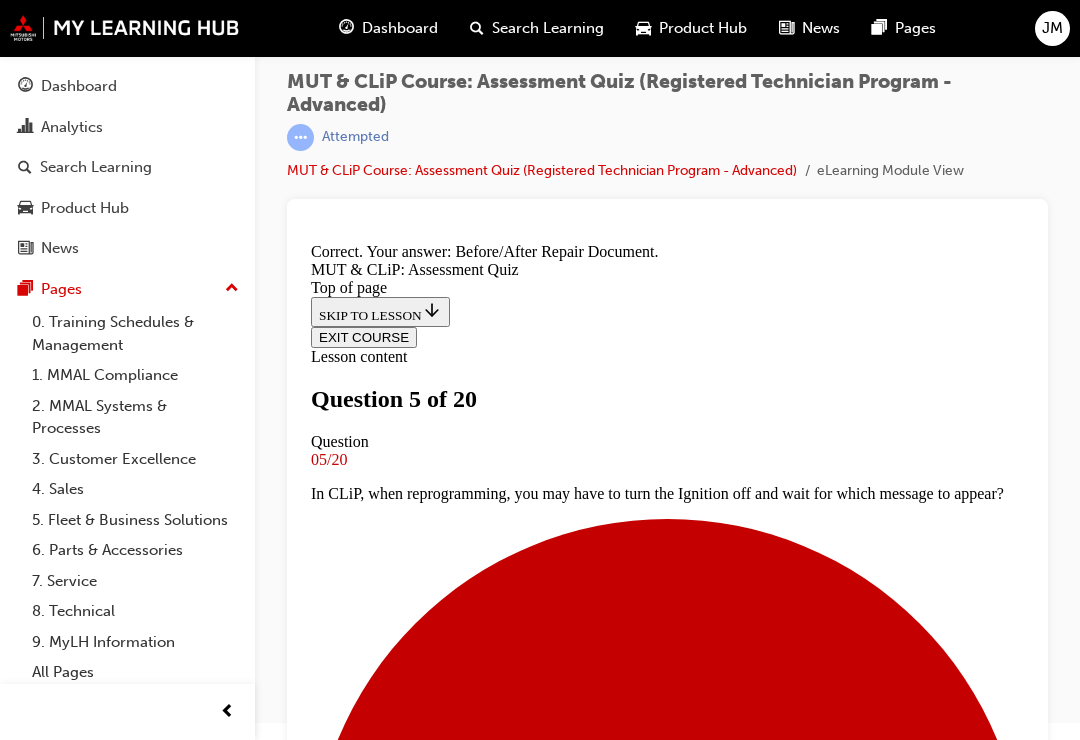 click on "NEXT" at bounding box center (337, 11388) 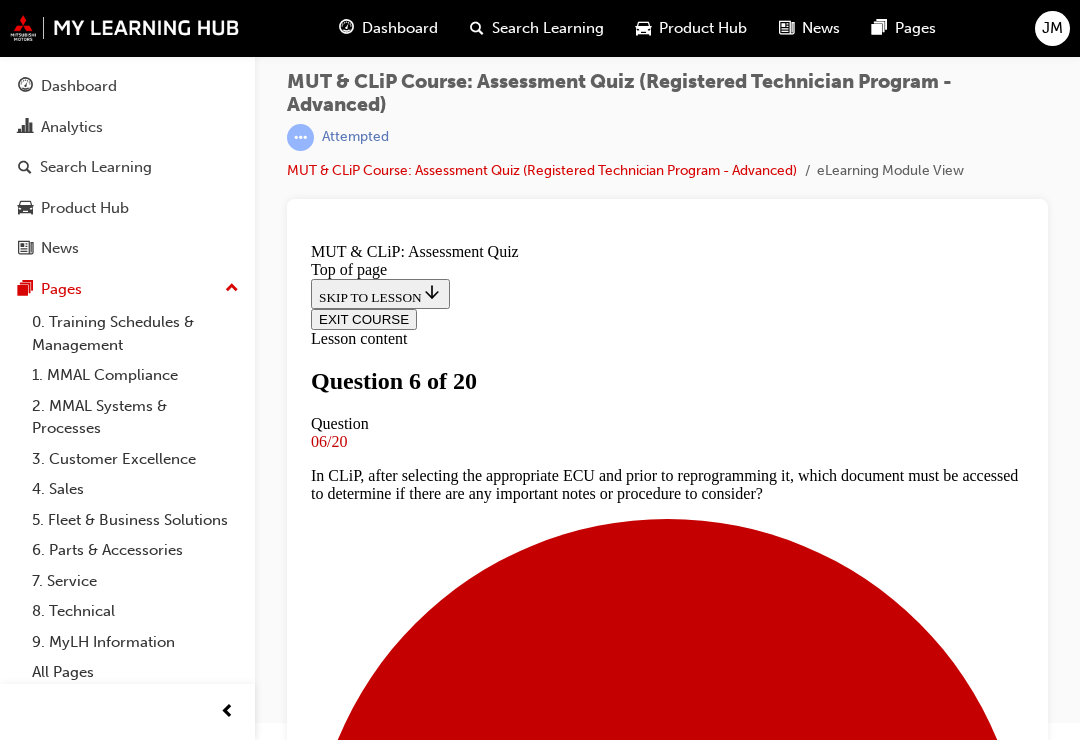 click at bounding box center [667, 9297] 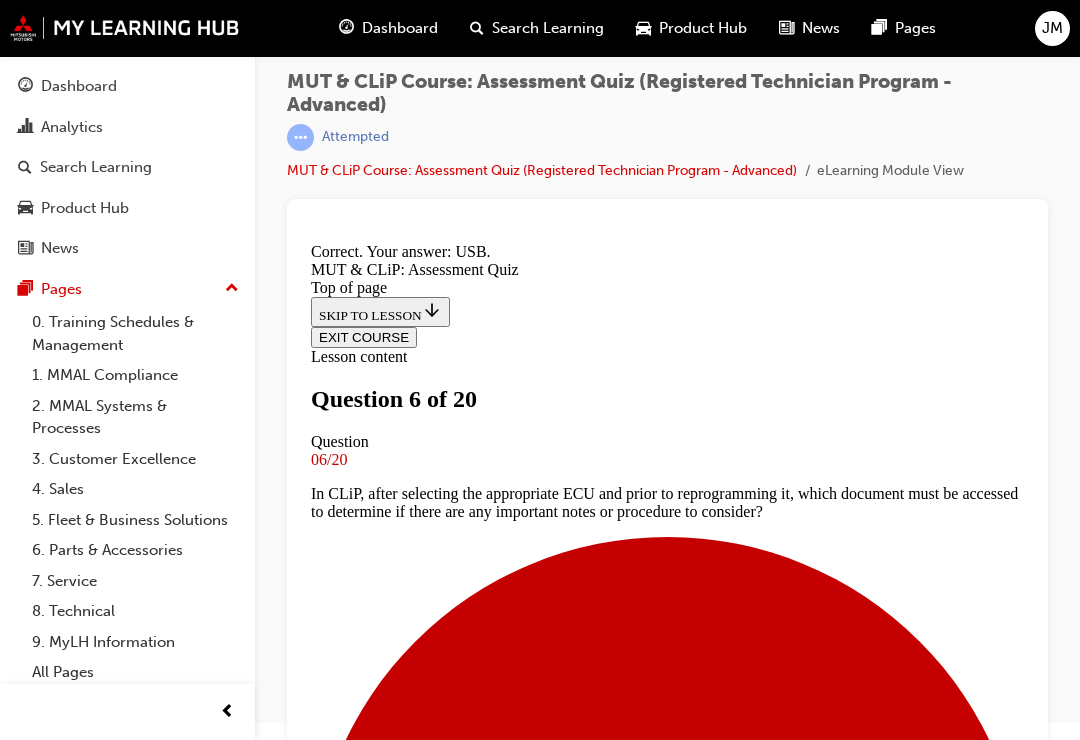 click on "NEXT" at bounding box center (337, 11442) 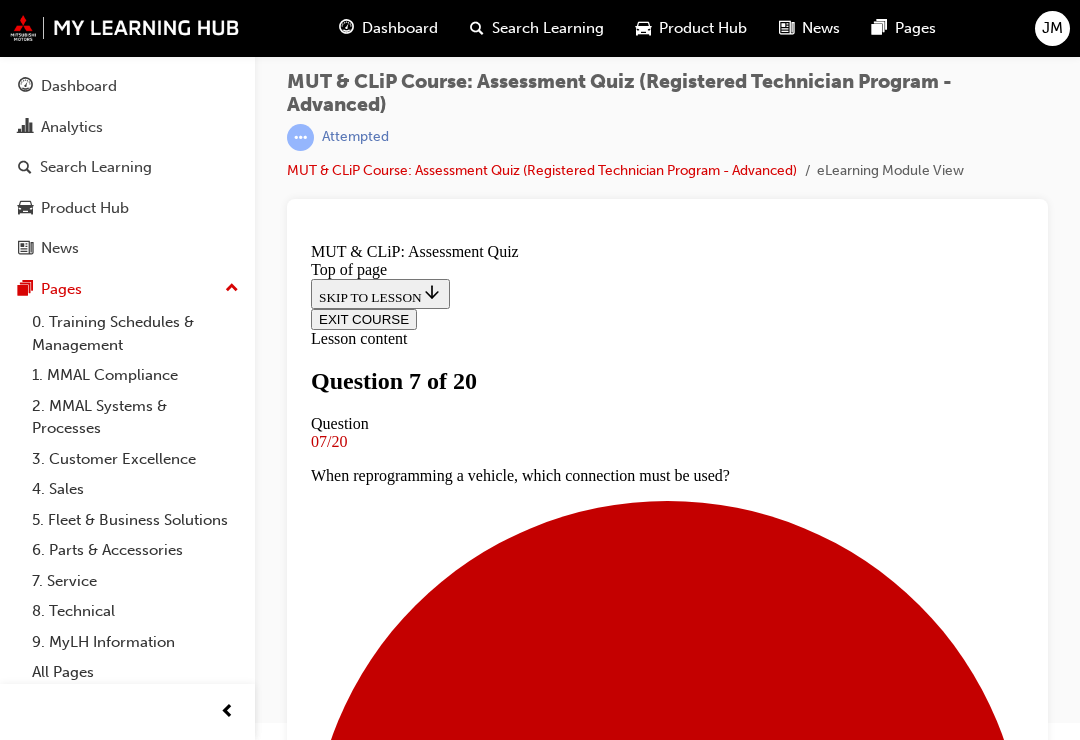 scroll, scrollTop: 172, scrollLeft: 0, axis: vertical 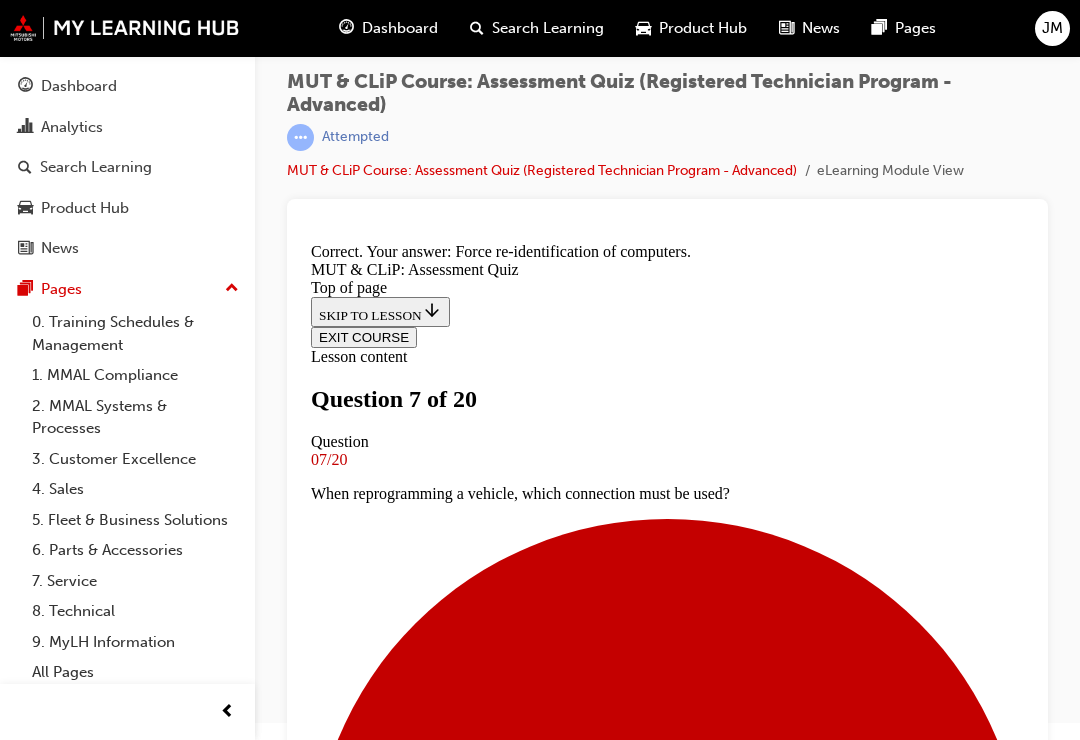 click on "NEXT" at bounding box center [337, 11442] 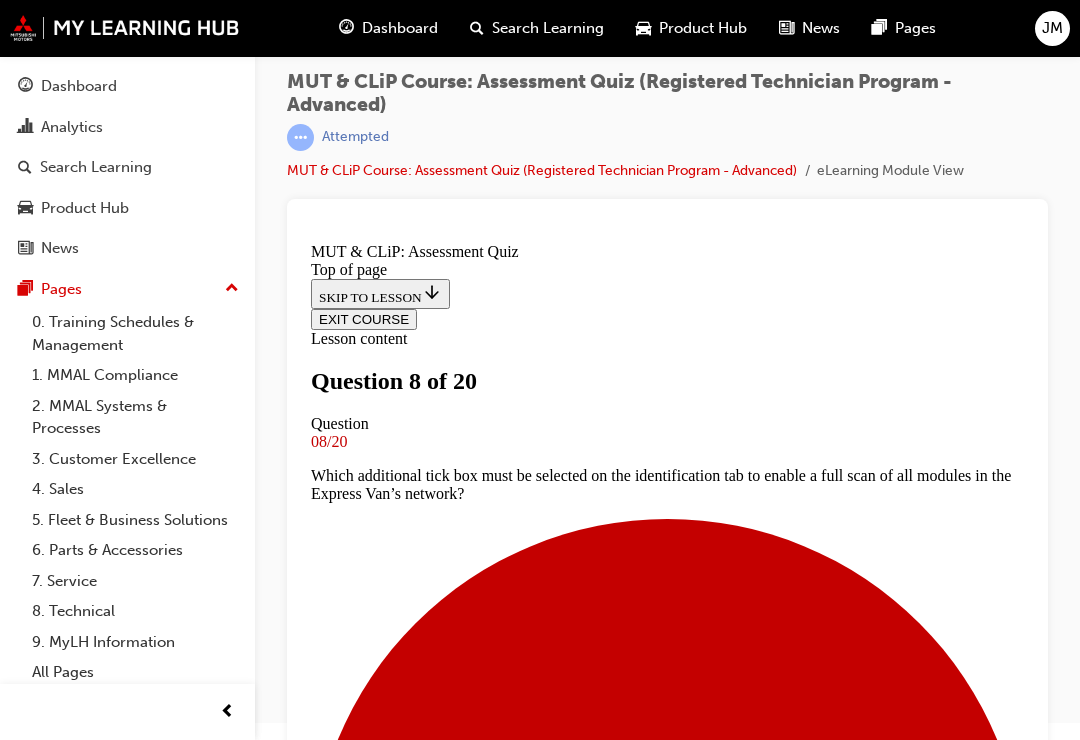 click at bounding box center [667, 6682] 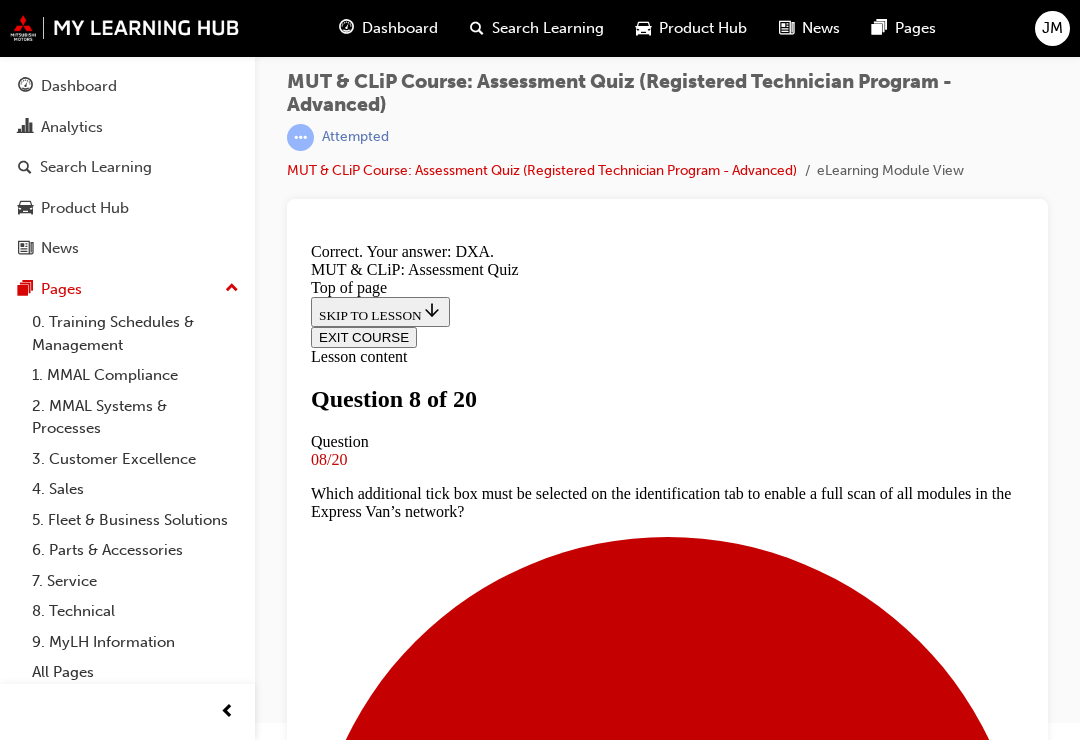 click on "NEXT" at bounding box center (337, 11442) 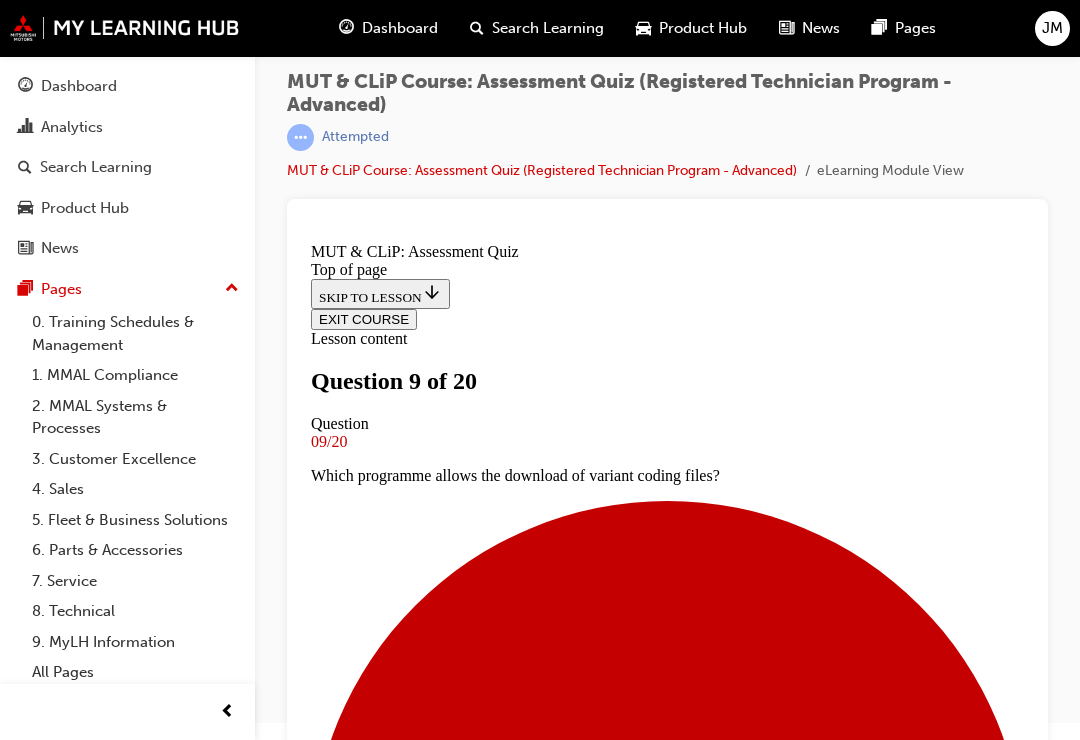 scroll, scrollTop: 131, scrollLeft: 0, axis: vertical 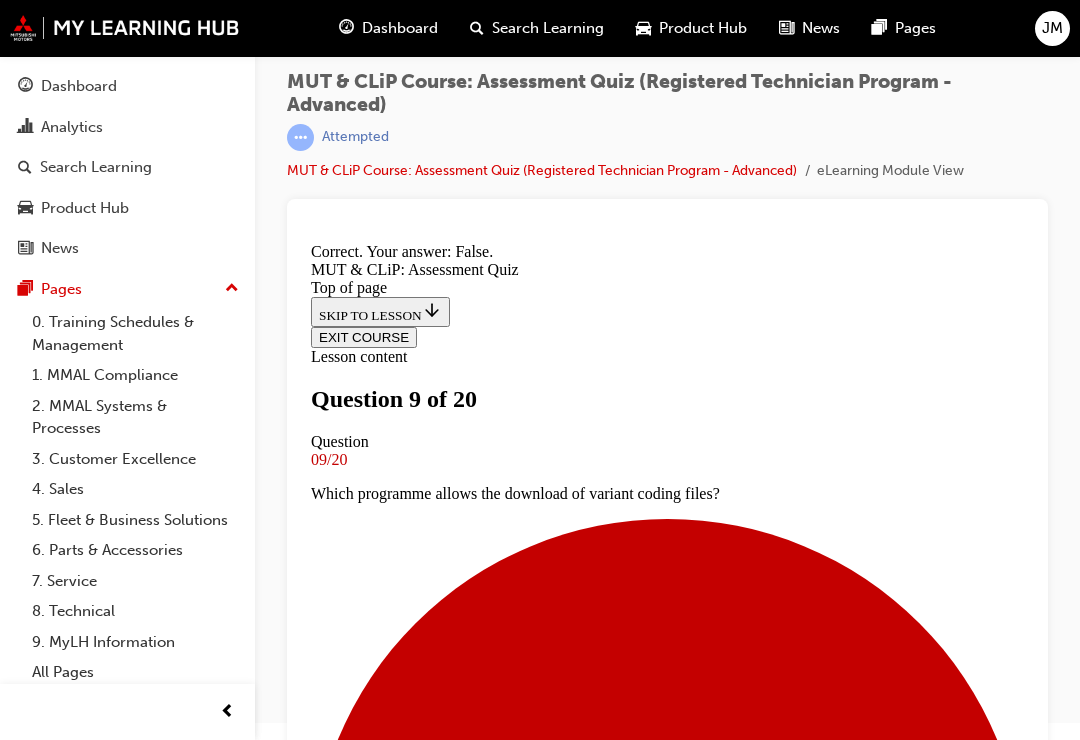 click on "NEXT" at bounding box center (337, 8841) 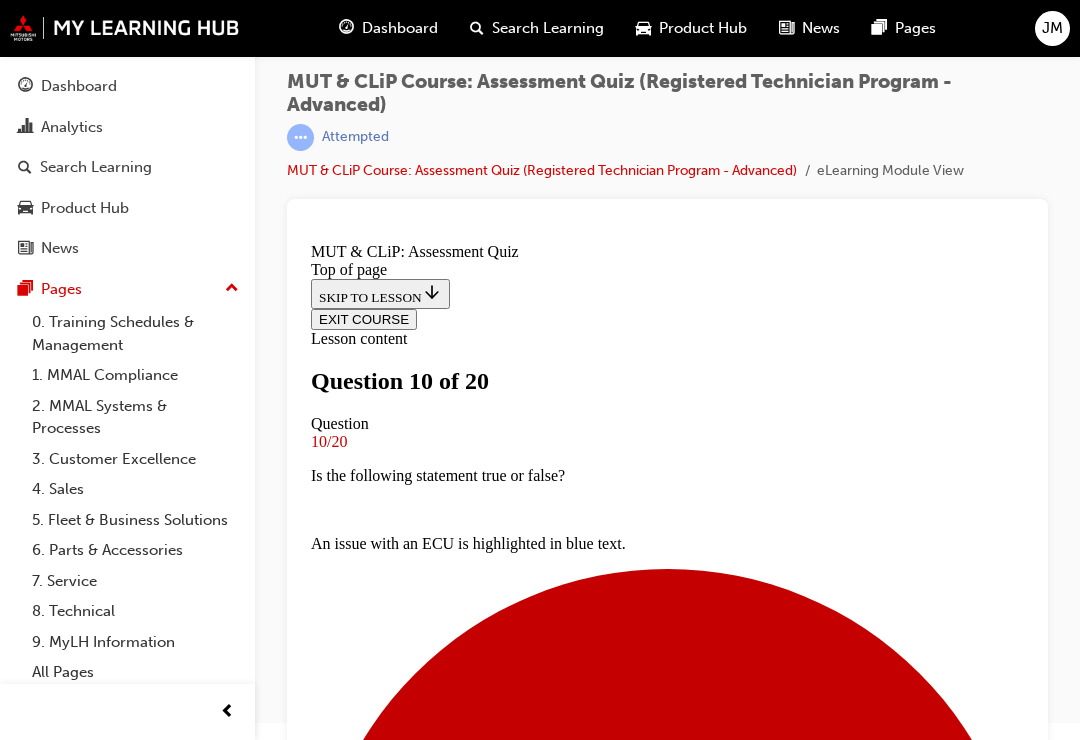 scroll, scrollTop: 103, scrollLeft: 0, axis: vertical 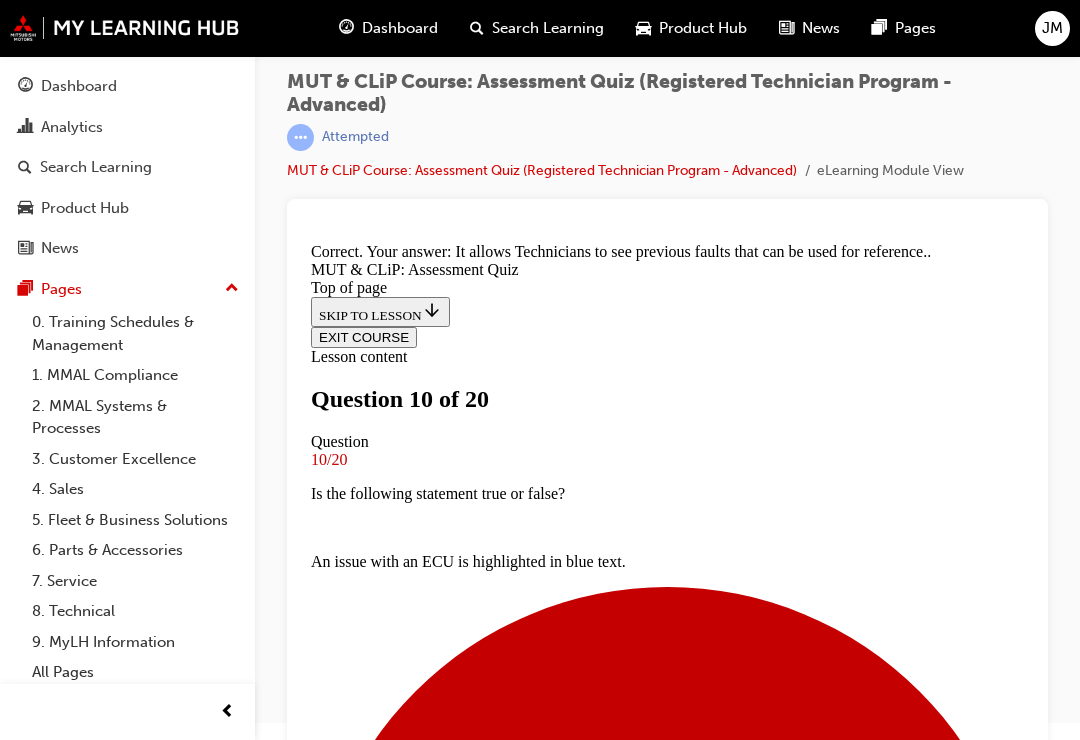 click on "NEXT" at bounding box center (337, 8841) 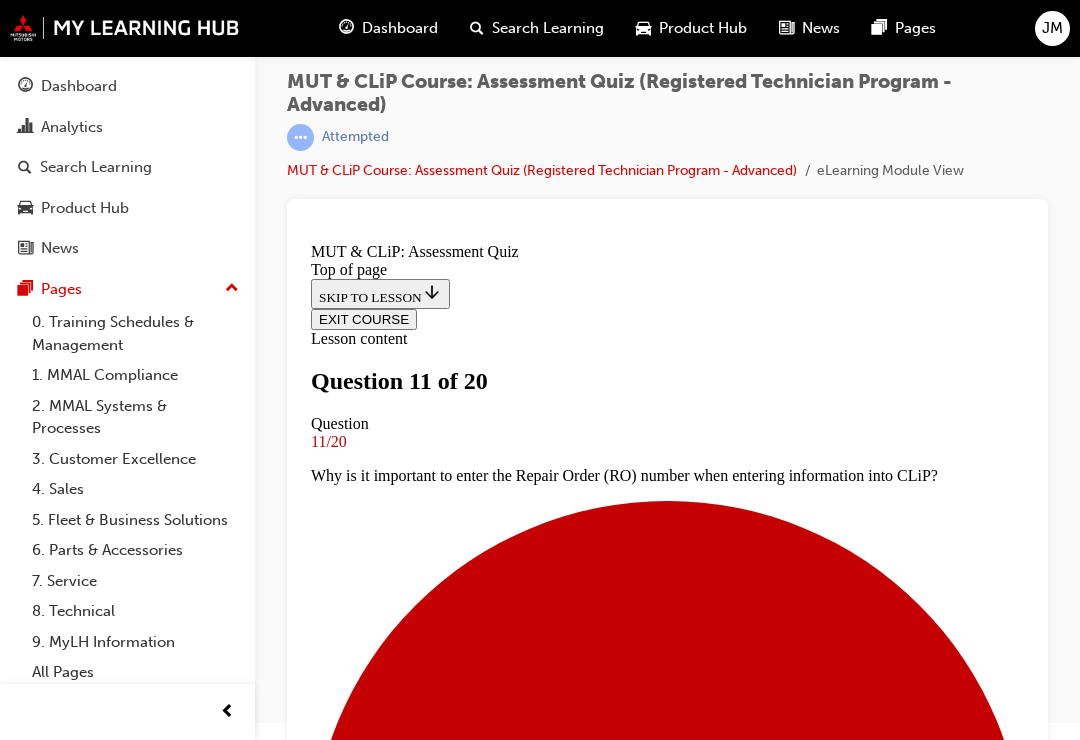 scroll, scrollTop: 115, scrollLeft: 0, axis: vertical 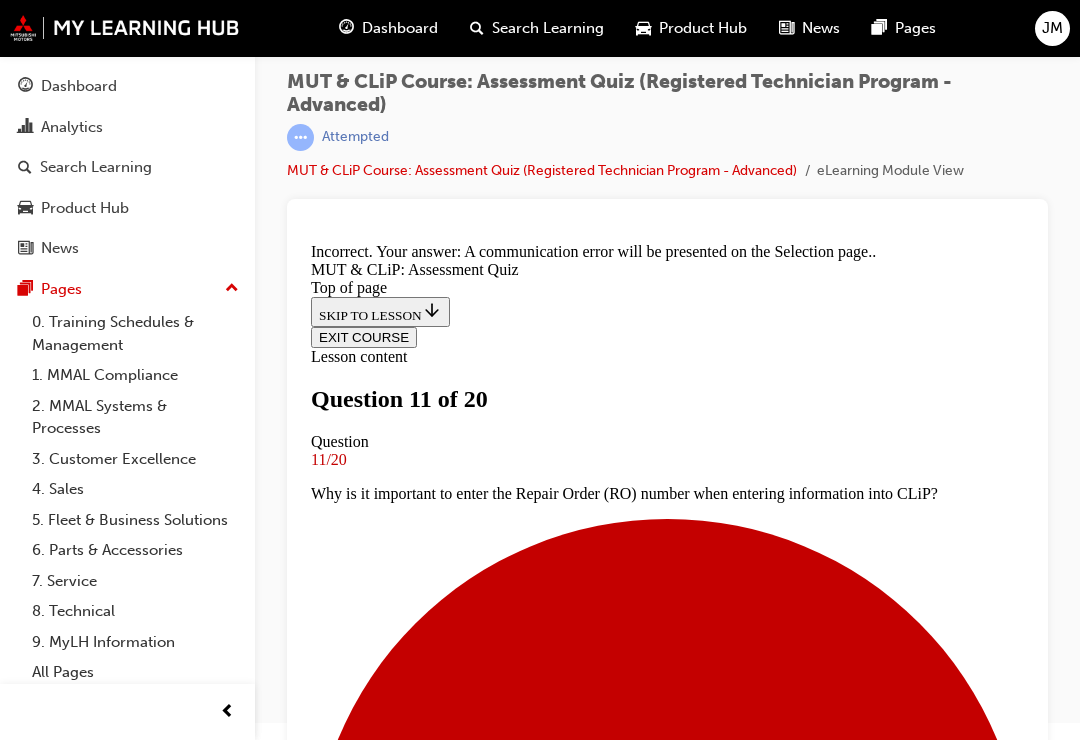 click on "NEXT" at bounding box center (337, 10062) 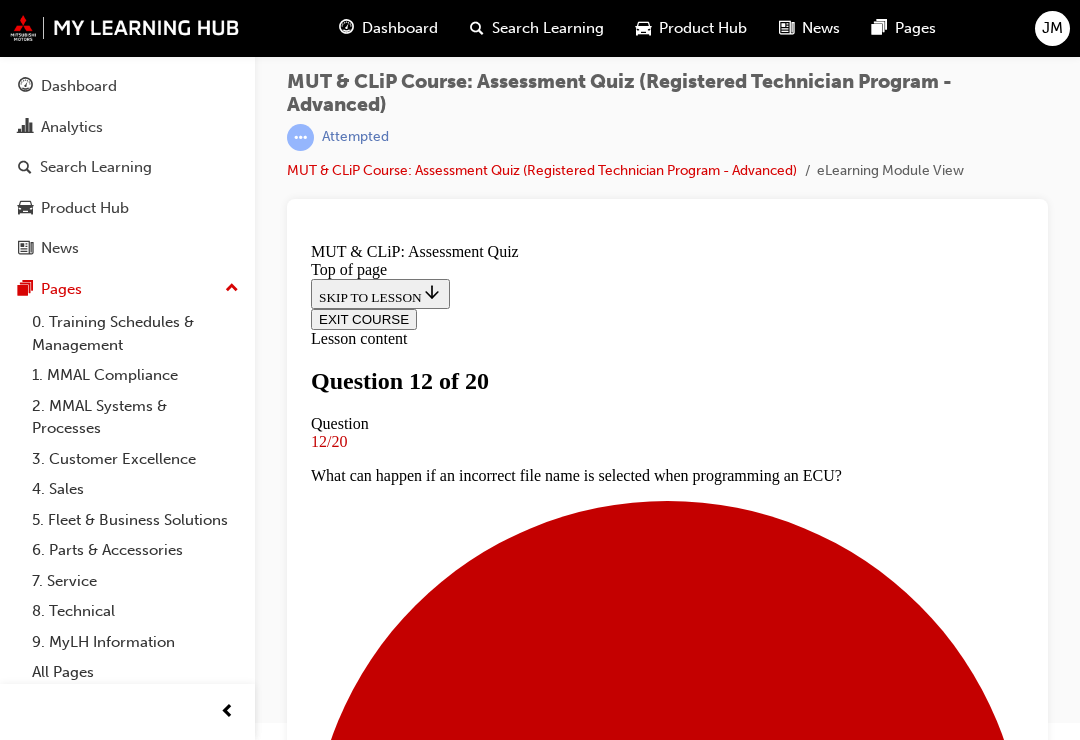 scroll, scrollTop: 3, scrollLeft: 0, axis: vertical 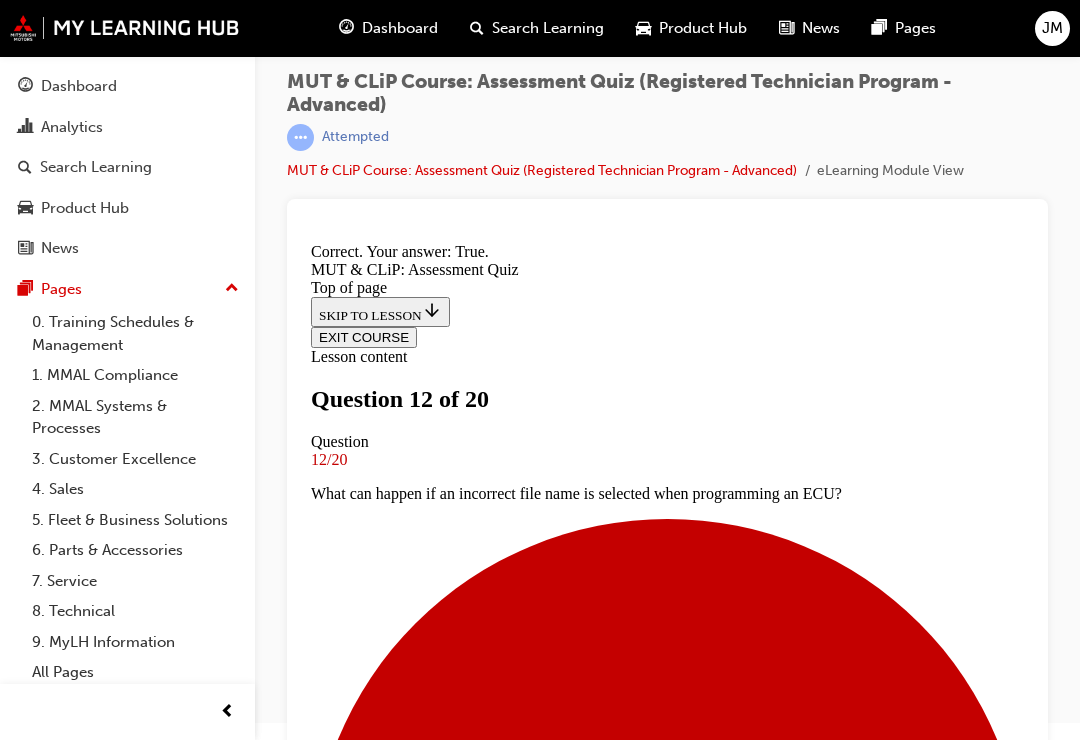 click on "NEXT" at bounding box center (337, 7479) 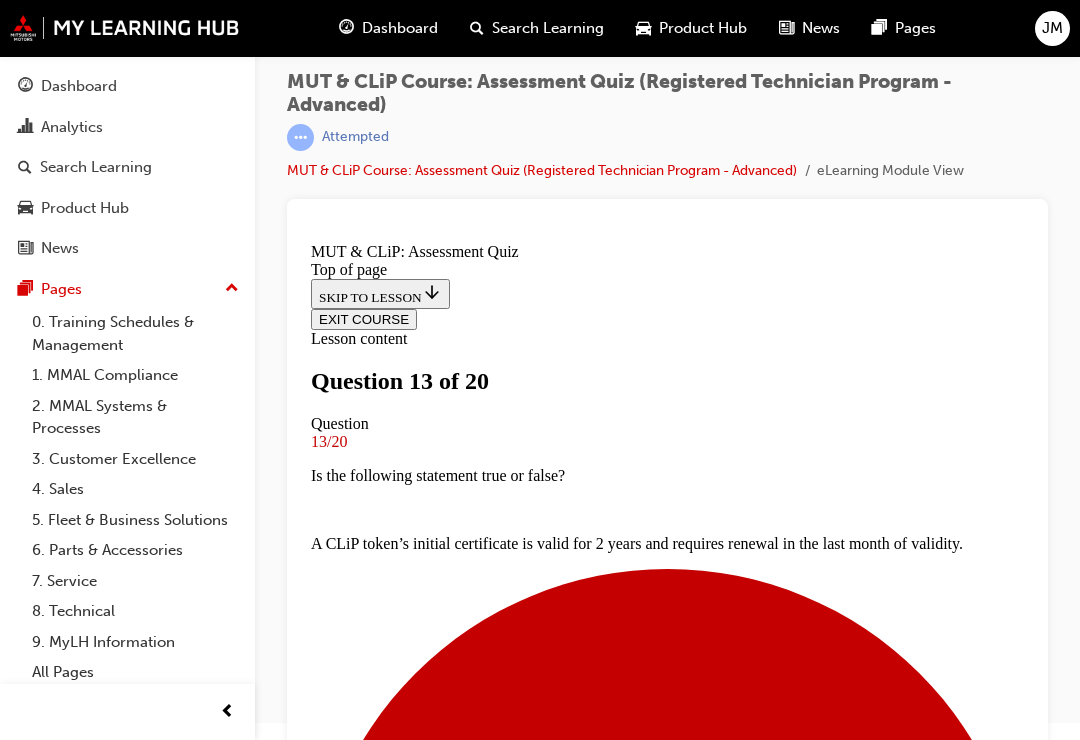scroll, scrollTop: 95, scrollLeft: 0, axis: vertical 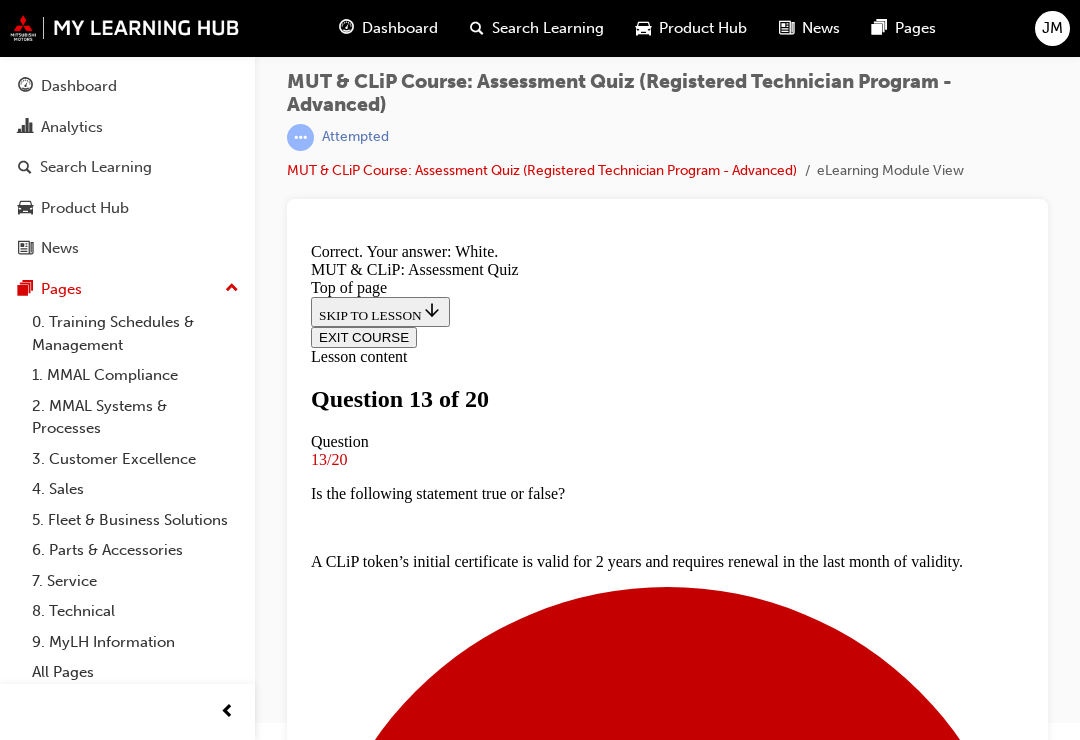 click on "NEXT" at bounding box center [337, 7515] 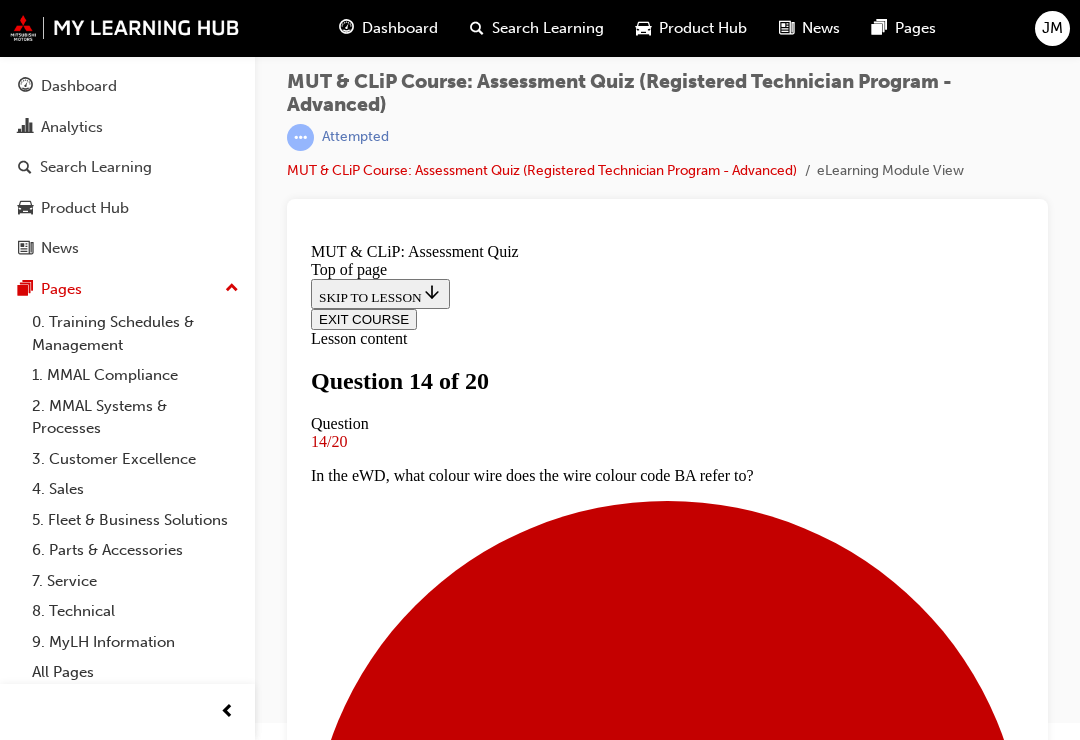 scroll, scrollTop: 327, scrollLeft: 0, axis: vertical 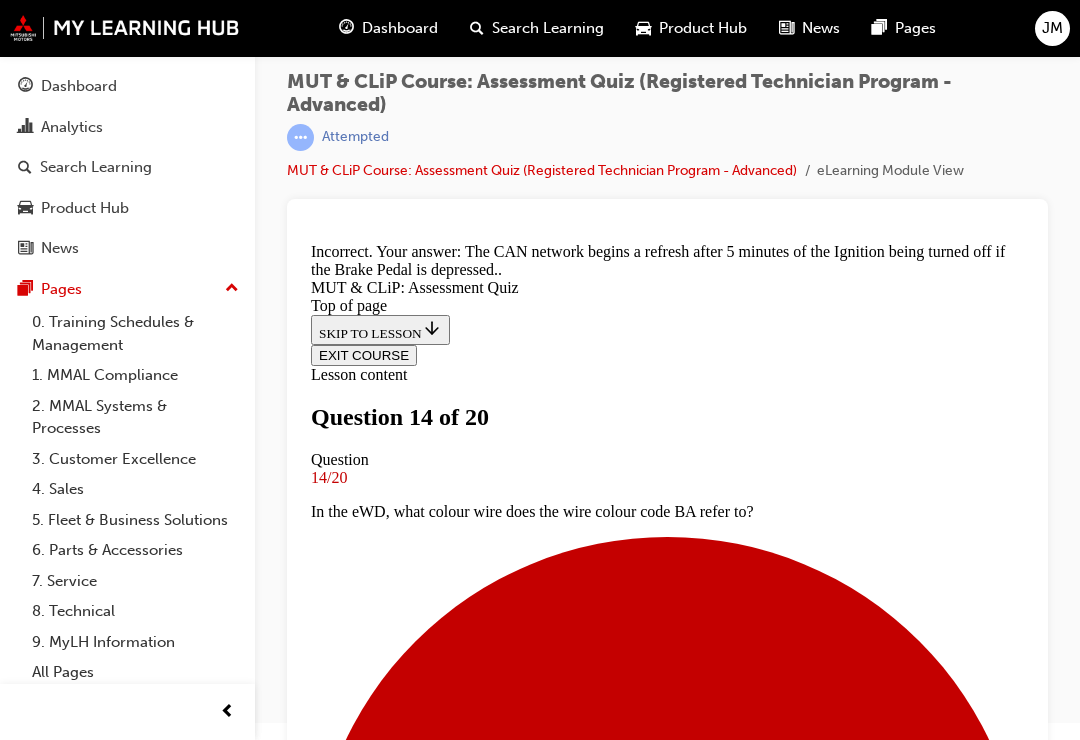 click on "NEXT" at bounding box center [337, 10098] 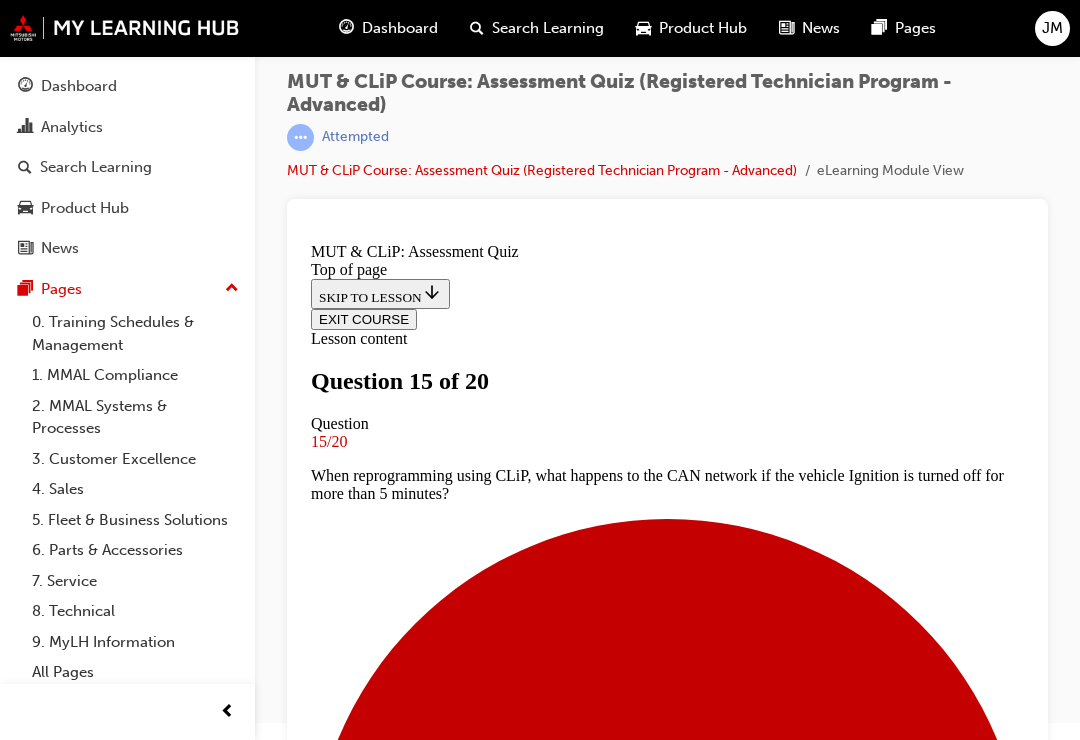 scroll, scrollTop: 346, scrollLeft: 0, axis: vertical 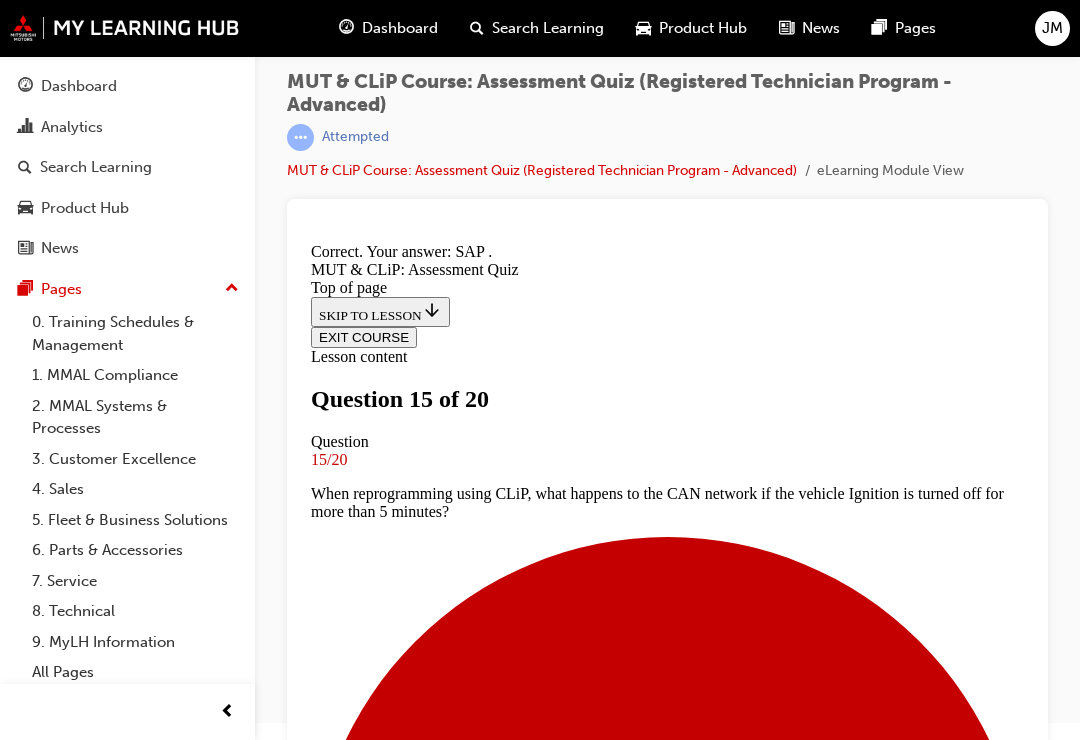 click on "NEXT" at bounding box center (337, 11406) 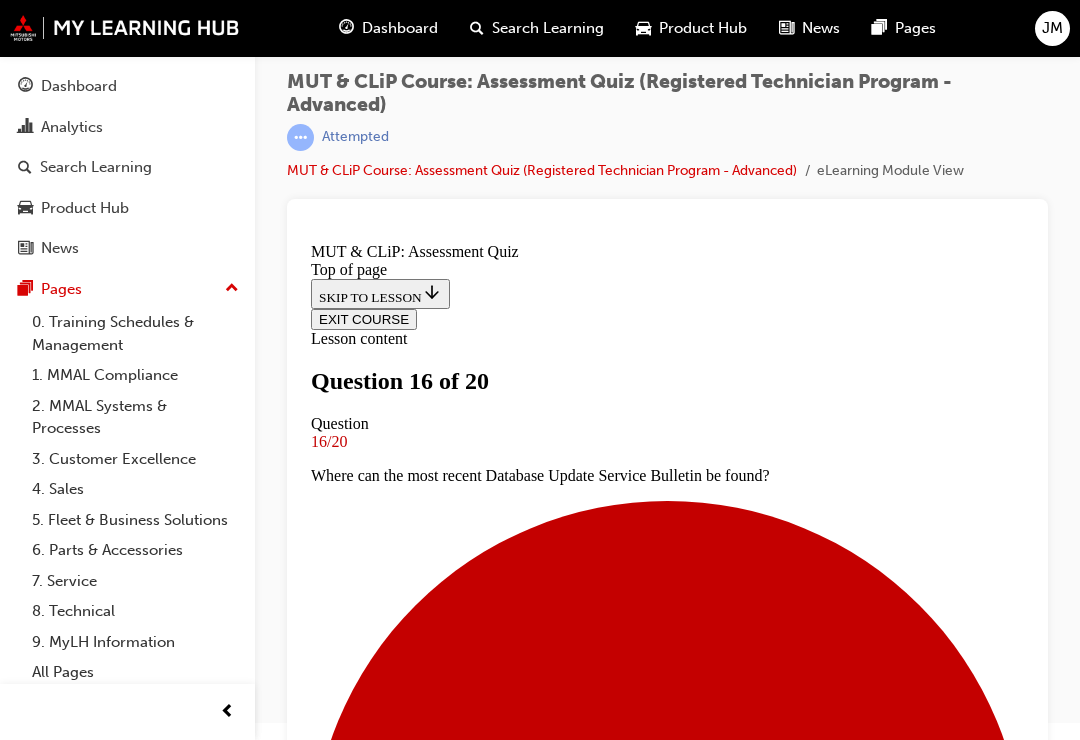click at bounding box center [667, 6732] 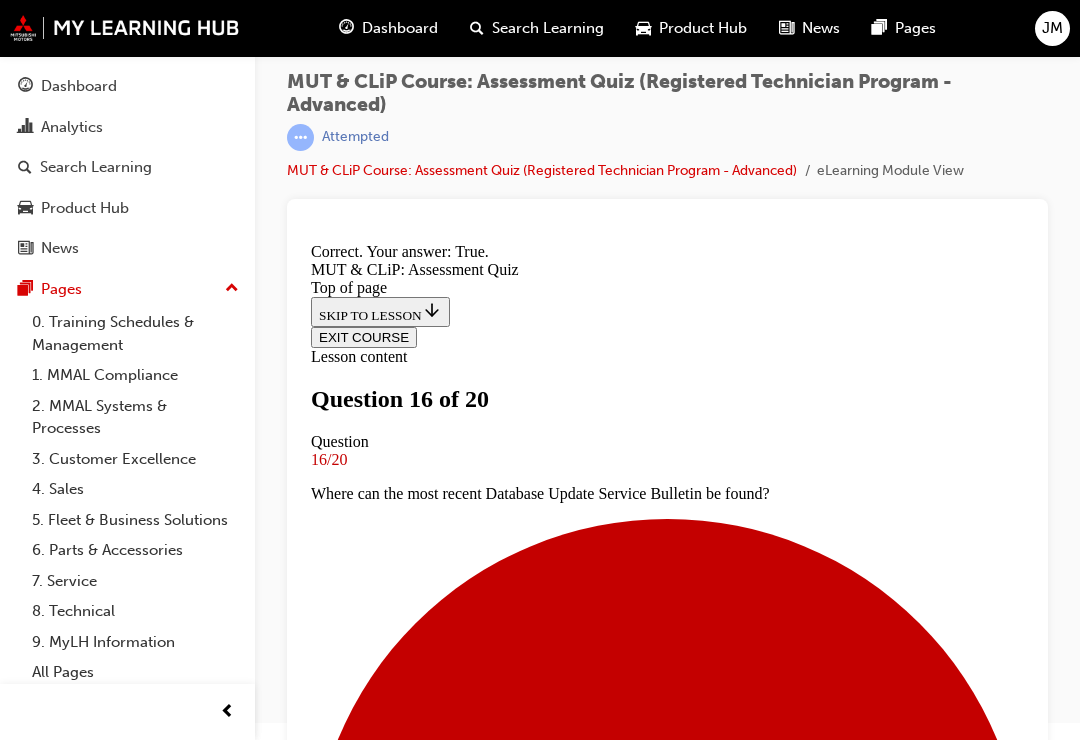 click on "NEXT" at bounding box center (337, 8841) 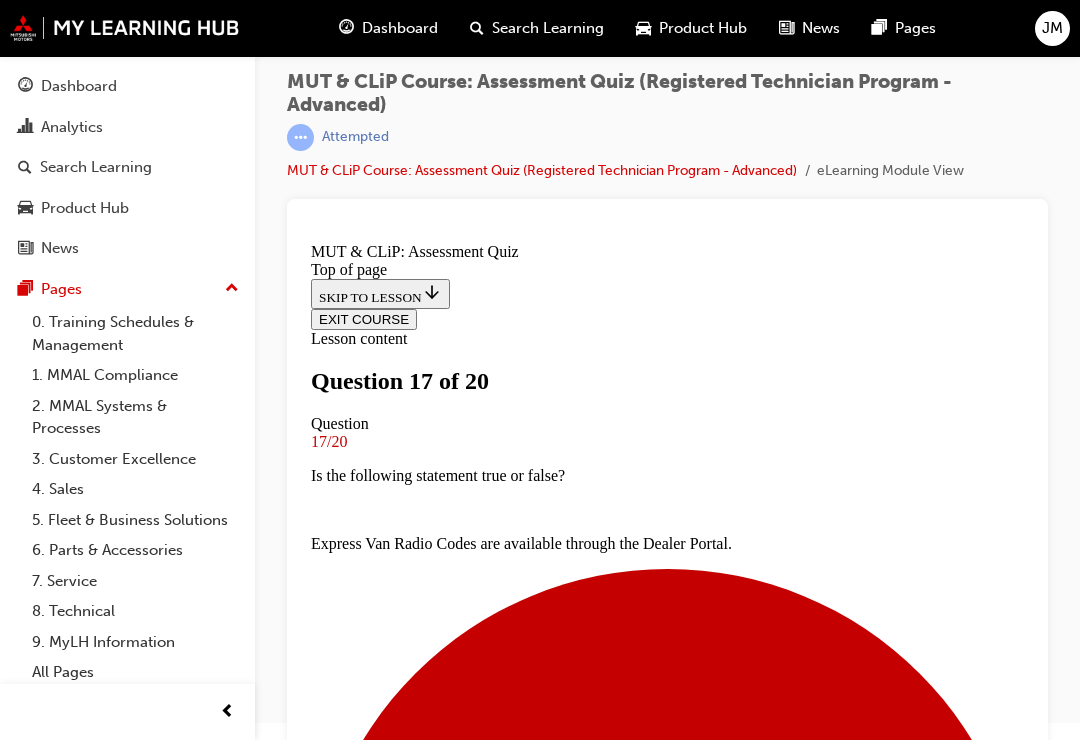click on "Lock the Airbag Computer." at bounding box center (667, 8675) 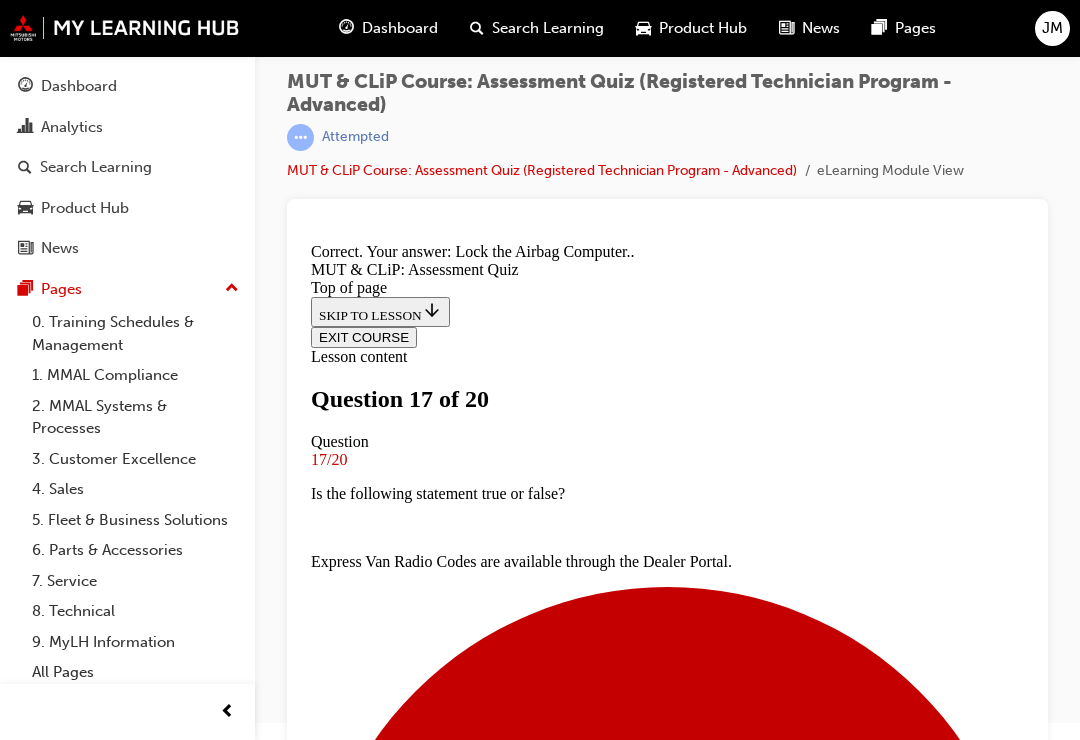 click on "NEXT" at bounding box center [337, 8859] 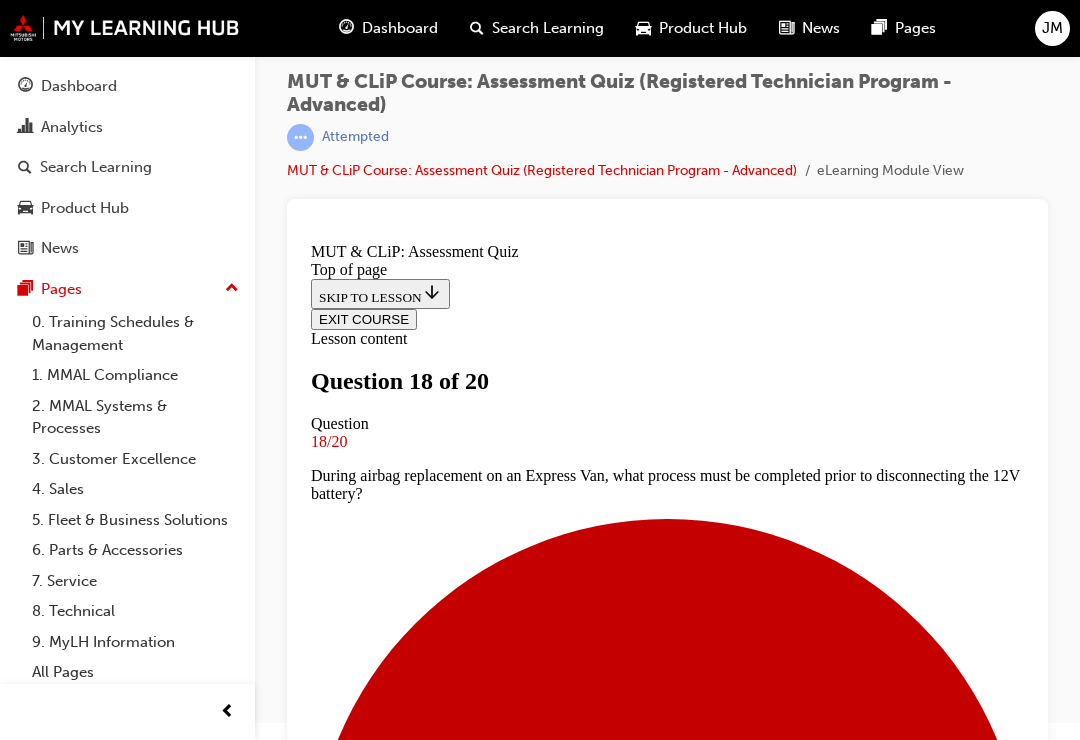 click at bounding box center [667, 6768] 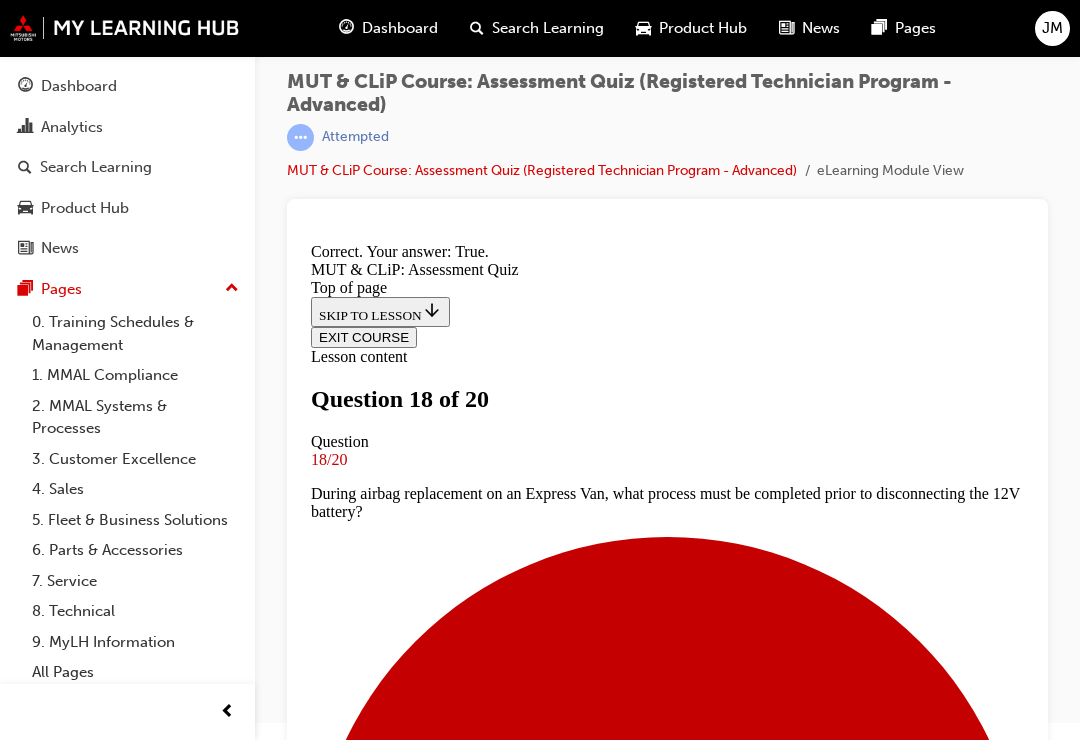 click on "NEXT" at bounding box center [337, 8877] 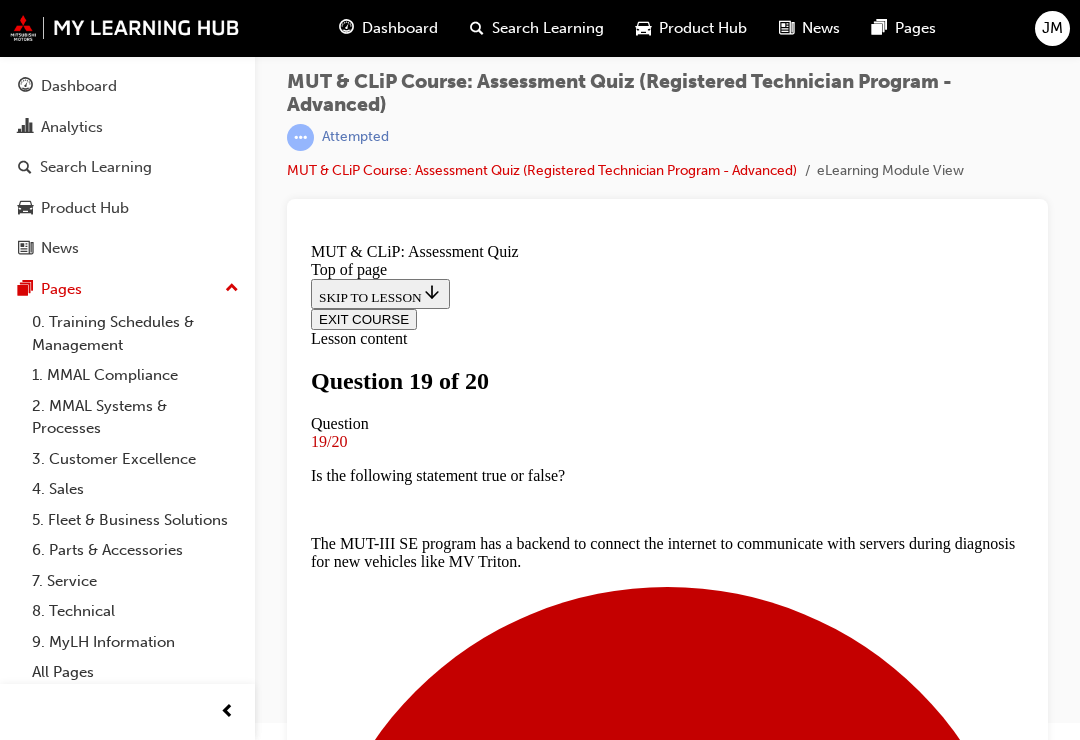 click on "Once the Delete button is selected." at bounding box center [667, 7367] 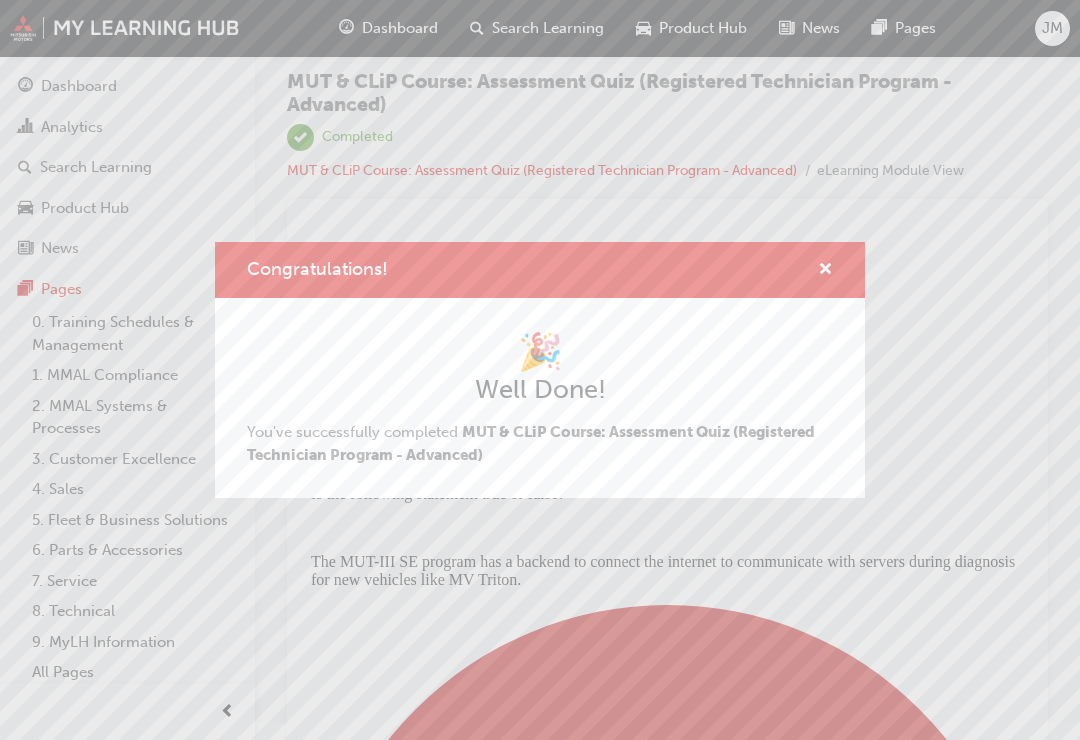 click at bounding box center [825, 271] 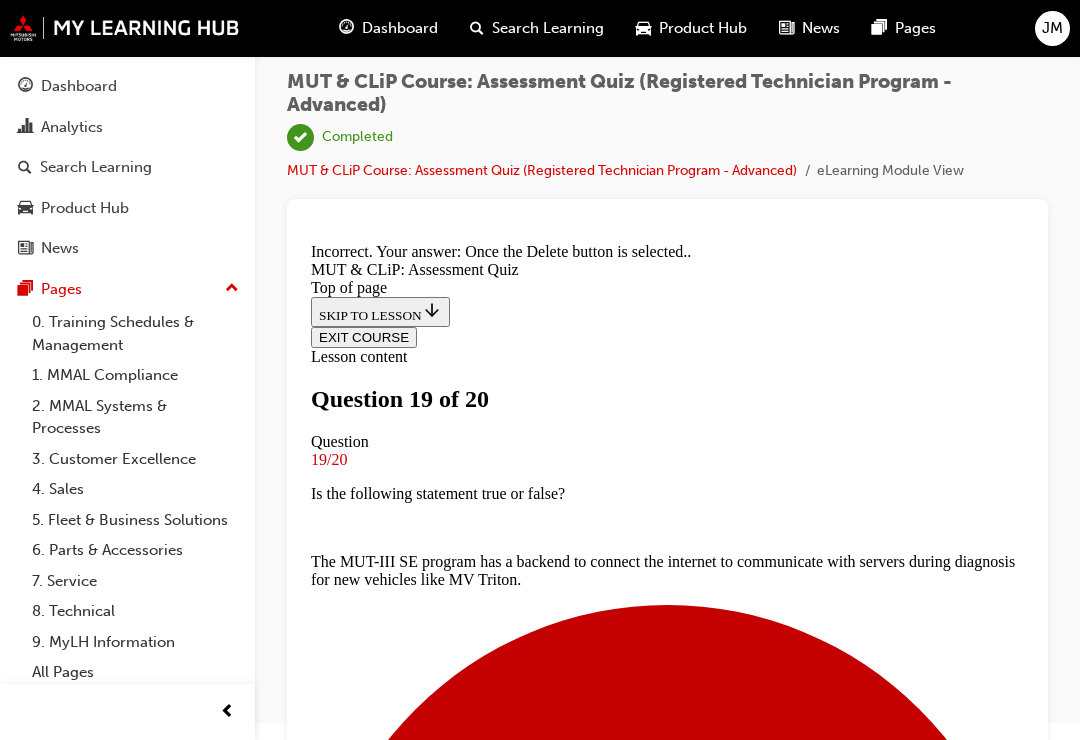 click on "NEXT" at bounding box center [337, 8805] 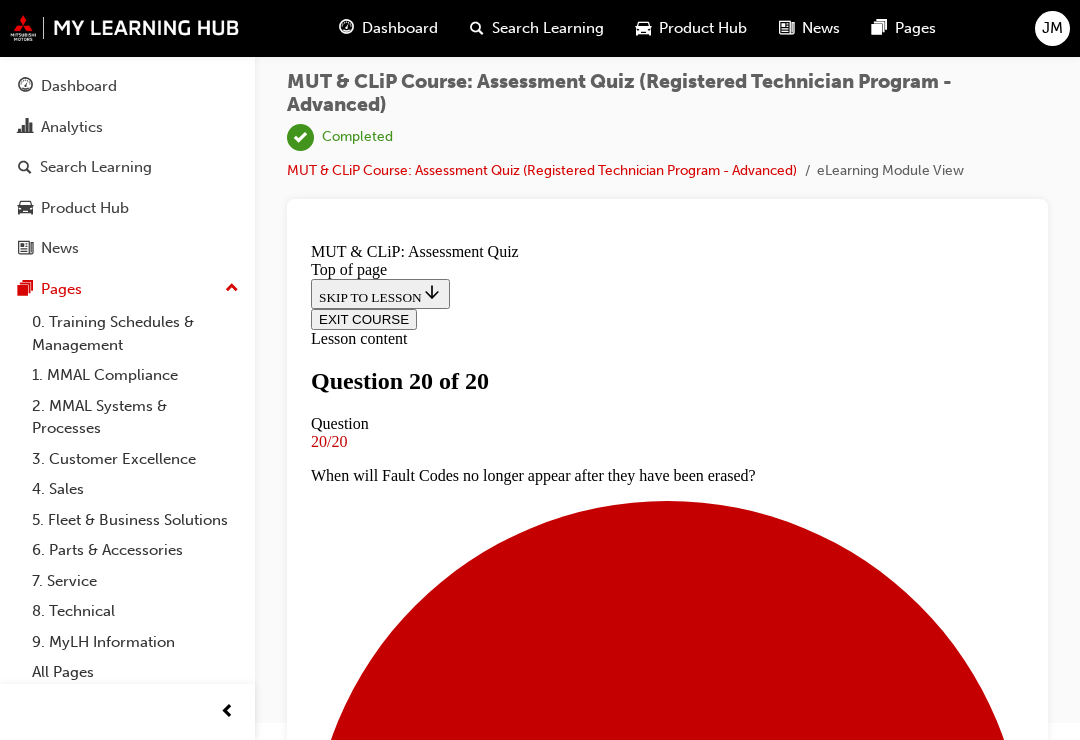 click on "Continue" at bounding box center [436, 6768] 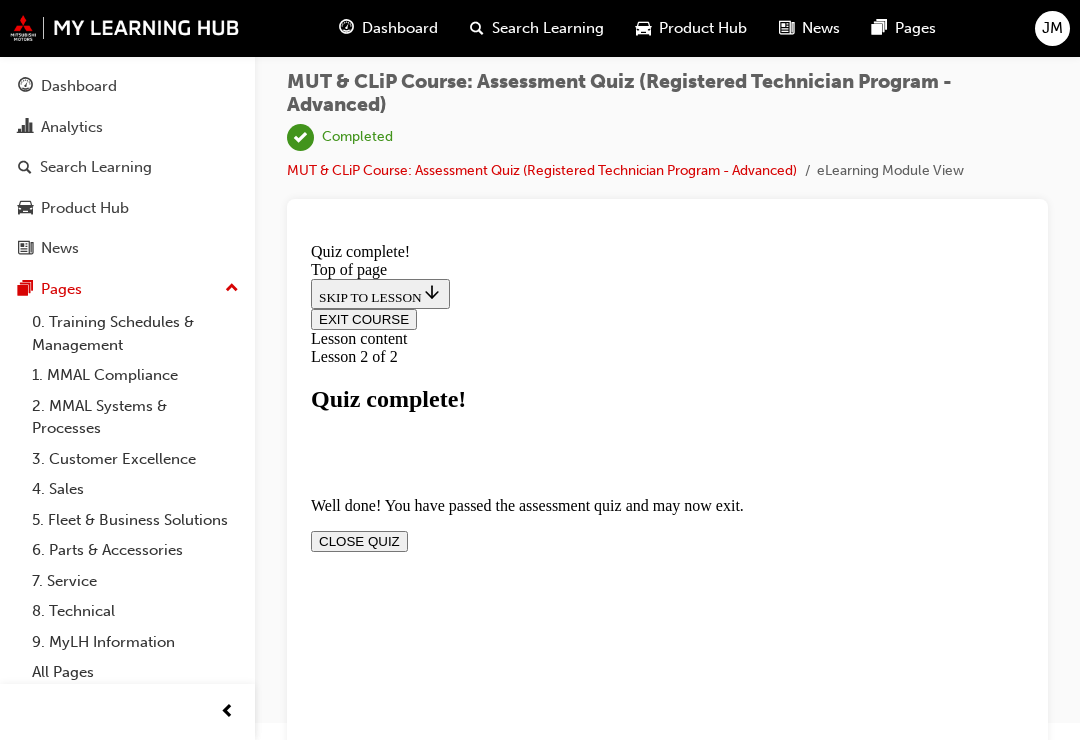 click on "CLOSE QUIZ" at bounding box center (359, 540) 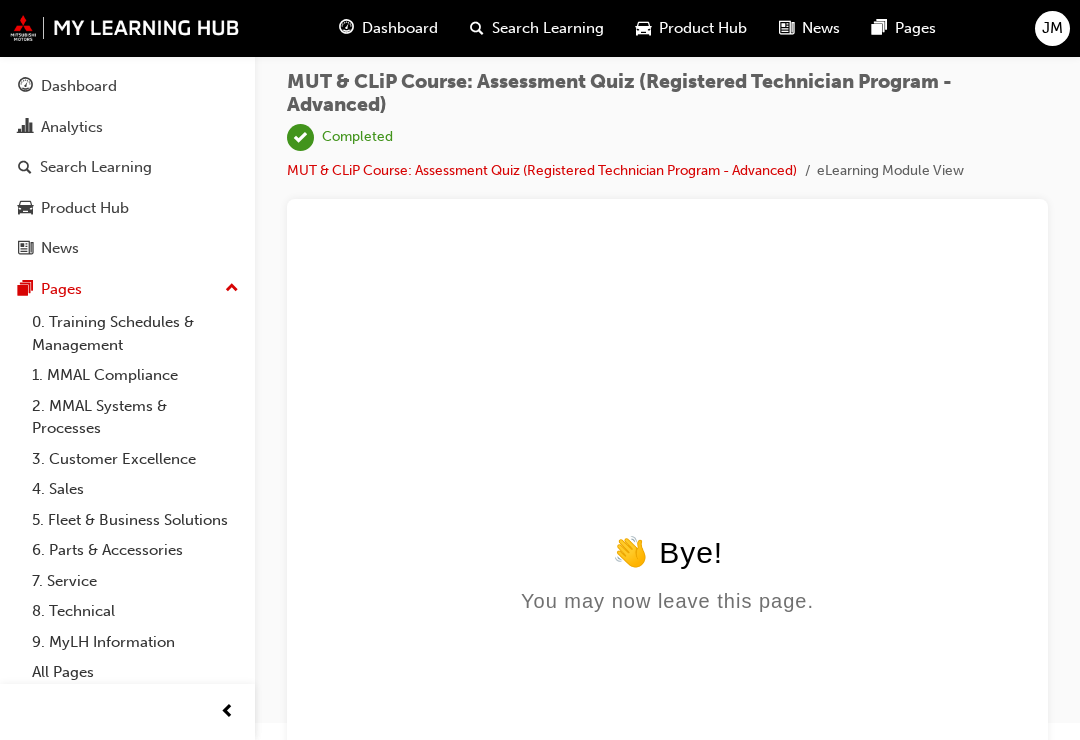 click on "Analytics" at bounding box center [72, 127] 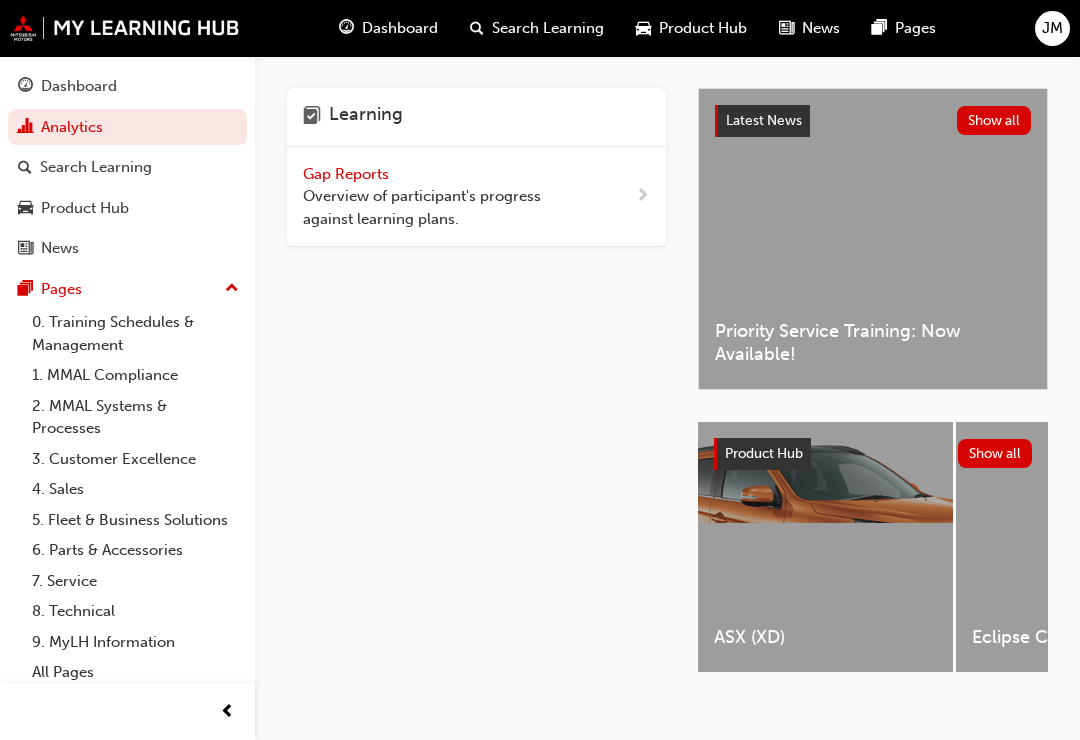 click on "Overview of participant's progress against learning plans." at bounding box center [437, 207] 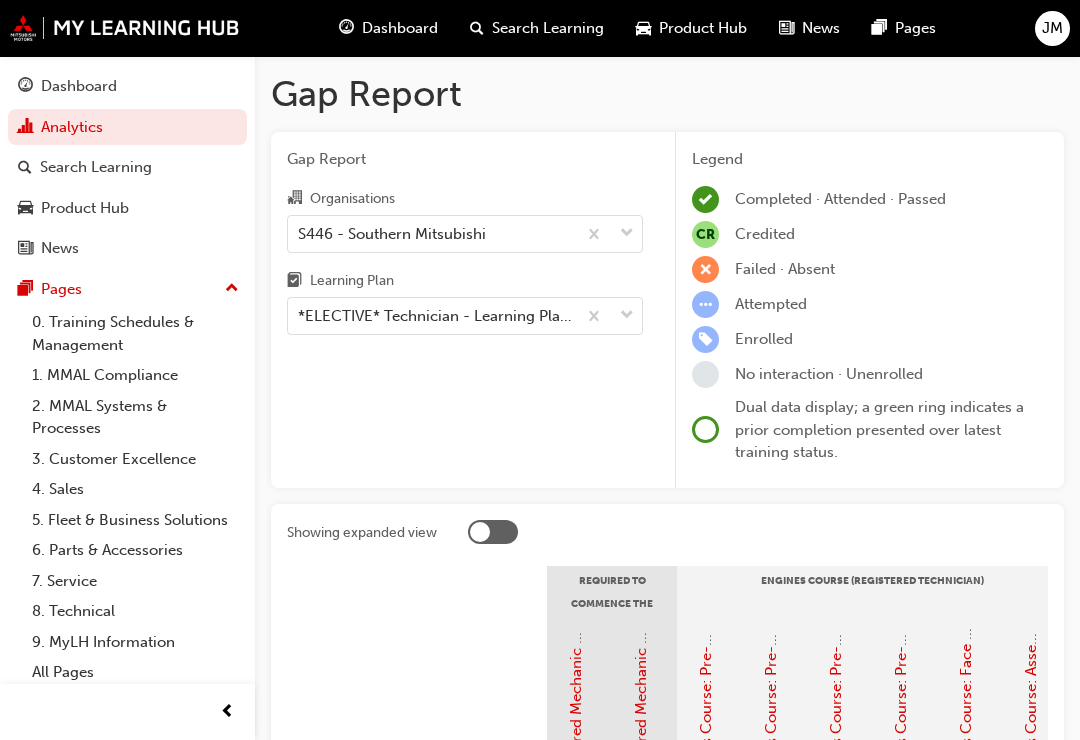 scroll, scrollTop: 470, scrollLeft: 0, axis: vertical 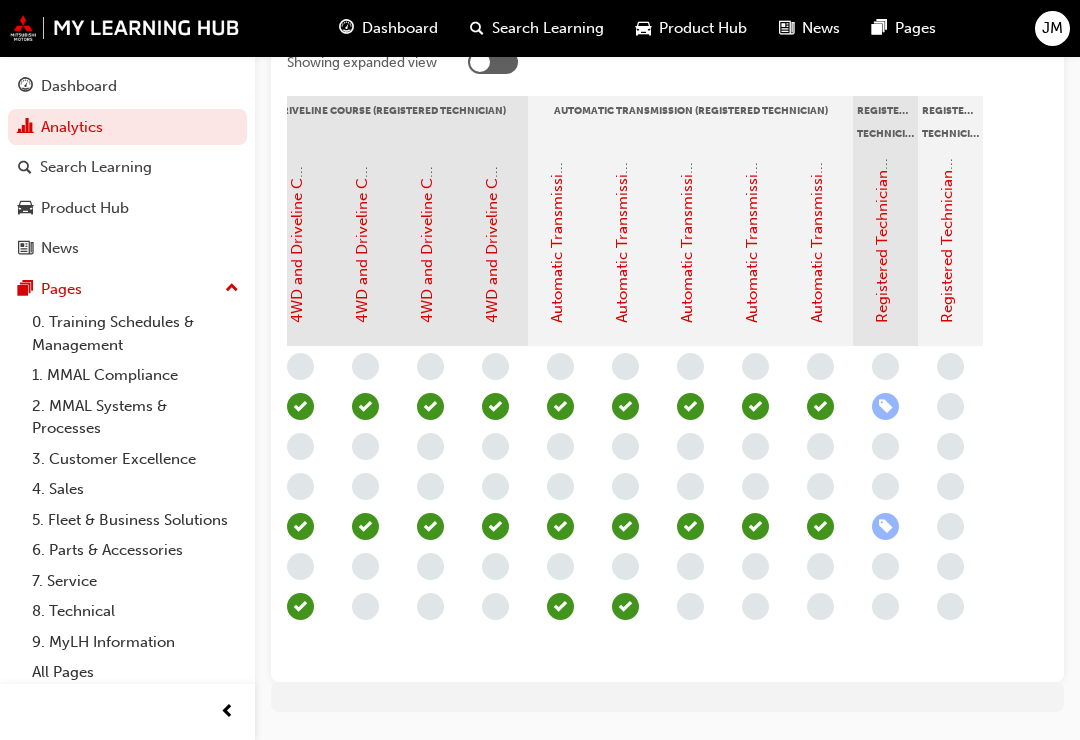 click on "Registered Technician Status" at bounding box center [947, 222] 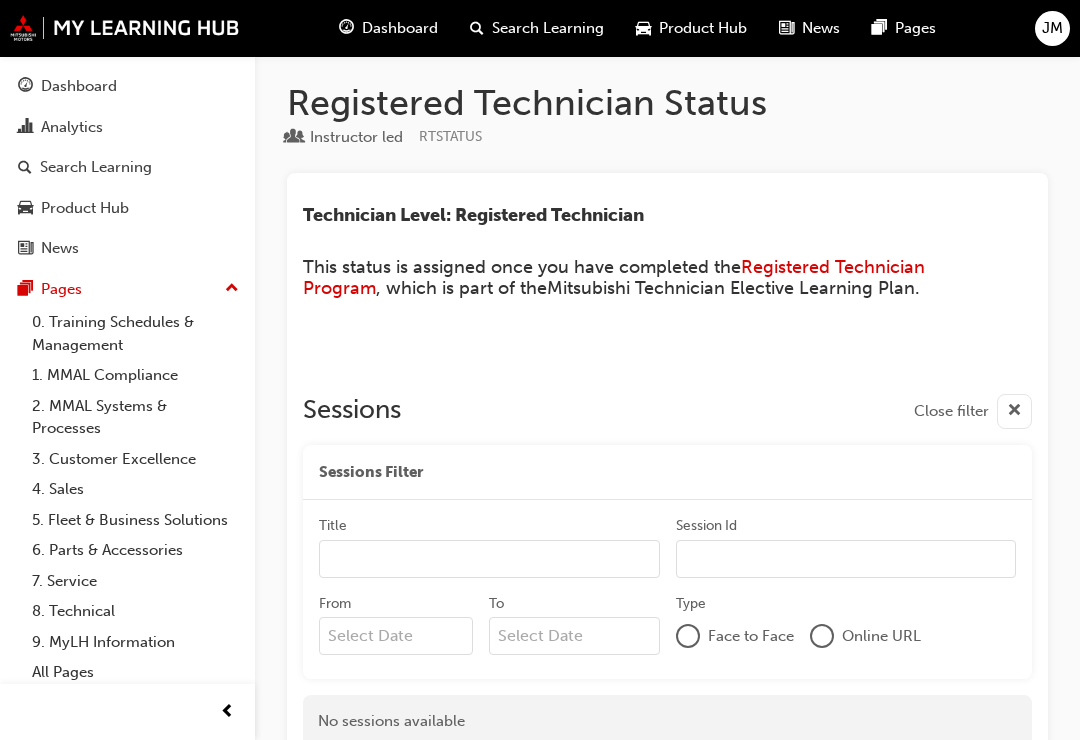 scroll, scrollTop: 0, scrollLeft: 0, axis: both 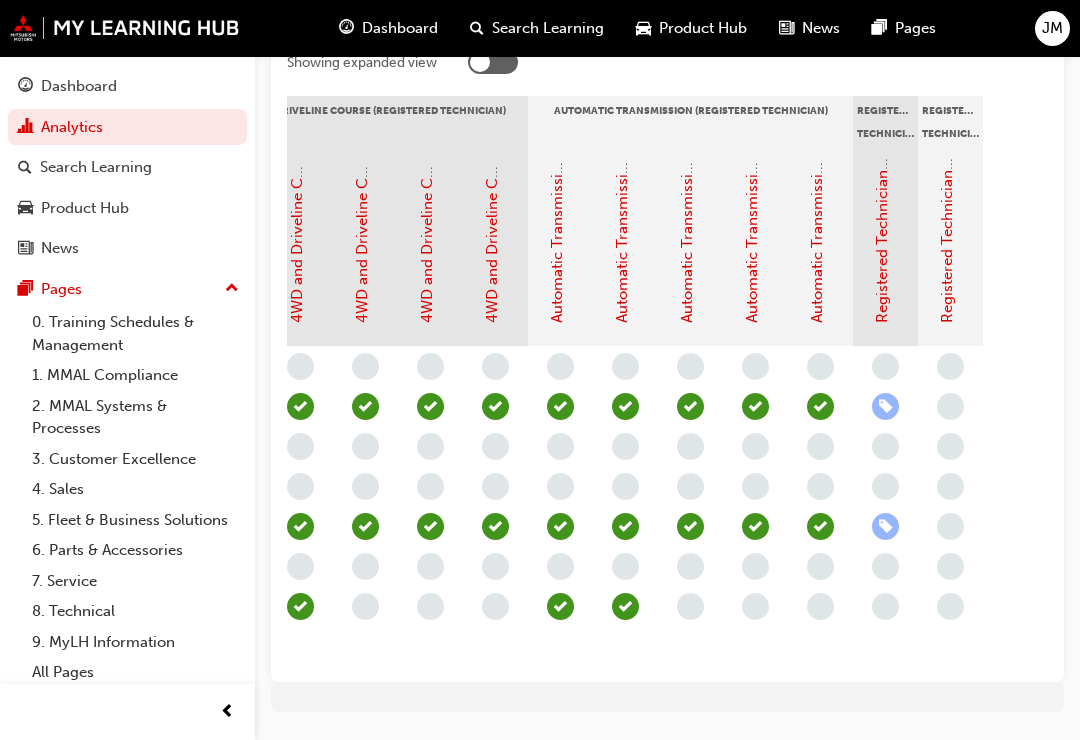 click on "Registered Technician - Final Assessment" at bounding box center [882, 179] 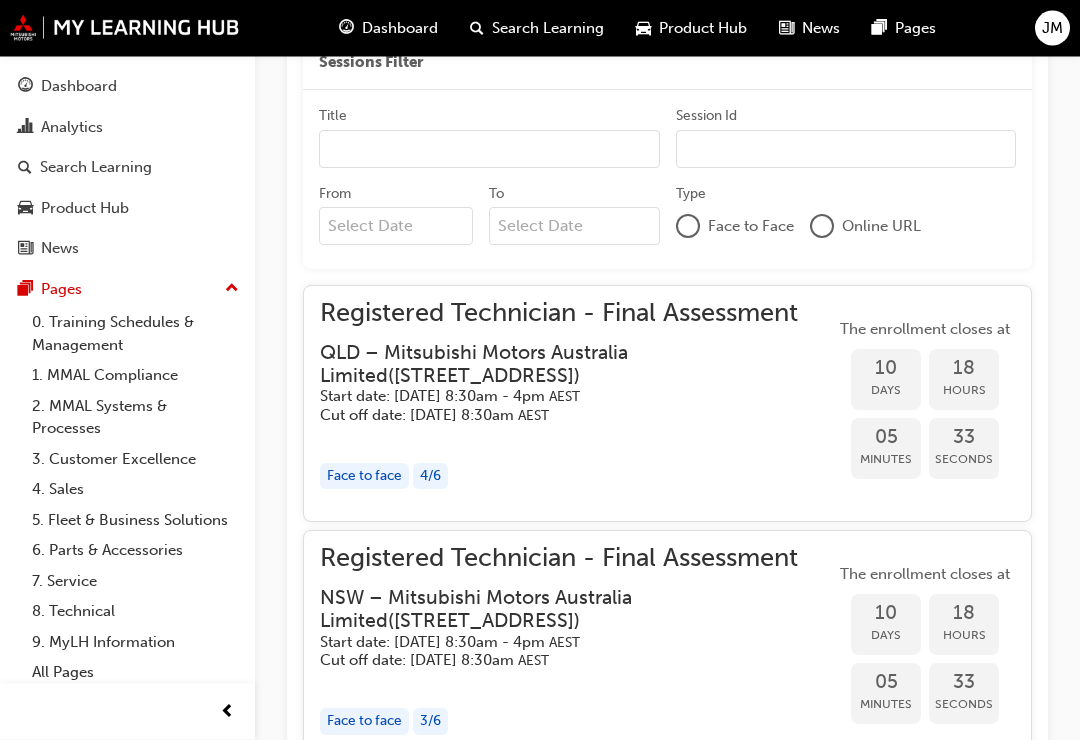 scroll, scrollTop: 1018, scrollLeft: 0, axis: vertical 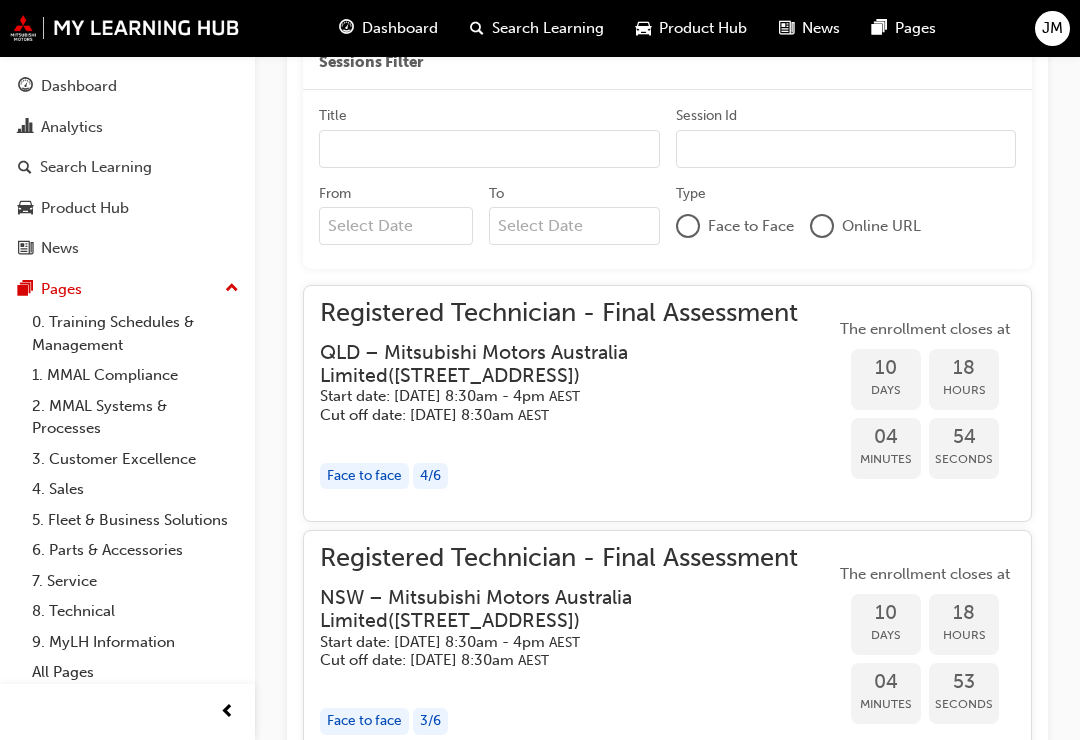 click on "JM" at bounding box center (1052, 28) 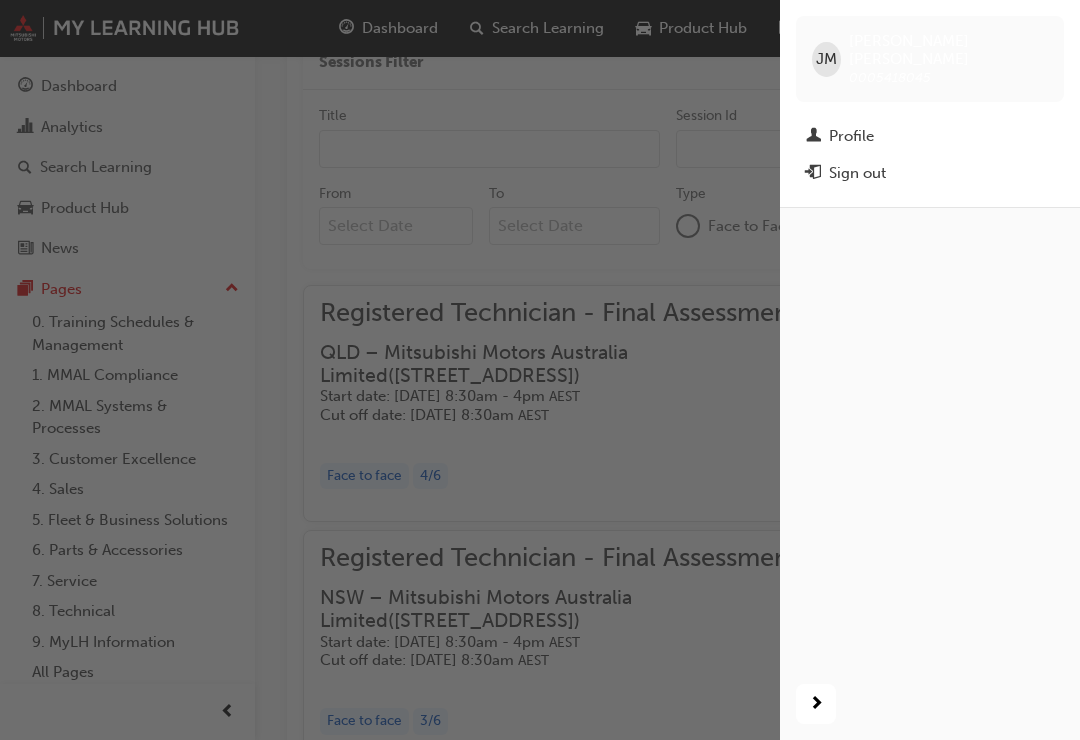 click on "Profile" at bounding box center [930, 136] 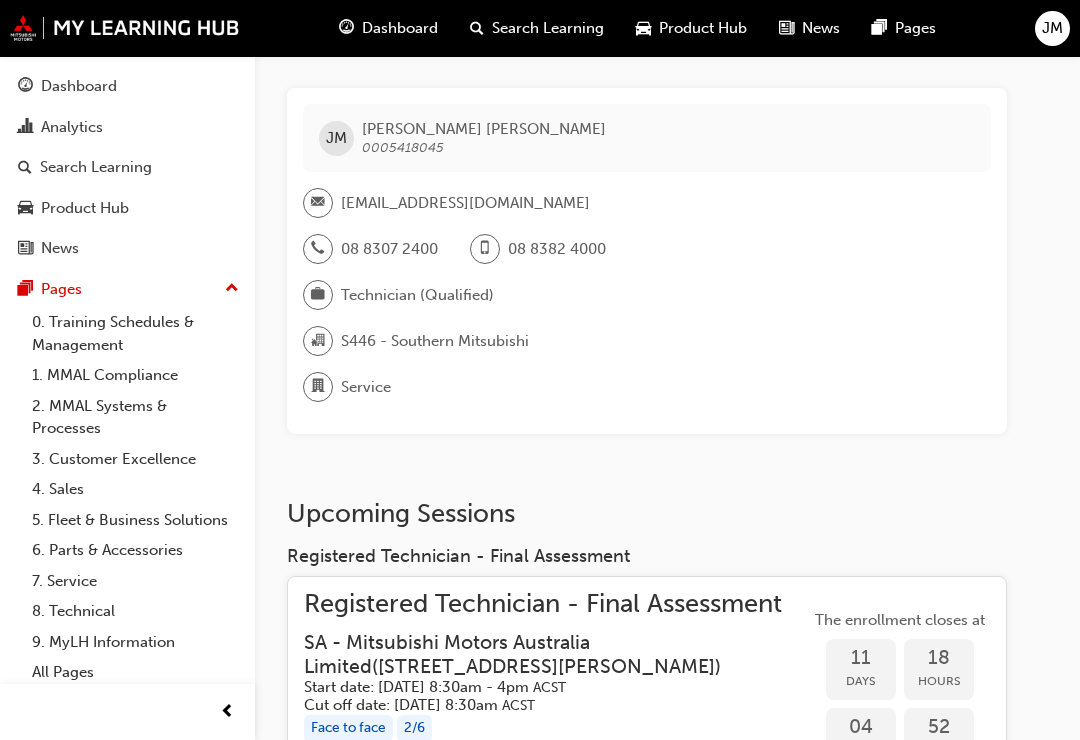 click on "JM" at bounding box center (1052, 28) 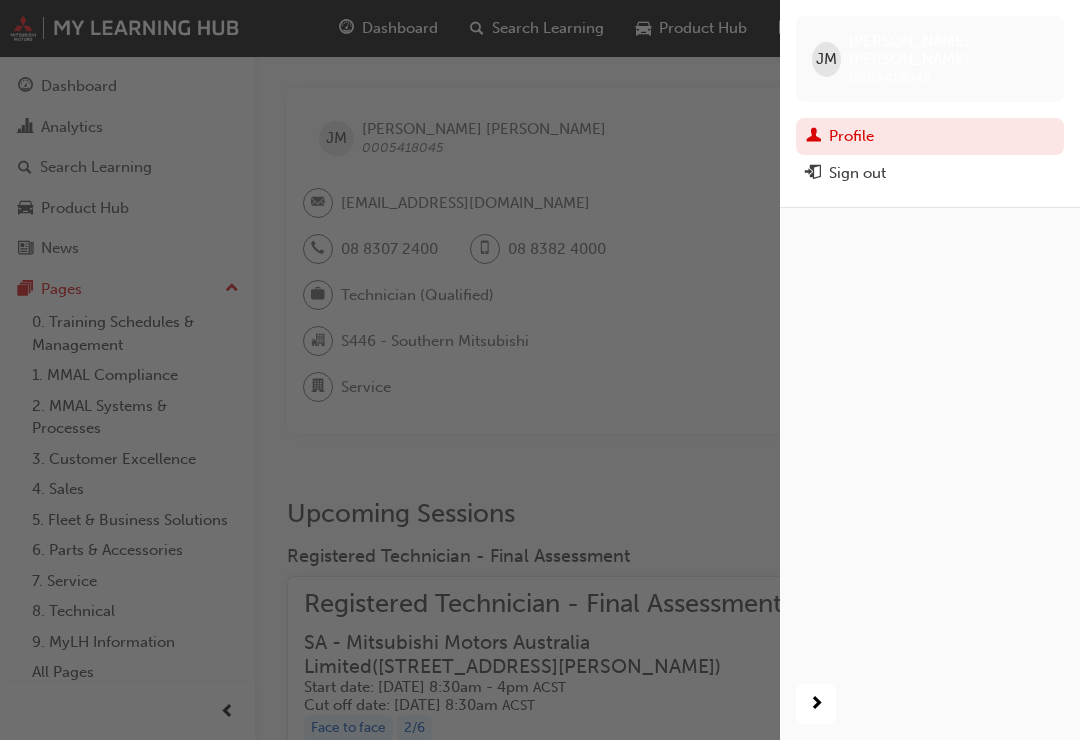 click on "Sign out" at bounding box center [857, 173] 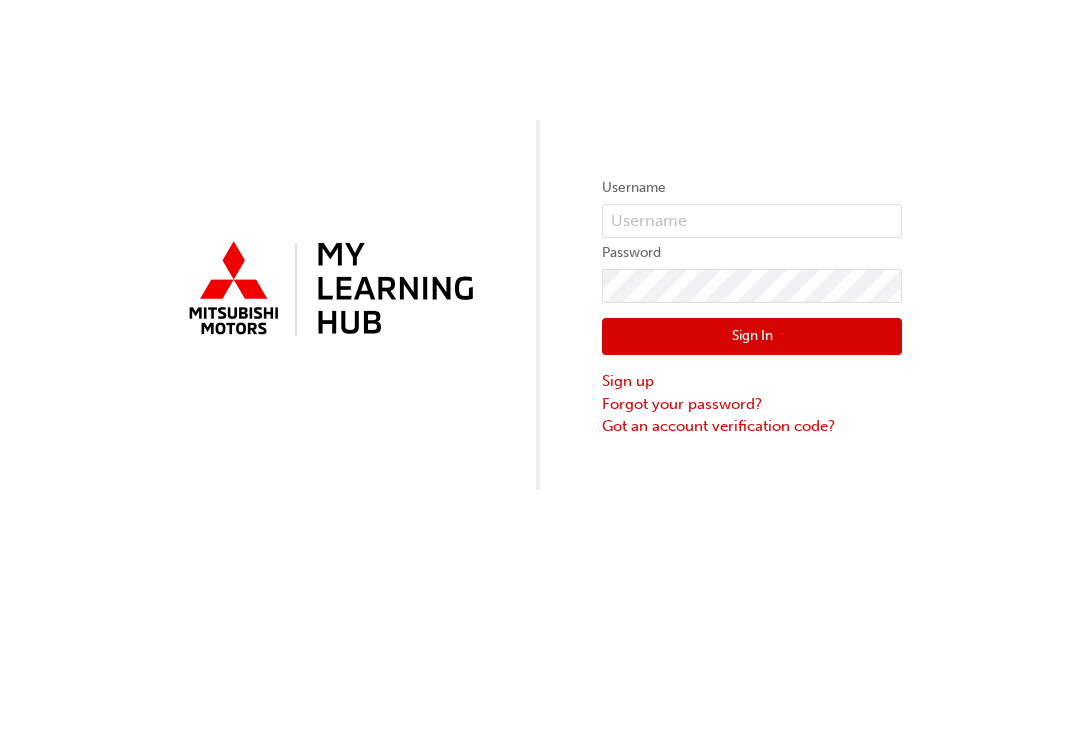 scroll, scrollTop: 0, scrollLeft: 0, axis: both 